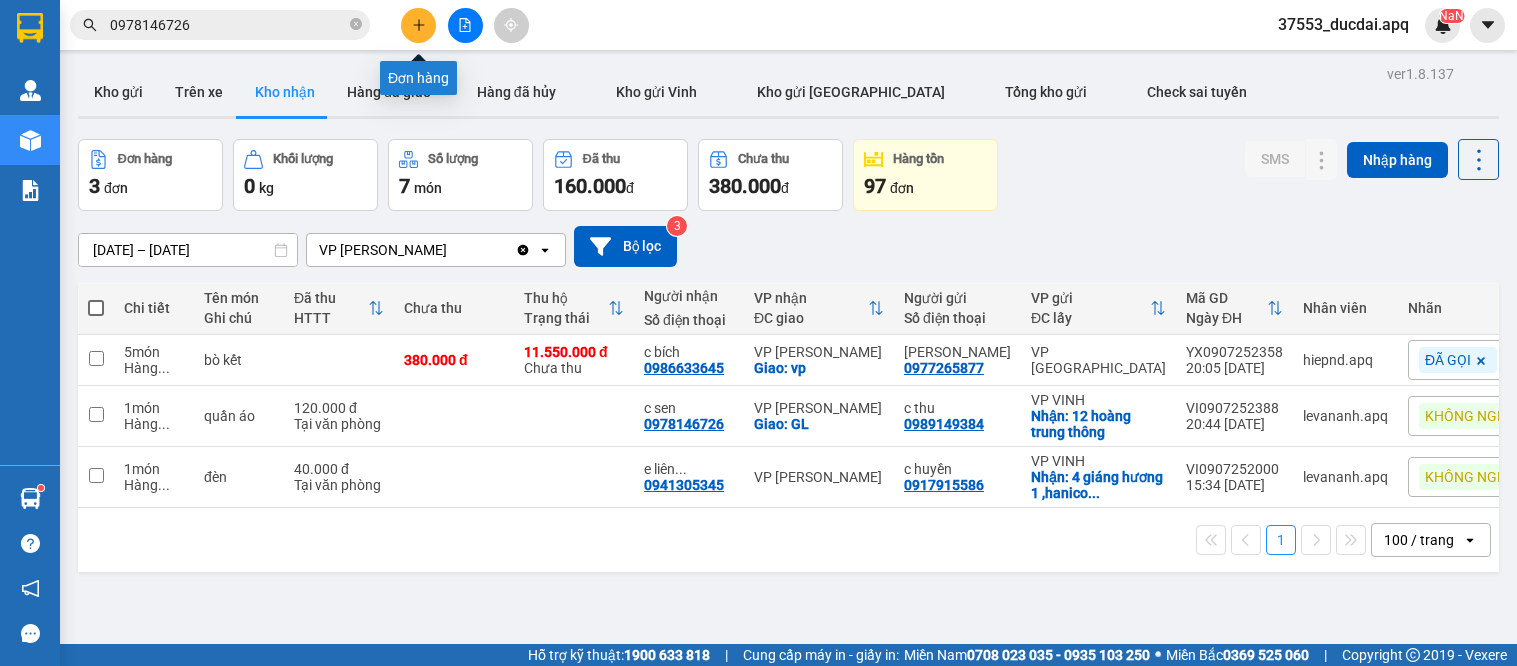 click at bounding box center (418, 25) 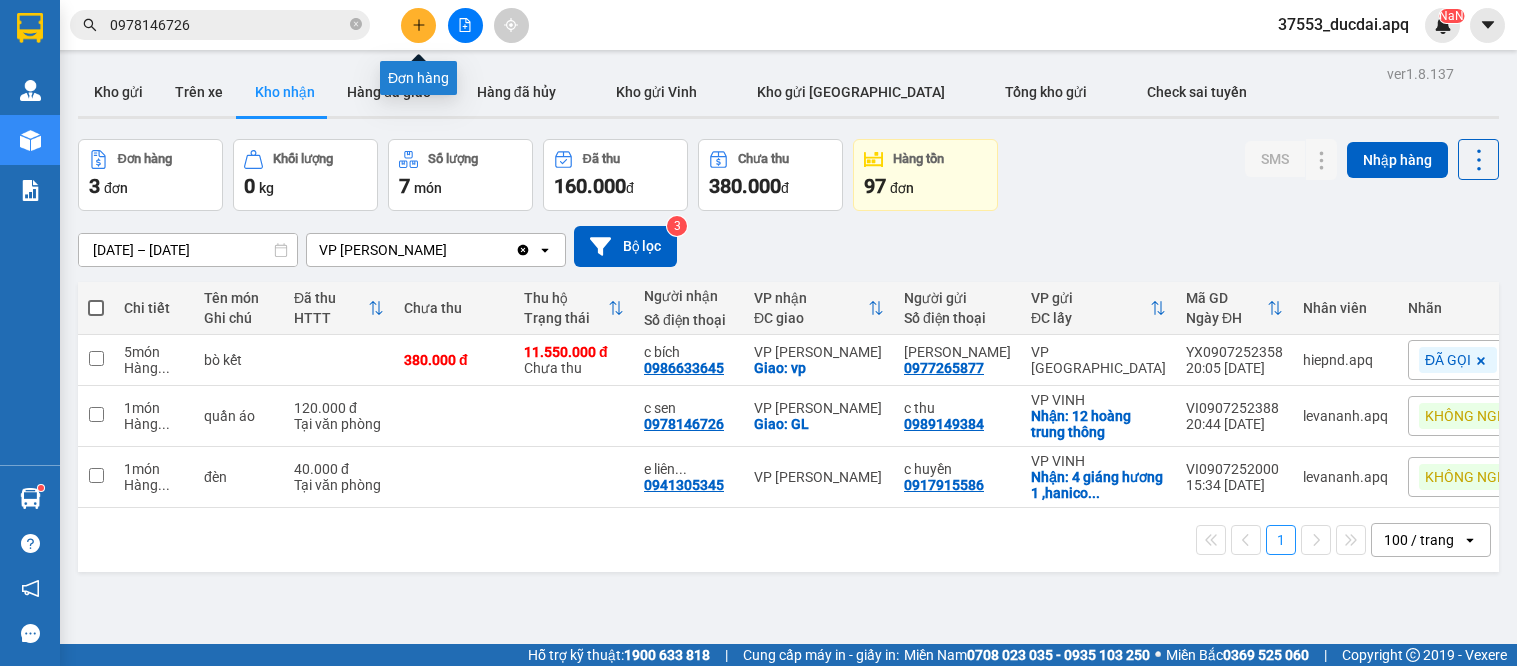 scroll, scrollTop: 0, scrollLeft: 0, axis: both 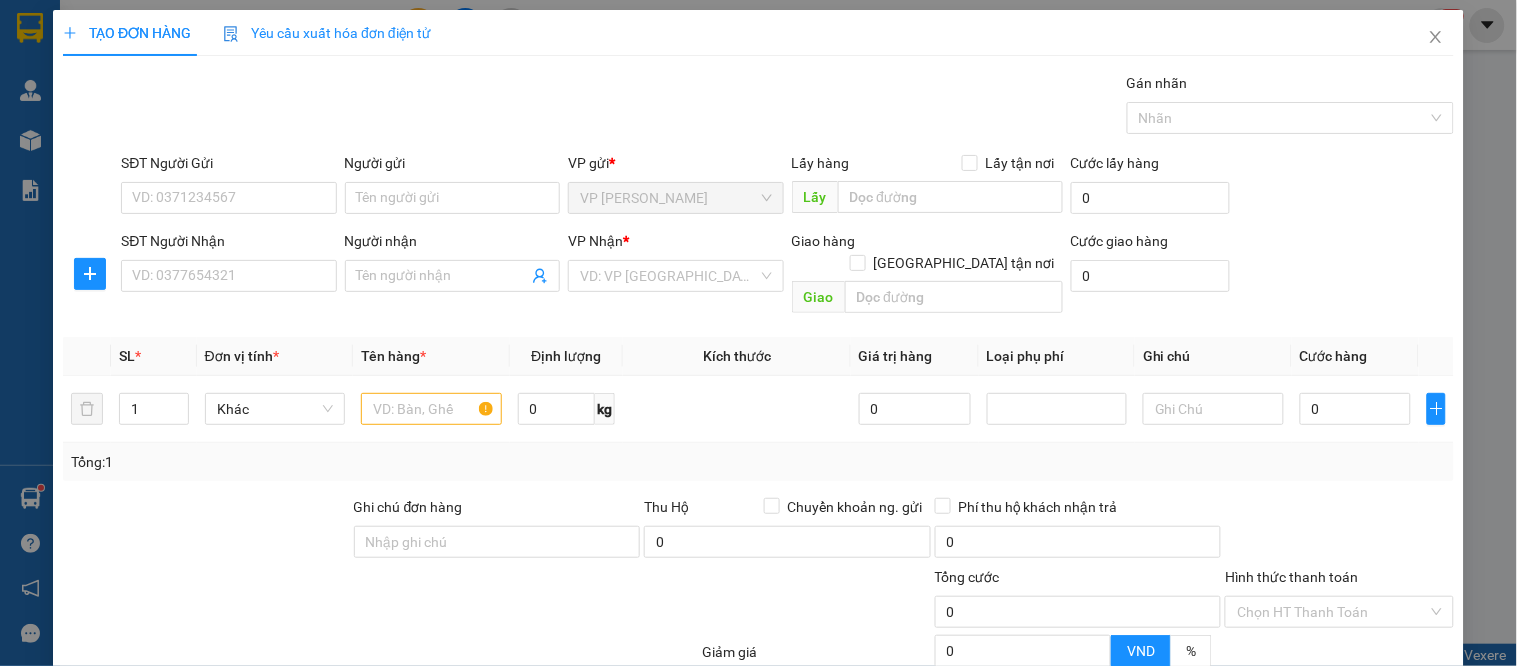 click on "SĐT Người Gửi VD: 0371234567" at bounding box center [228, 187] 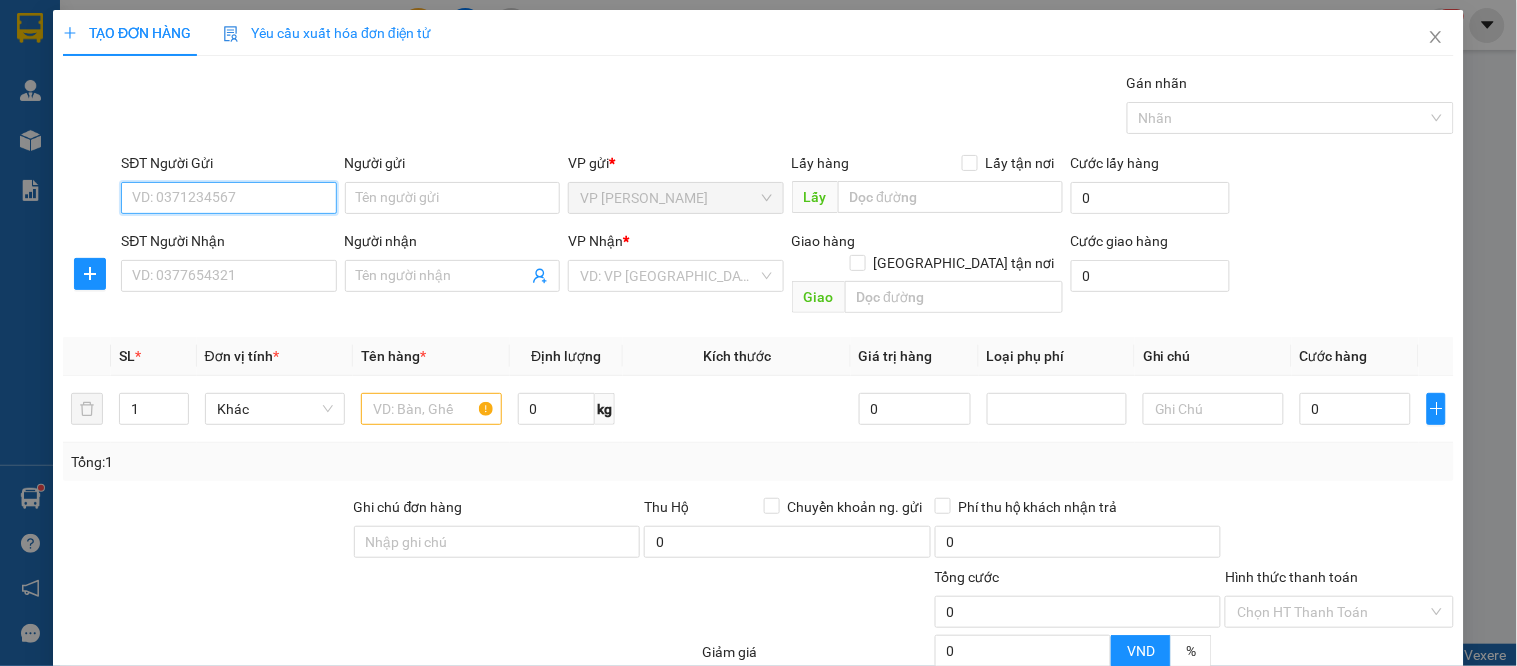 click on "SĐT Người Gửi" at bounding box center (228, 198) 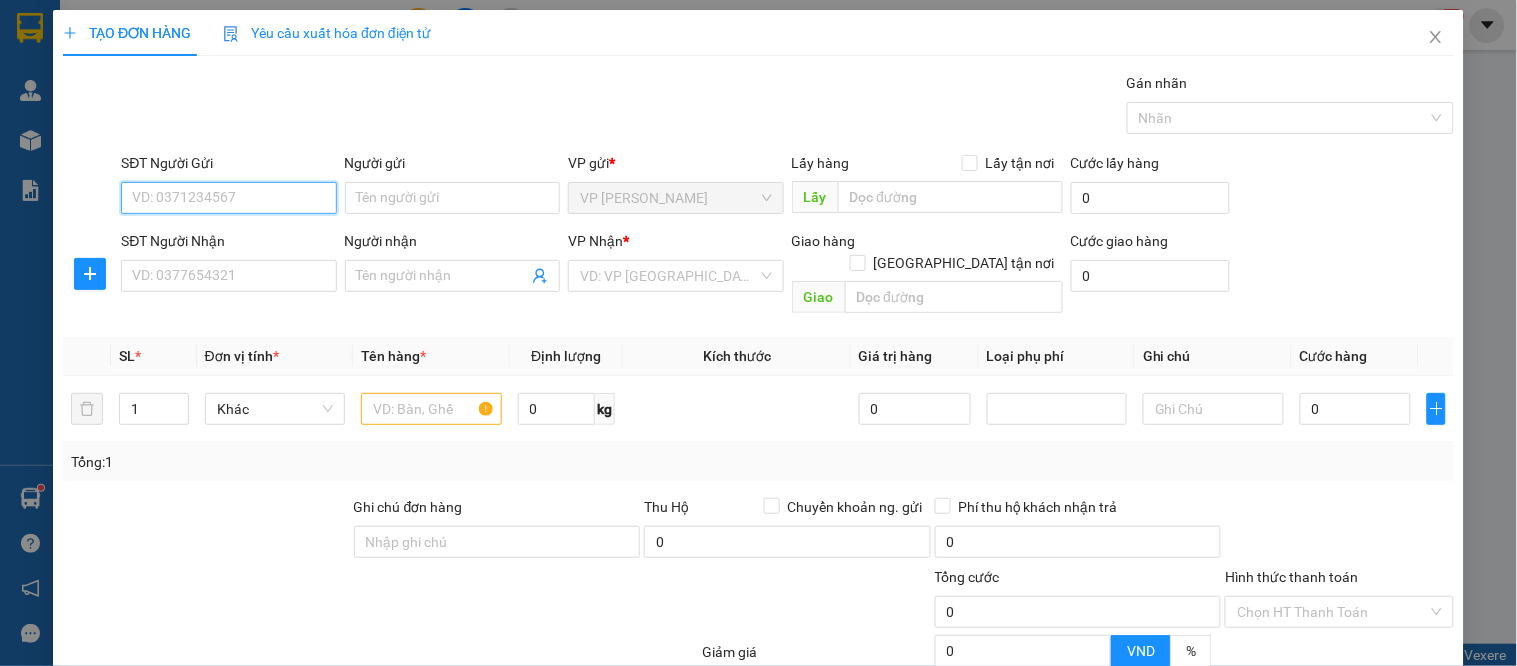 click on "SĐT Người Gửi" at bounding box center [228, 198] 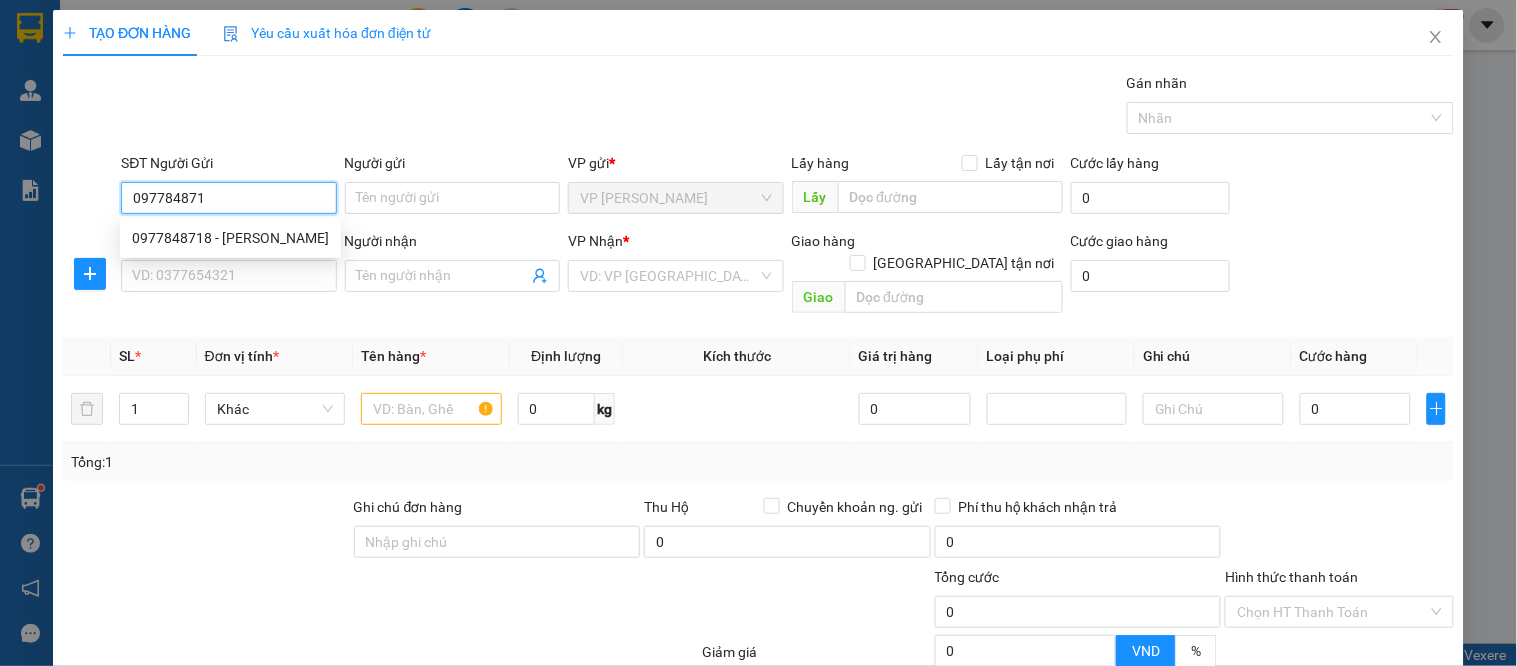 type on "0977848718" 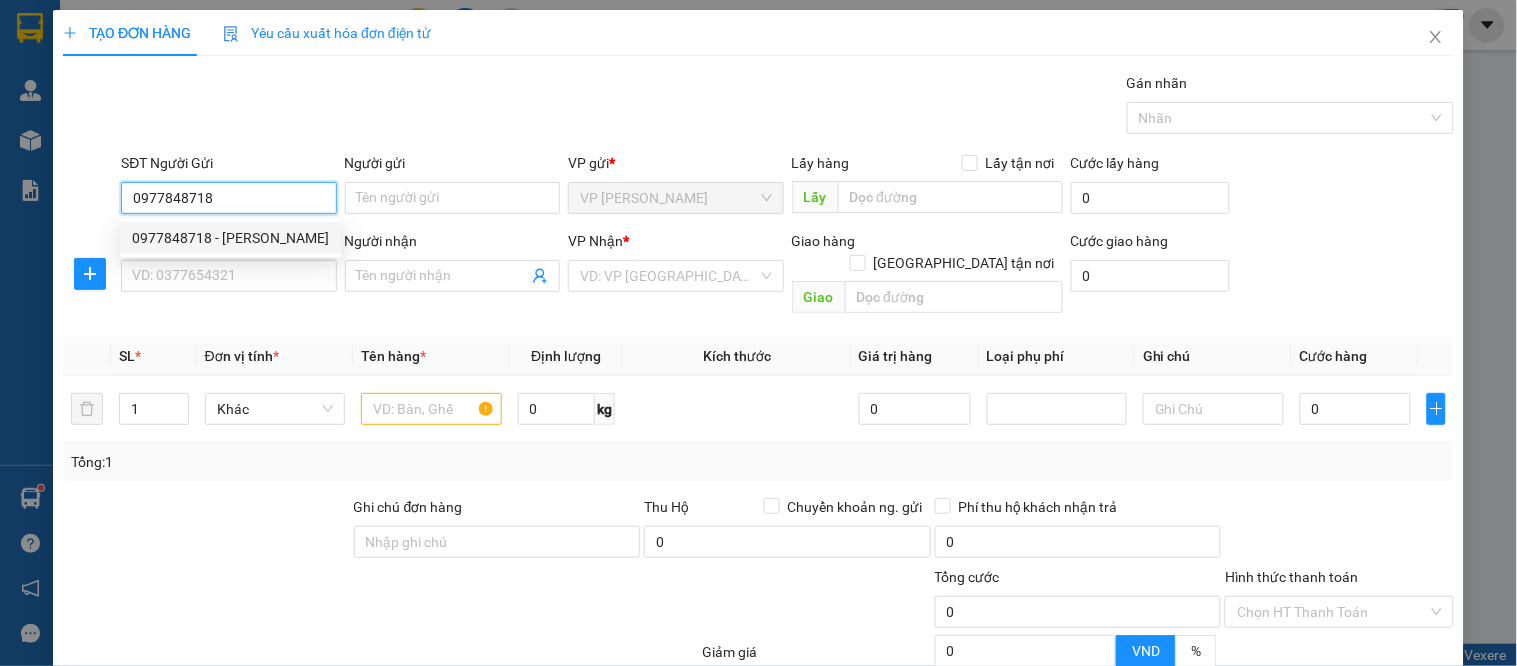 click on "0977848718 - [PERSON_NAME]" at bounding box center (230, 238) 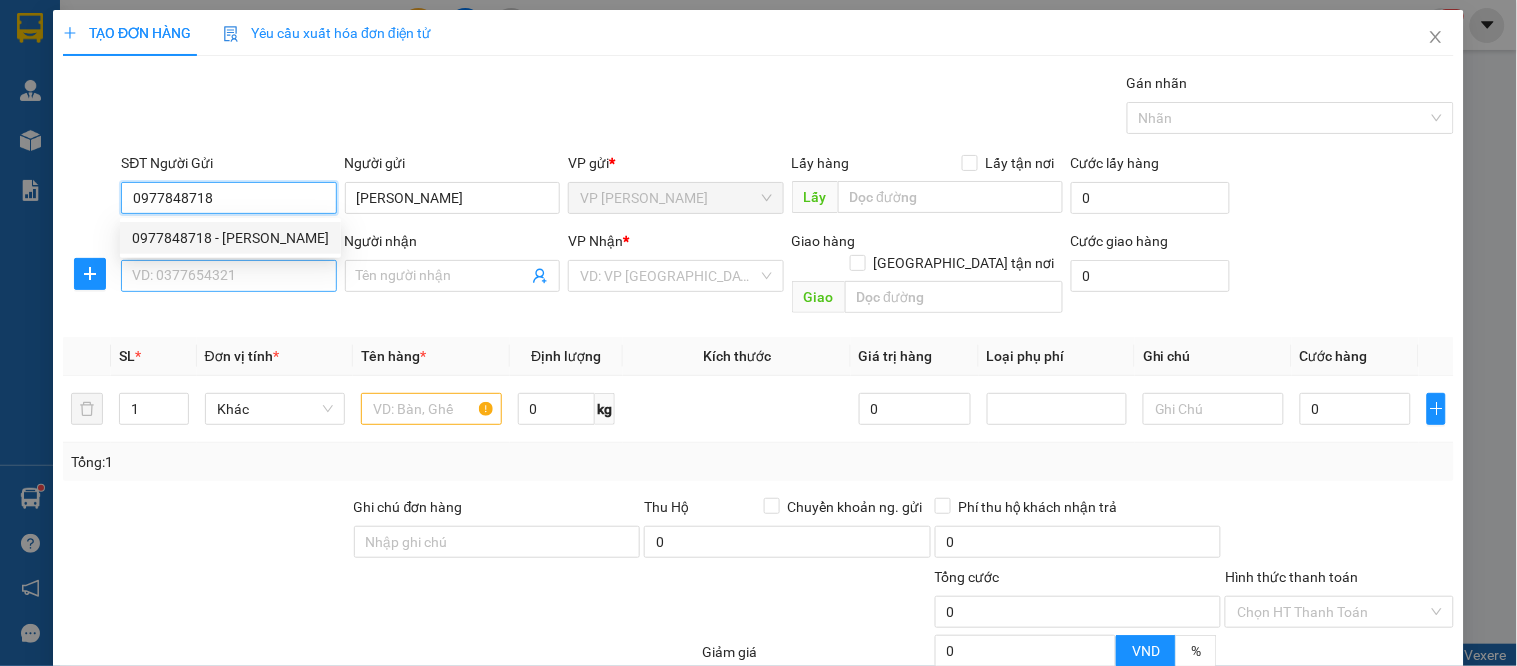 type on "0977848718" 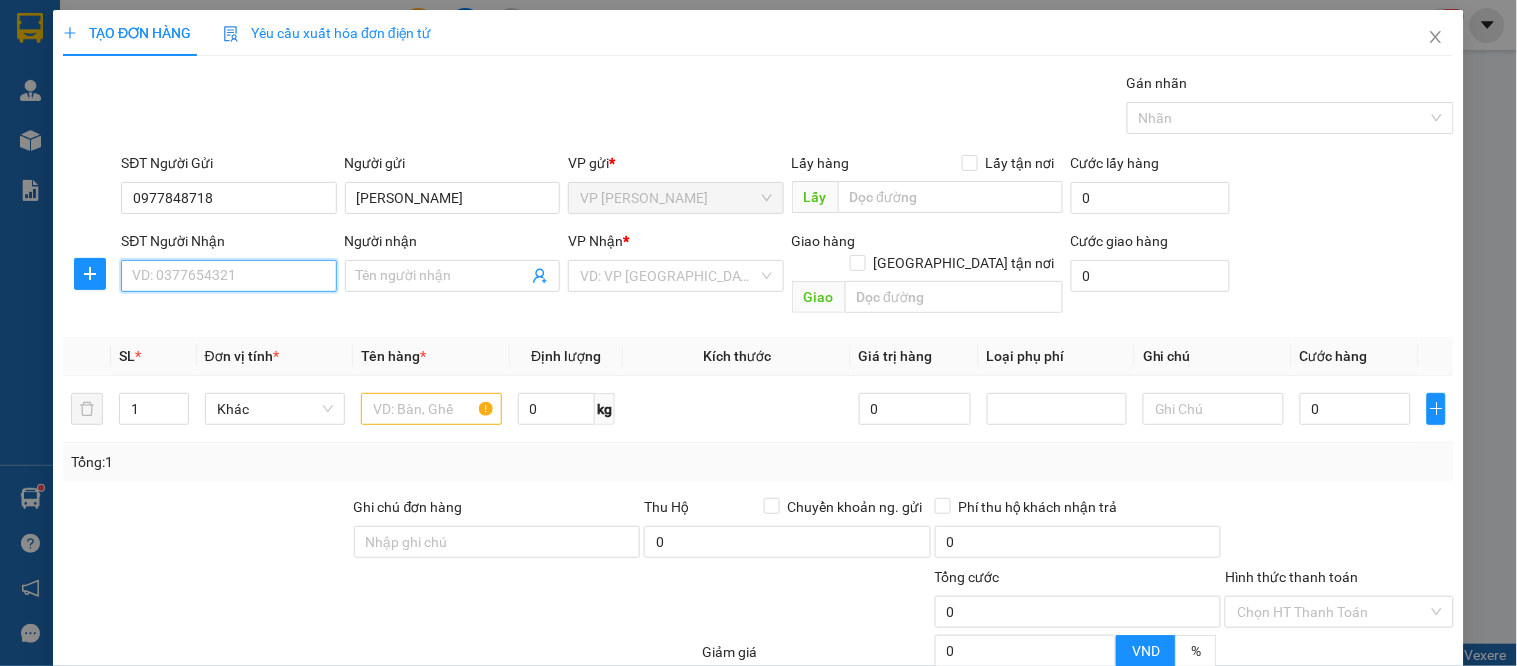 click on "SĐT Người Nhận" at bounding box center (228, 276) 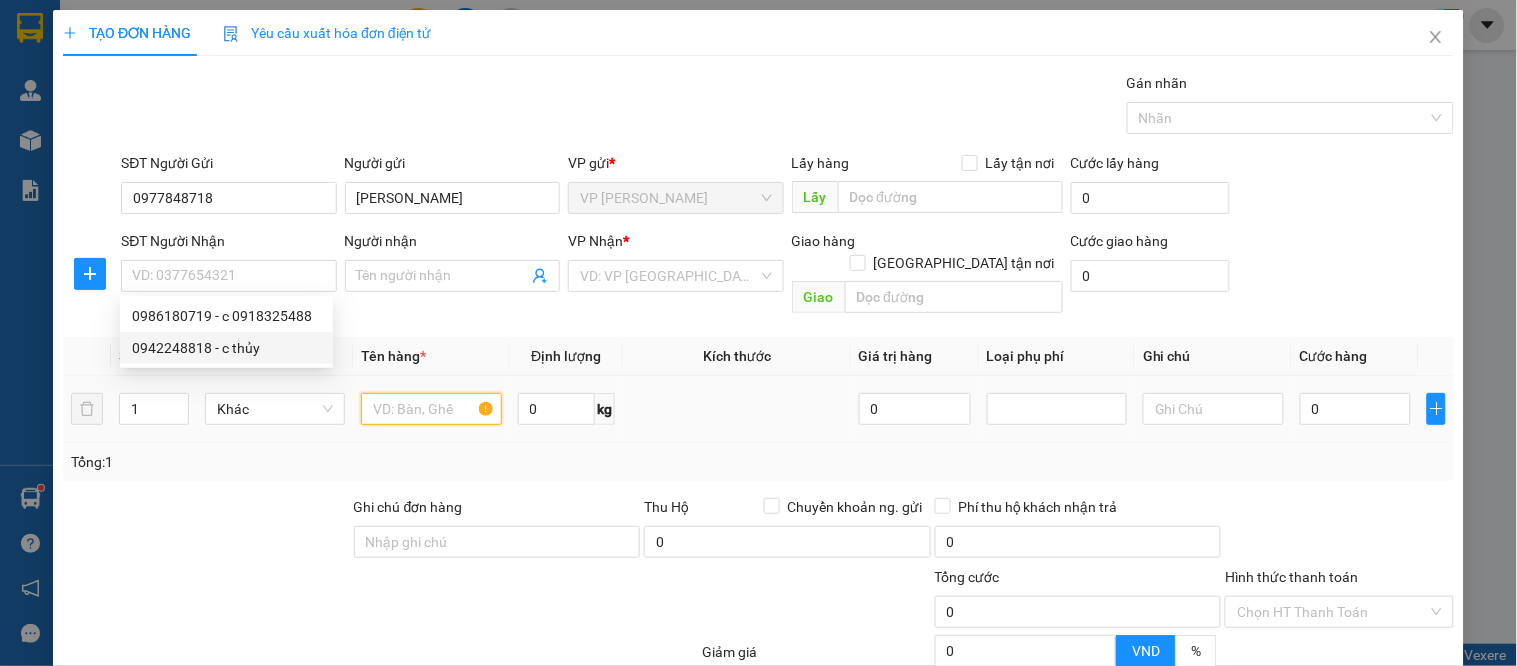 click at bounding box center [431, 409] 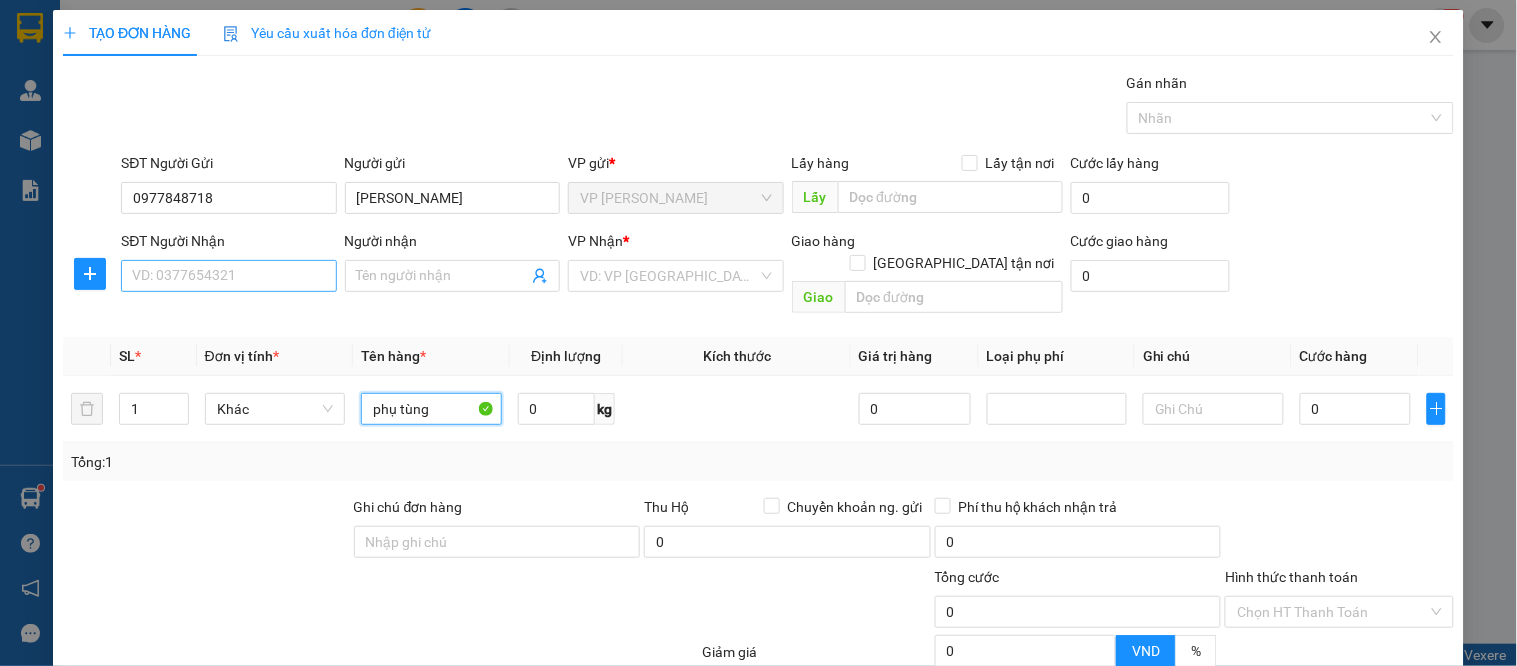 type on "phụ tùng" 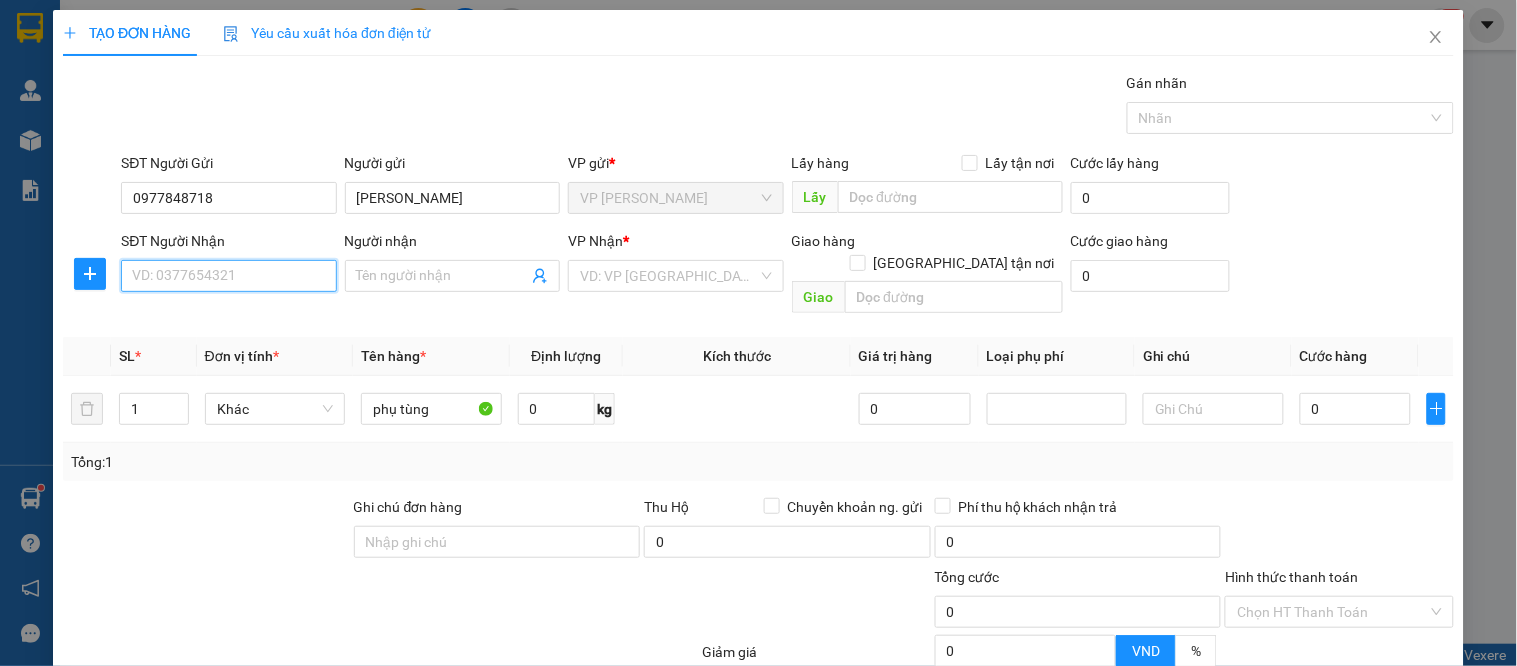 click on "SĐT Người Nhận" at bounding box center [228, 276] 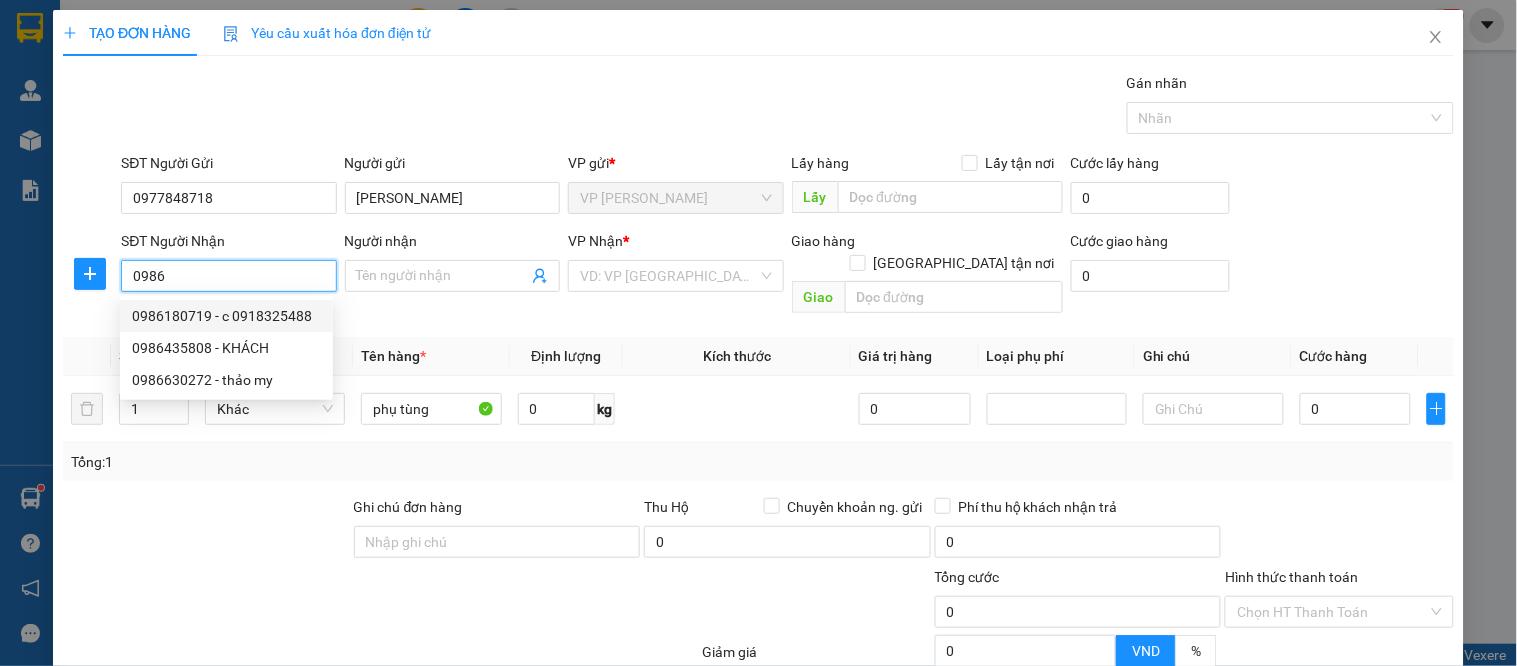 click on "0986180719 - c 0918325488" at bounding box center [226, 316] 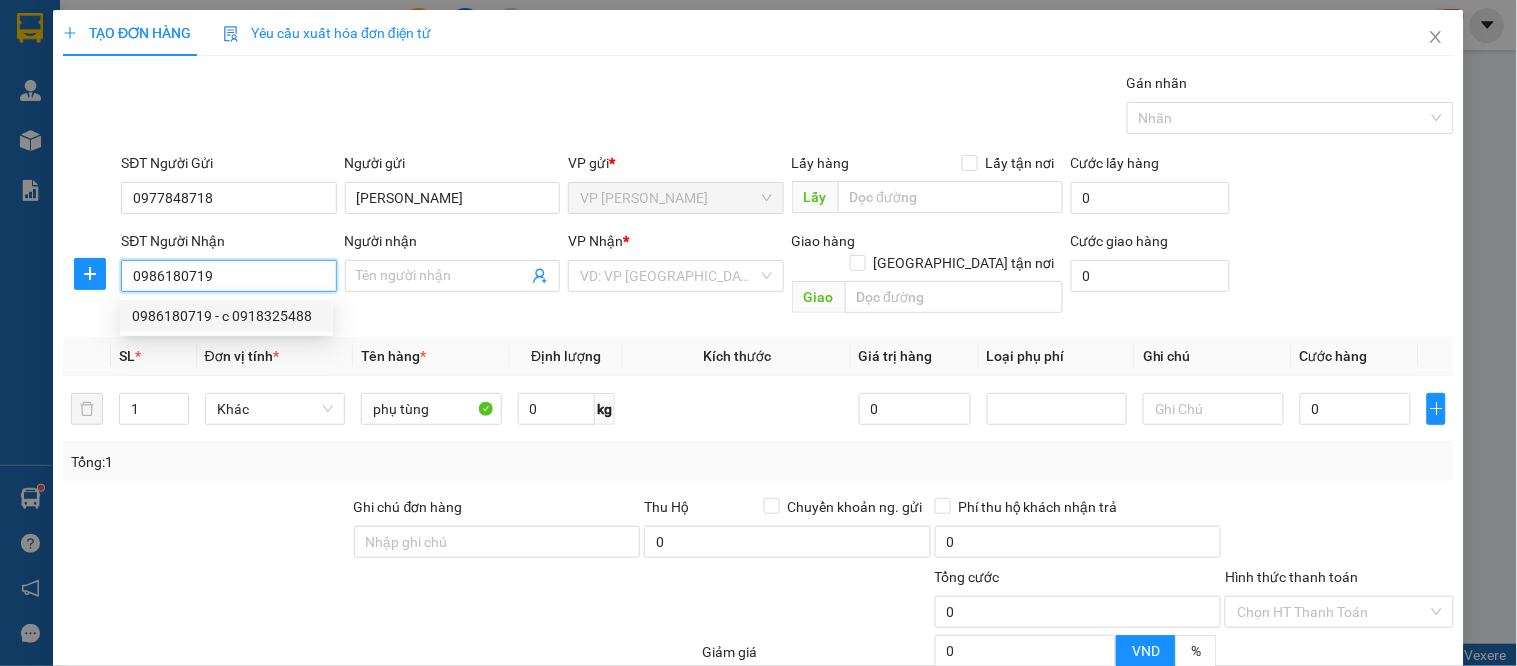 type on "c 0918325488" 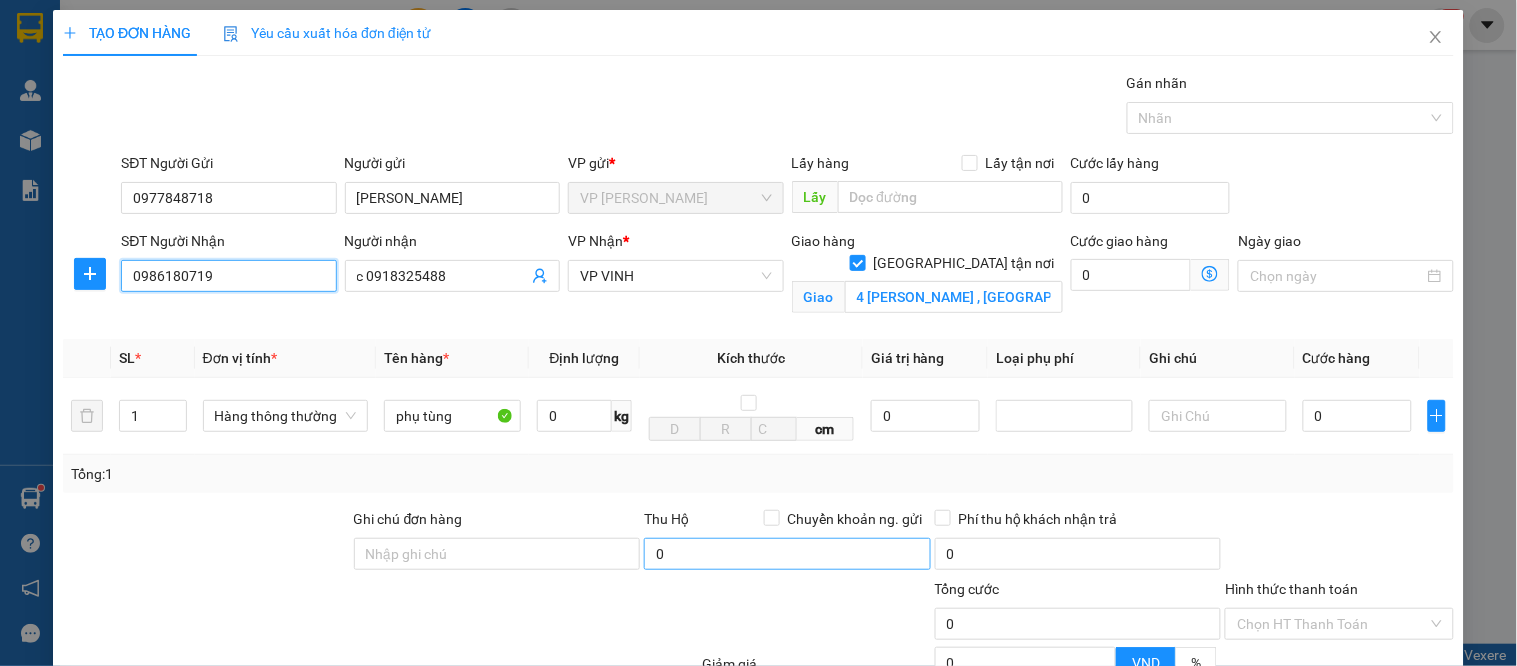 scroll, scrollTop: 210, scrollLeft: 0, axis: vertical 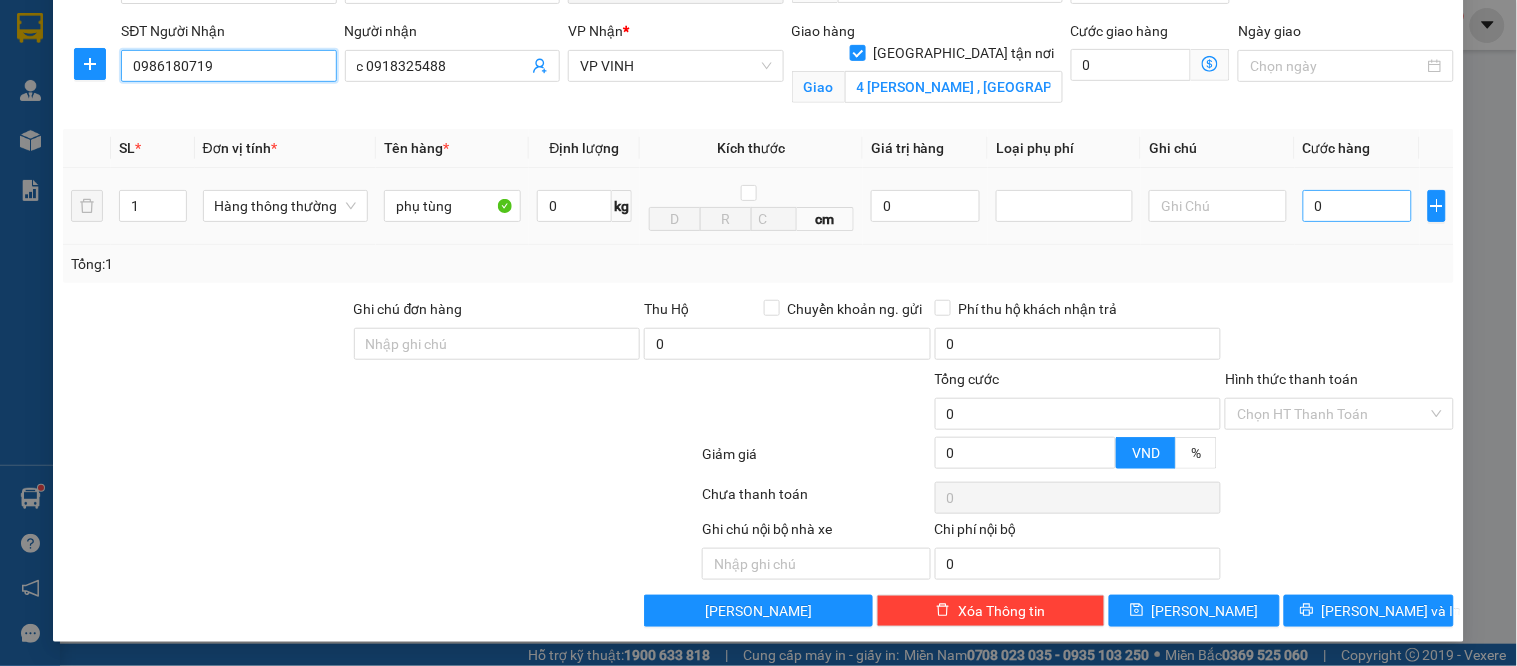 type on "0986180719" 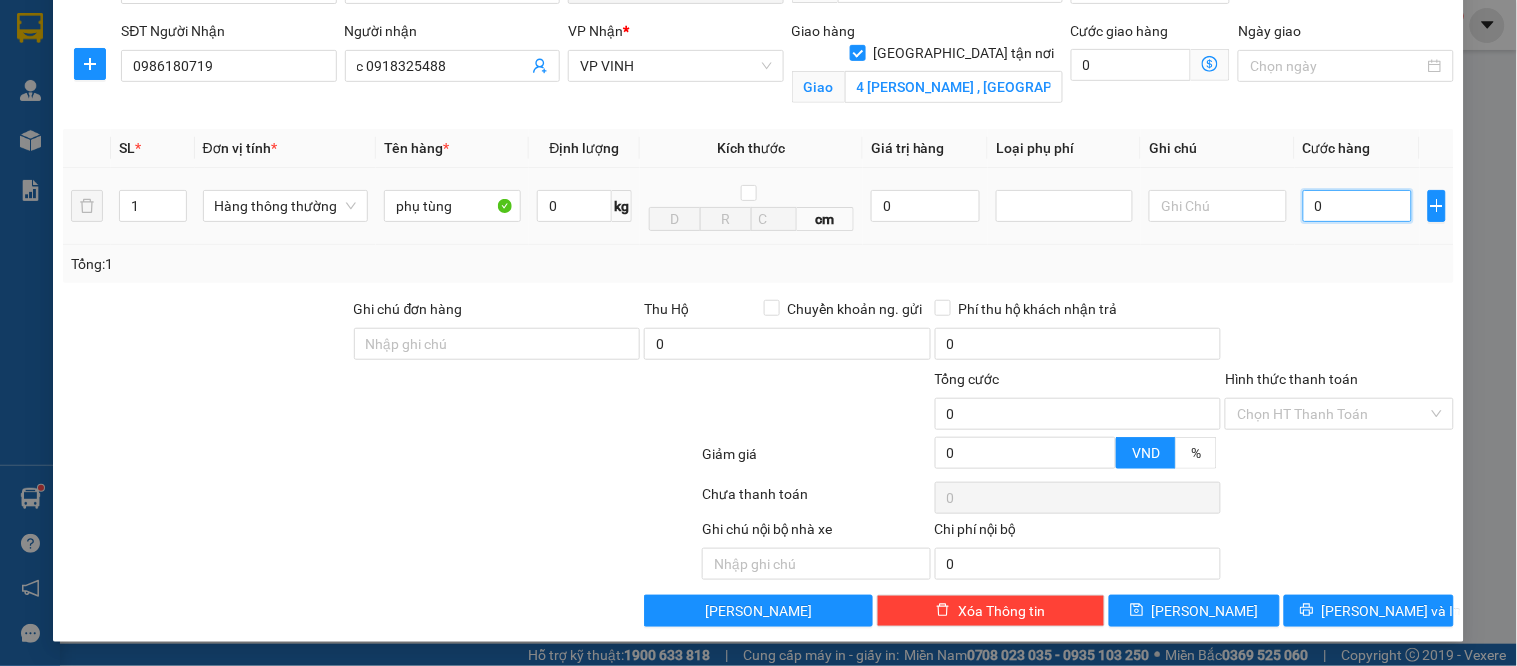 click on "0" at bounding box center (1357, 206) 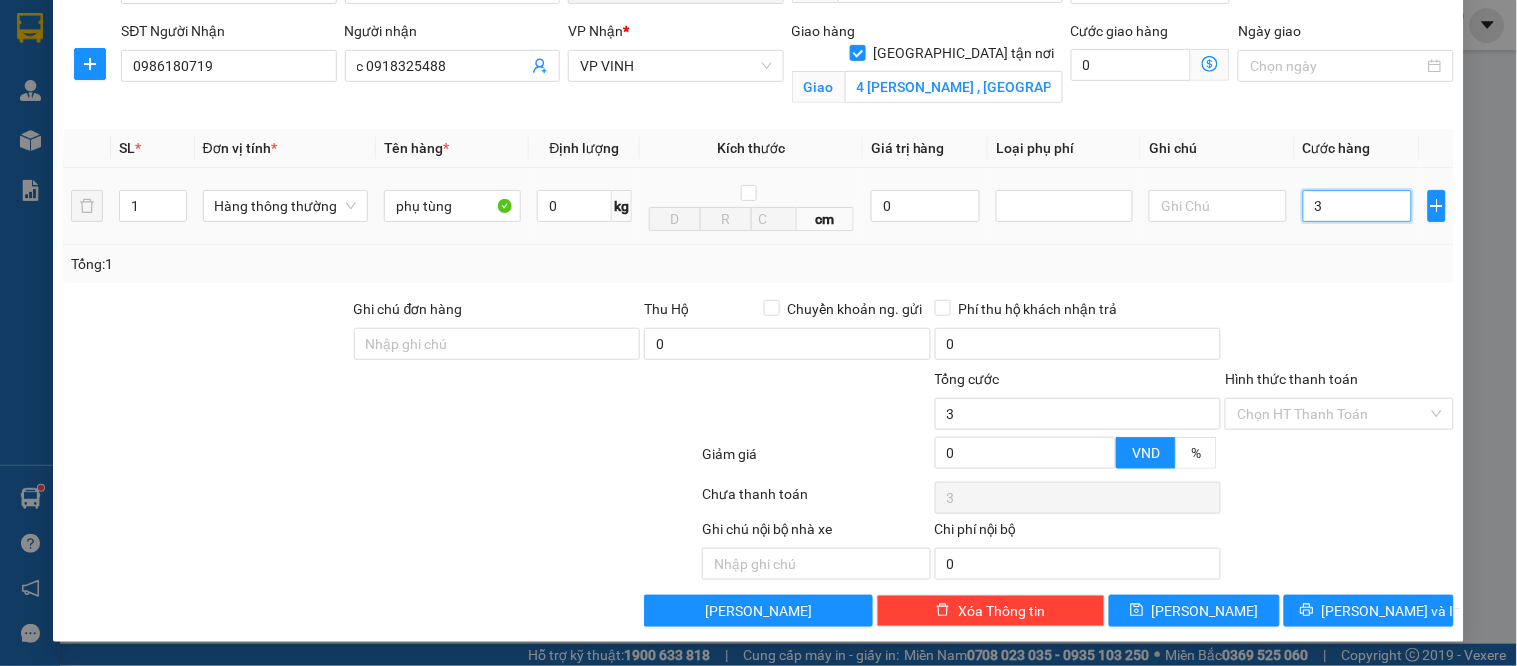 type on "30" 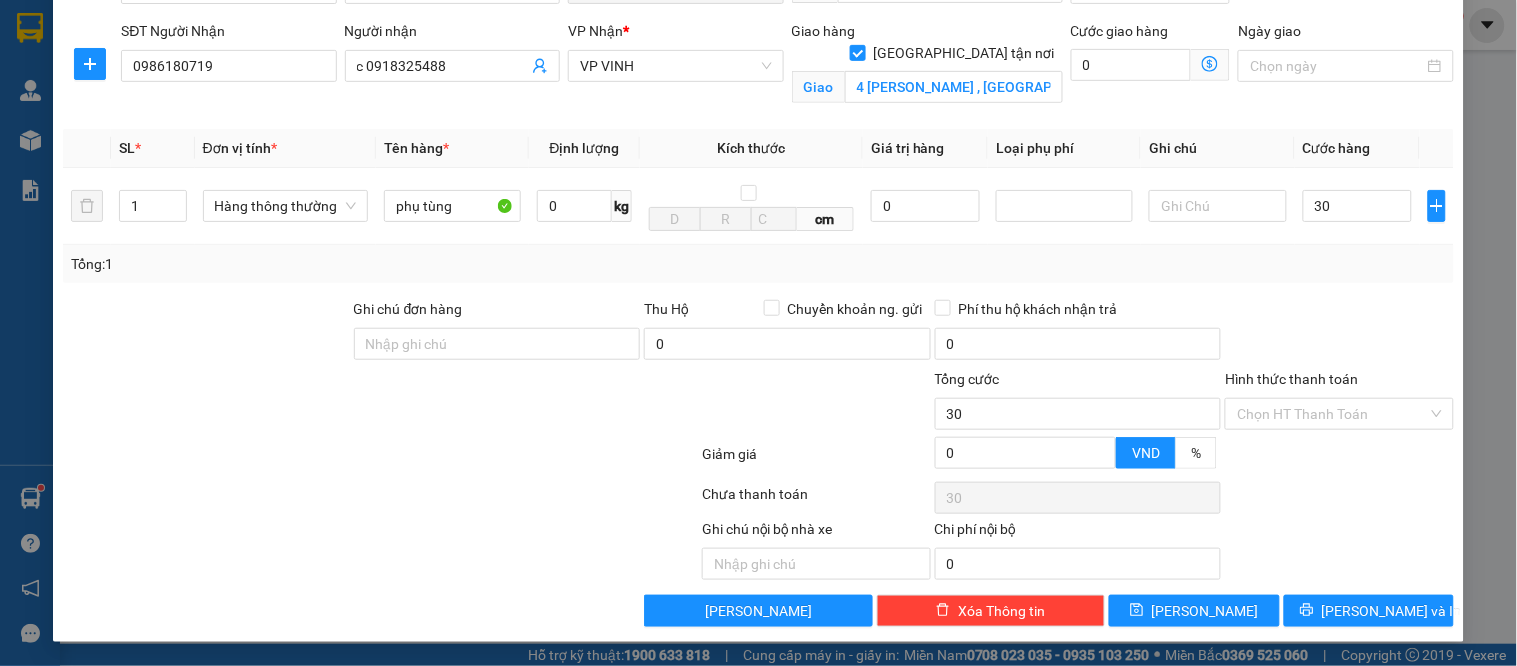 type on "30.000" 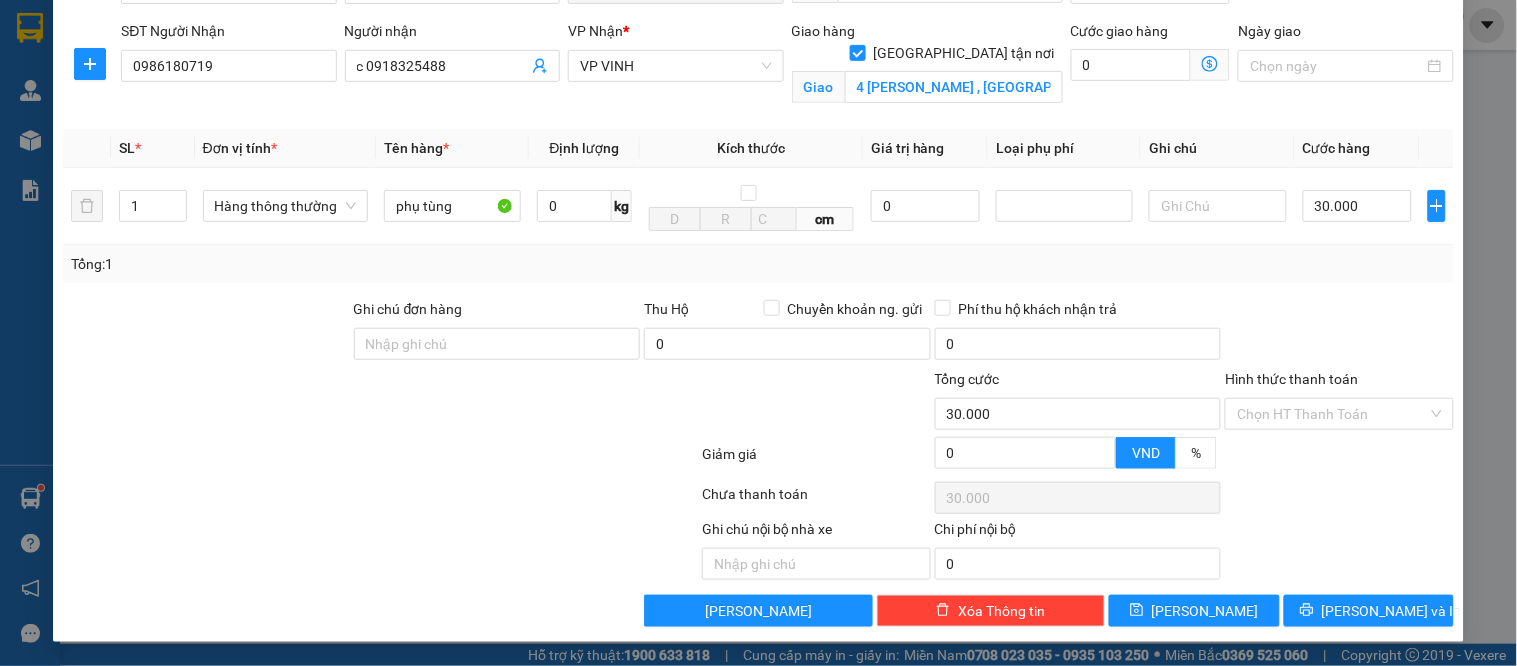 click on "Transit Pickup Surcharge Ids Transit Deliver Surcharge Ids Transit Deliver Surcharge Transit Deliver Surcharge Gói vận chuyển  * Tiêu chuẩn Gán nhãn   Nhãn SĐT Người Gửi 0977848718 Người gửi chu quang VP gửi  * VP GIA LÂM Lấy hàng Lấy tận nơi Lấy Cước lấy hàng 0 SĐT Người Nhận 0986180719 Người nhận c 0918325488 VP Nhận  * VP VINH Giao hàng Giao tận nơi Giao 4 hồ sỹ dương , hưng bình Cước giao hàng 0 Ngày giao SL  * Đơn vị tính  * Tên hàng  * Định lượng Kích thước Giá trị hàng Loại phụ phí Ghi chú Cước hàng                       1 Hàng thông thường phụ tùng 0 kg cm 0   30.000 Tổng:  1 Ghi chú đơn hàng Thu Hộ Chuyển khoản ng. gửi 0 Phí thu hộ khách nhận trả 0 Tổng cước 30.000 Hình thức thanh toán Chọn HT Thanh Toán Giảm giá 0 VND % Discount 0 Số tiền thu trước 0 Chưa thanh toán 30.000 Chọn HT Thanh Toán Ghi chú nội bộ nhà xe 0 [PERSON_NAME]" at bounding box center (758, 244) 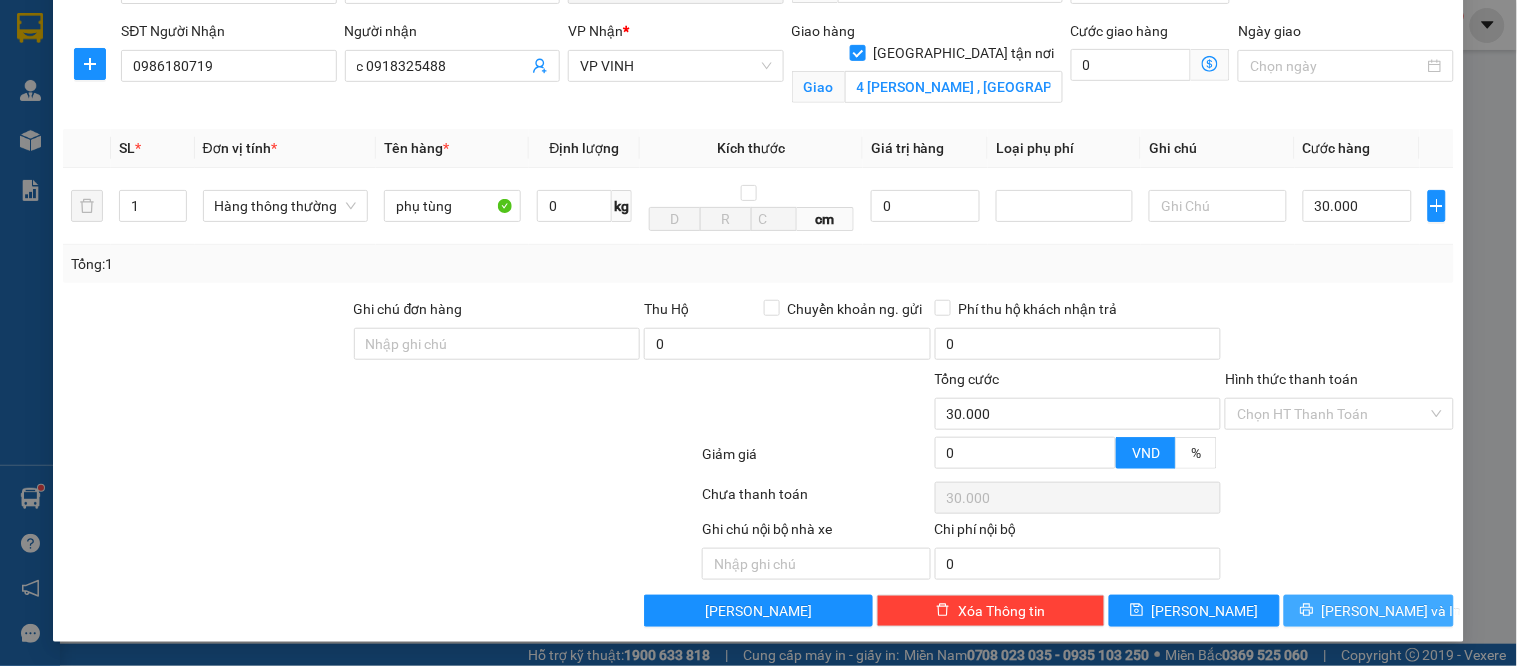 click on "[PERSON_NAME] và In" at bounding box center [1392, 611] 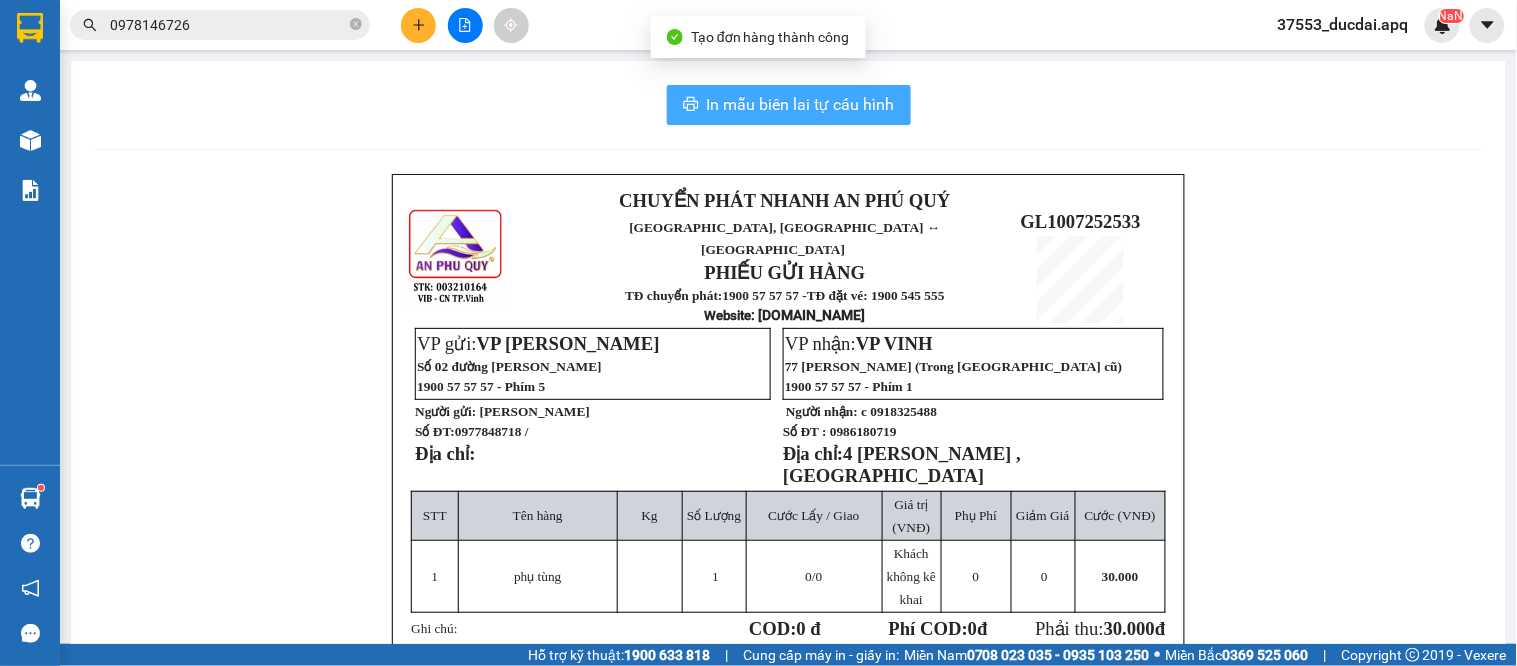 click on "In mẫu biên lai tự cấu hình" at bounding box center (801, 104) 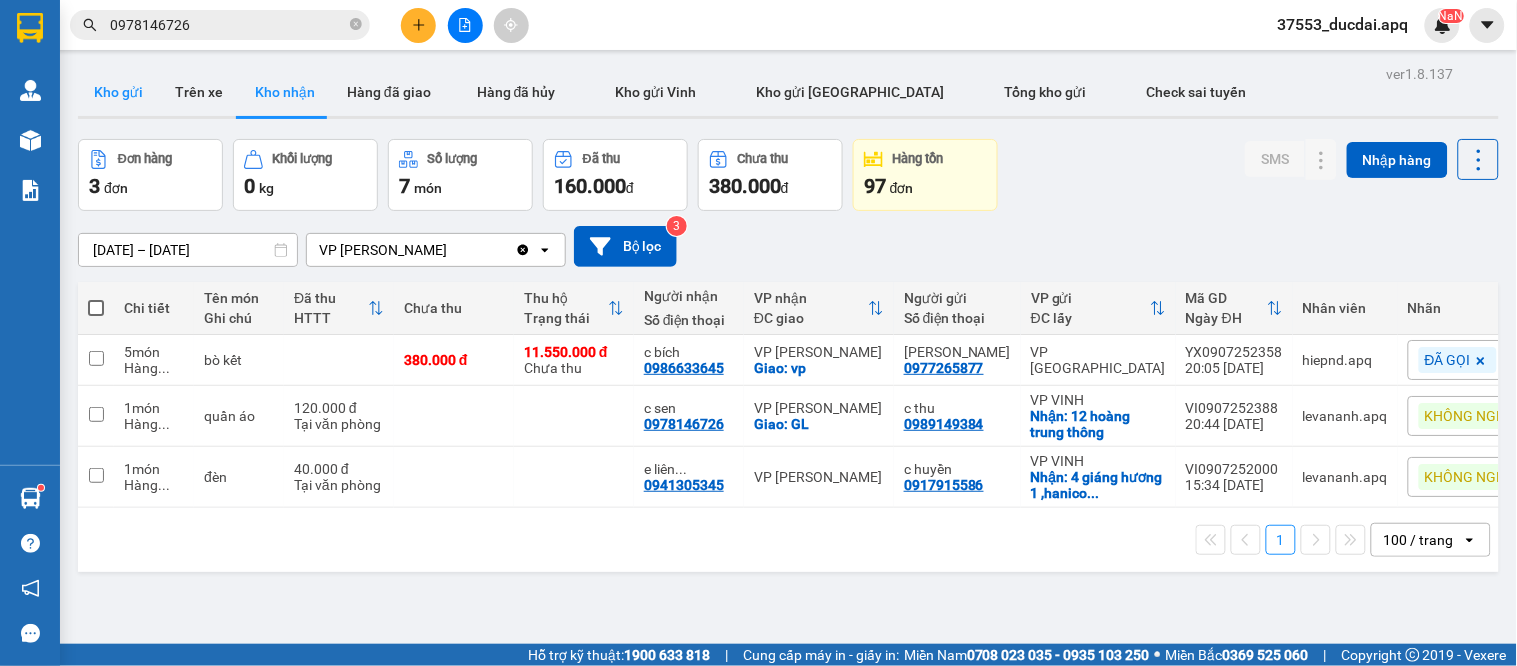 click on "Kho gửi" at bounding box center (118, 92) 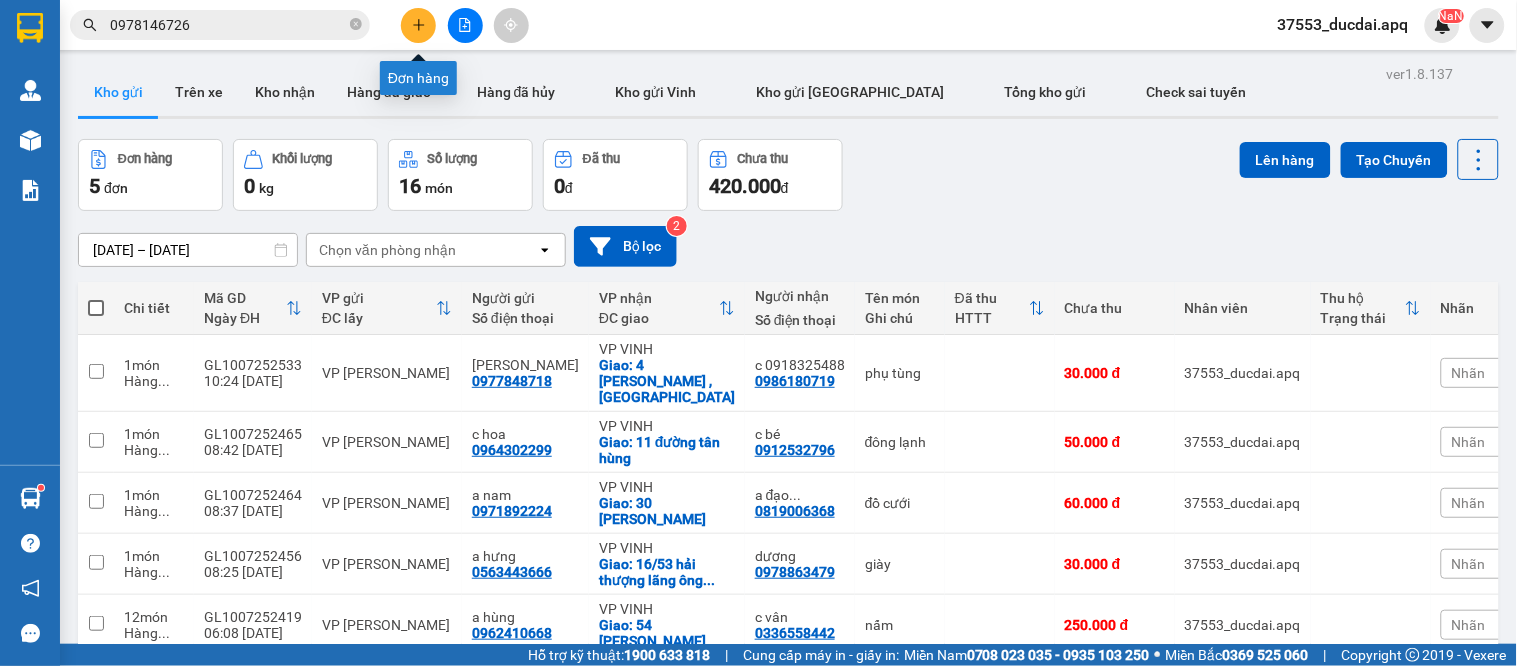 click 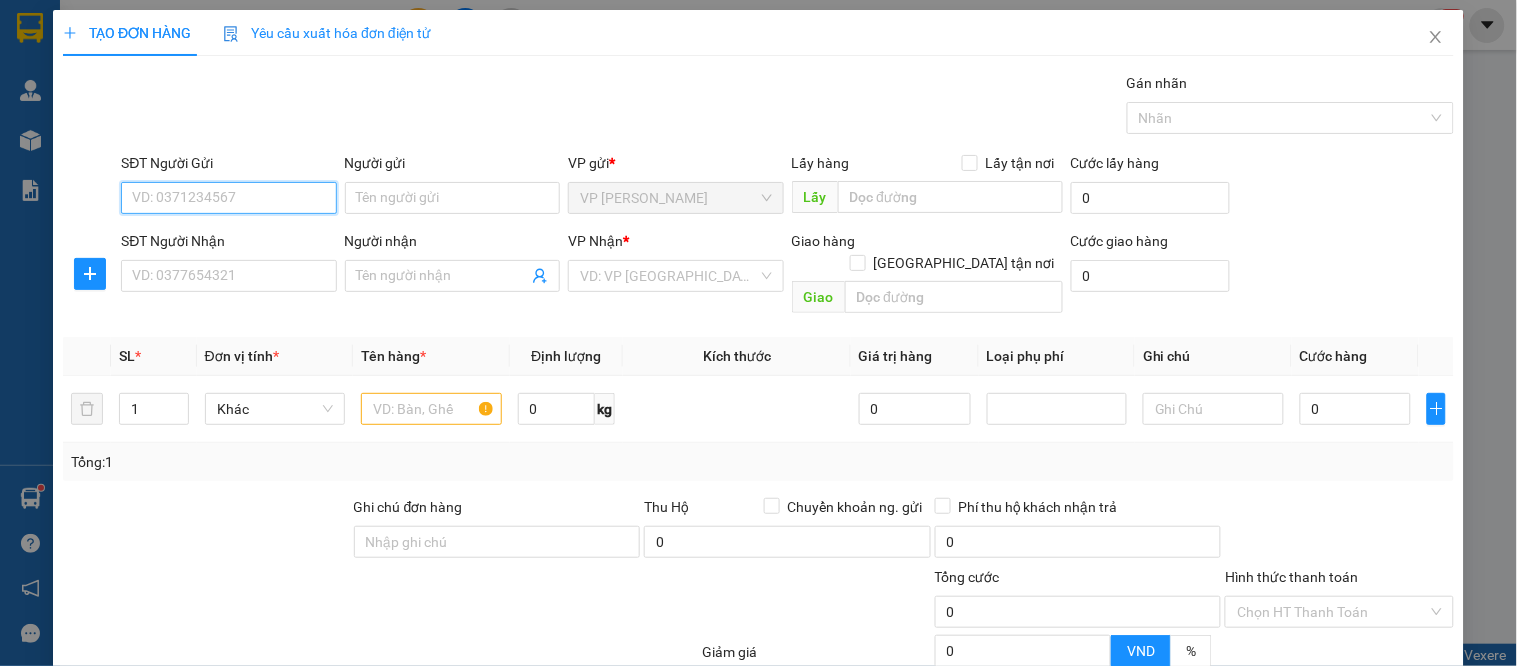 click on "SĐT Người Gửi" at bounding box center (228, 198) 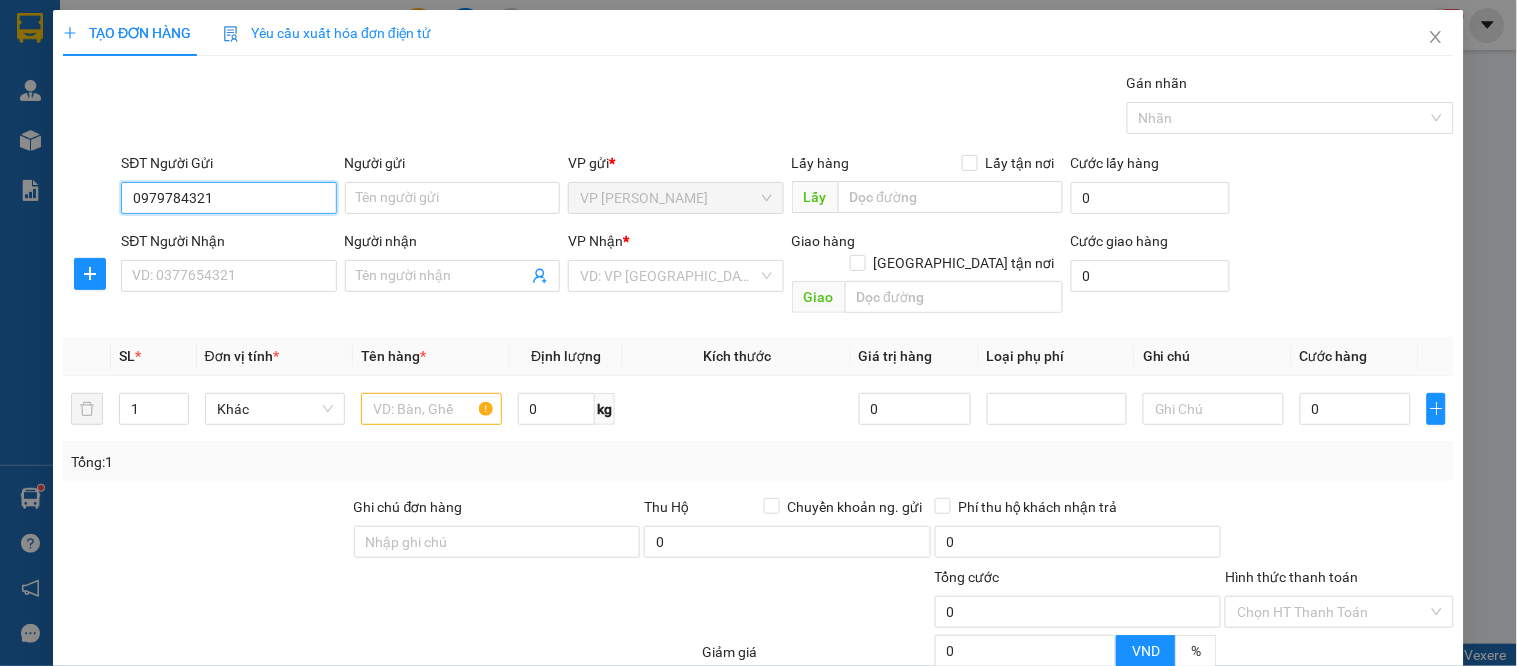 click on "0979784321" at bounding box center [228, 198] 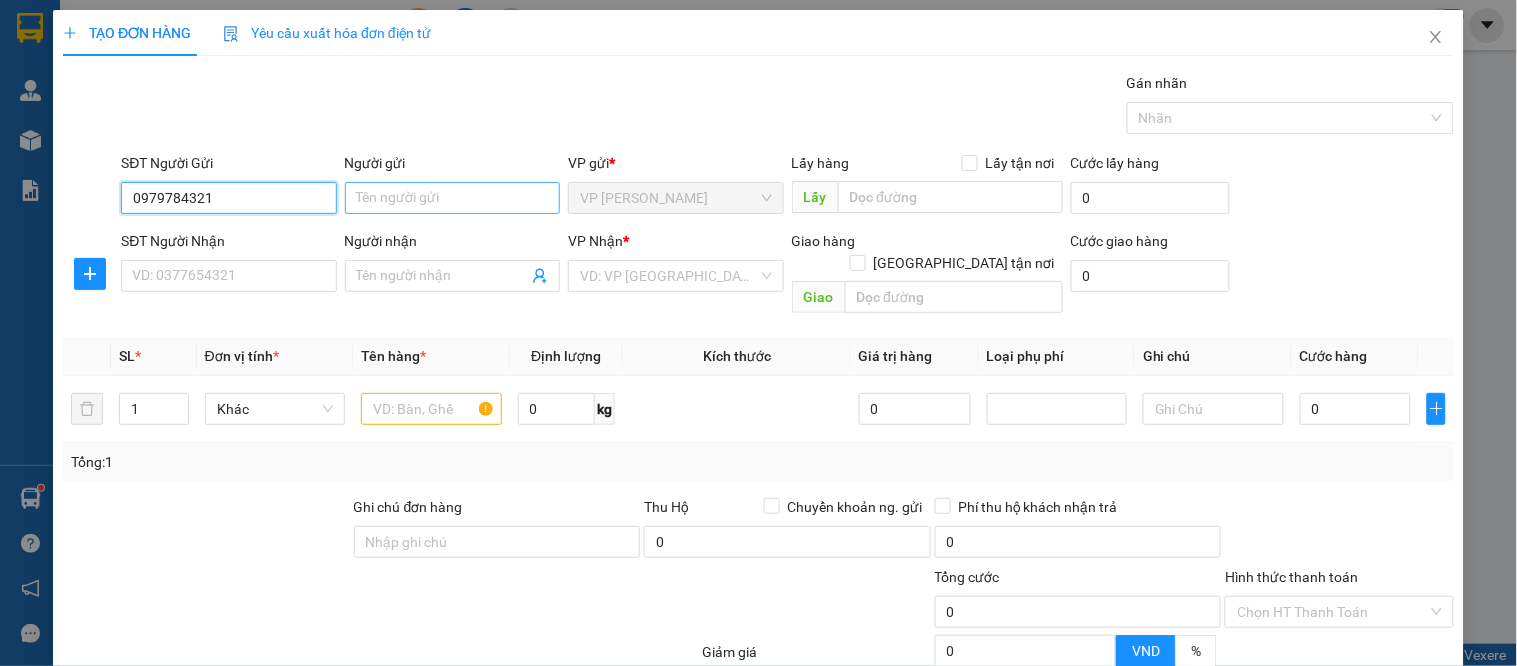 type on "0979784321" 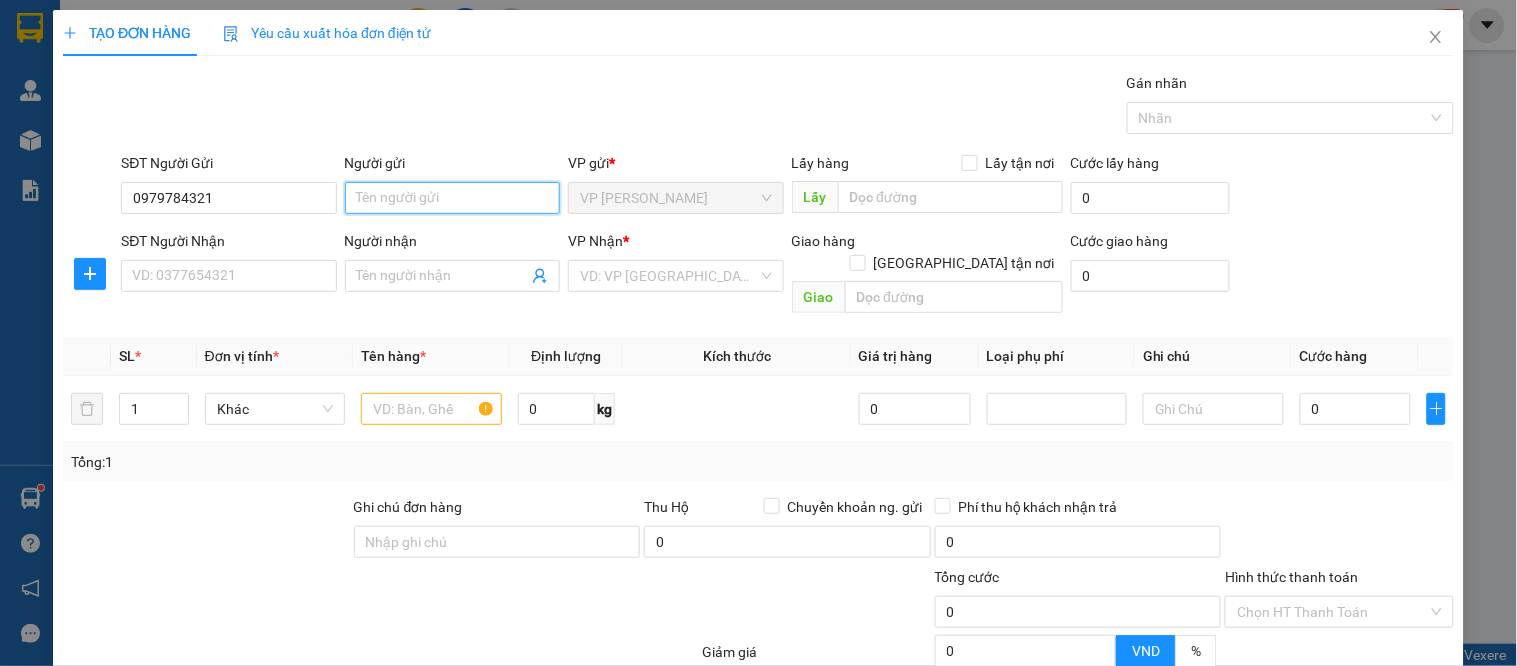 click on "Người gửi" at bounding box center [452, 198] 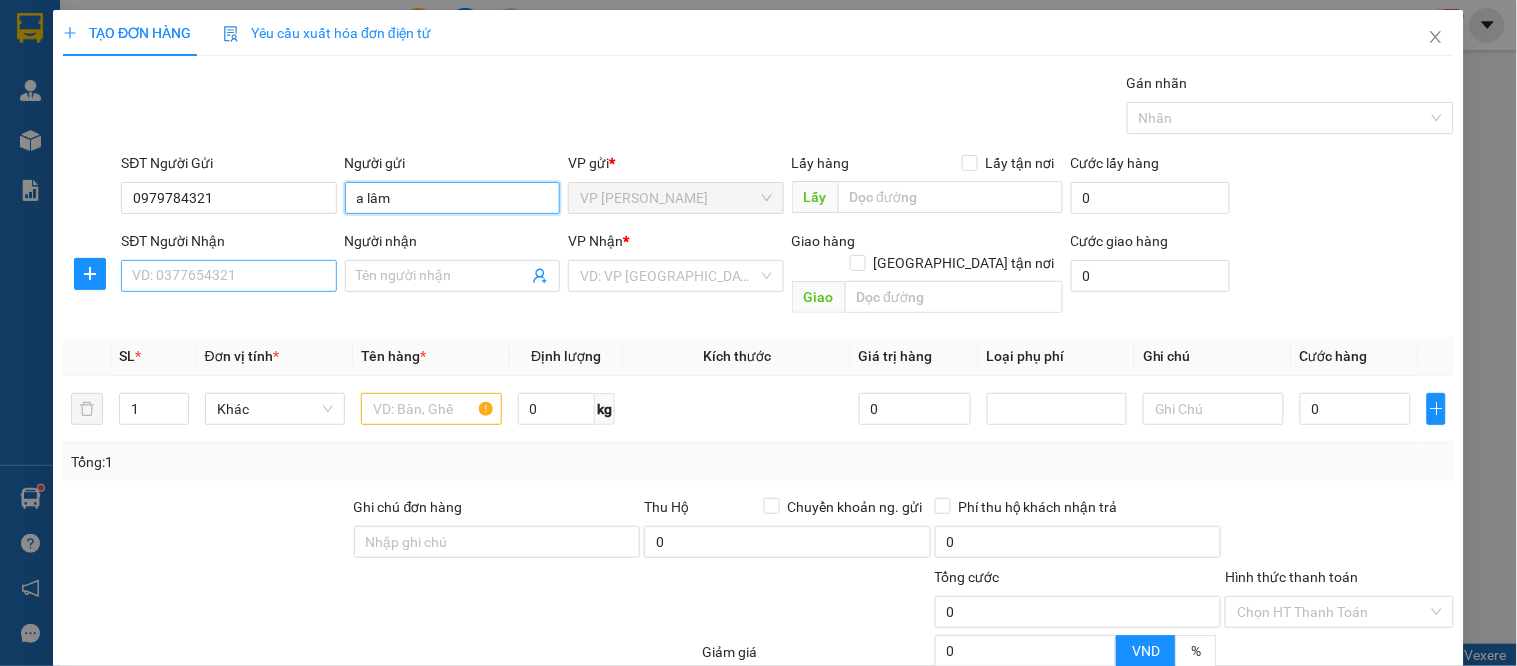 type on "a lâm" 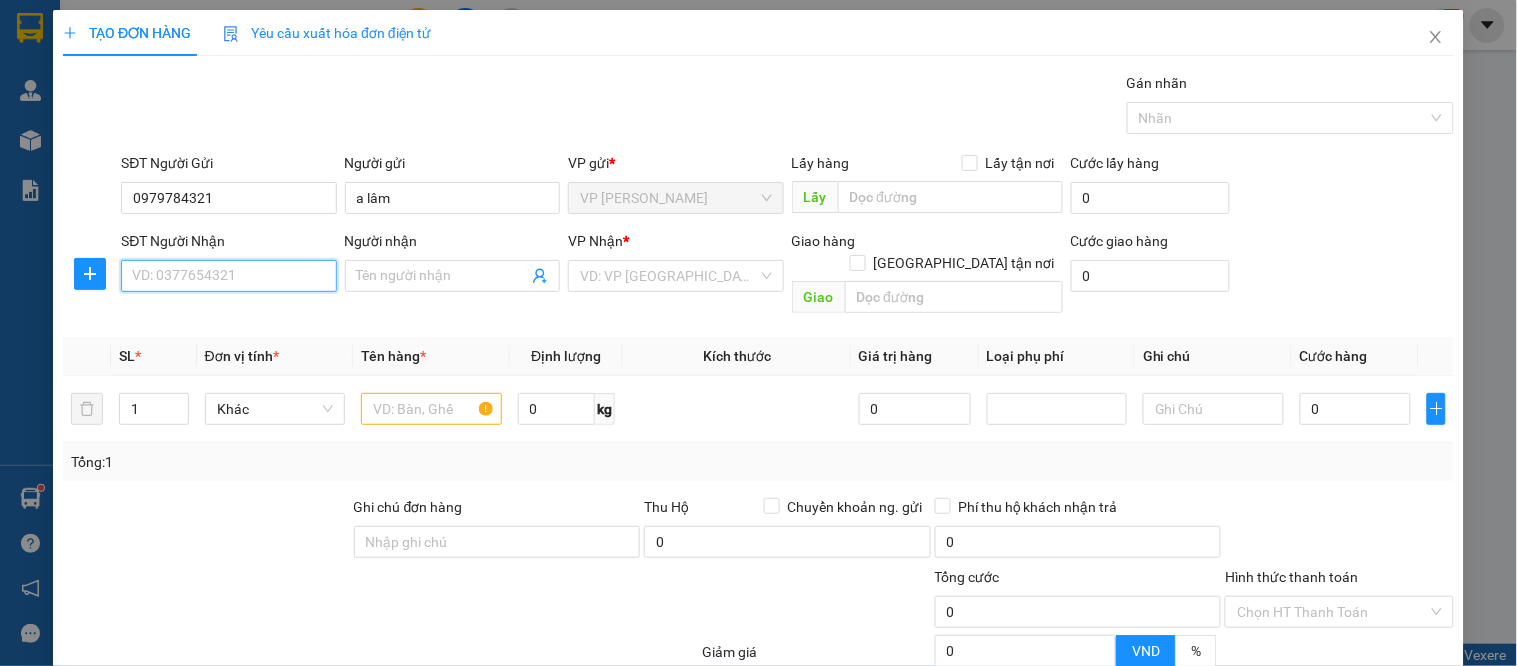 click on "SĐT Người Nhận" at bounding box center [228, 276] 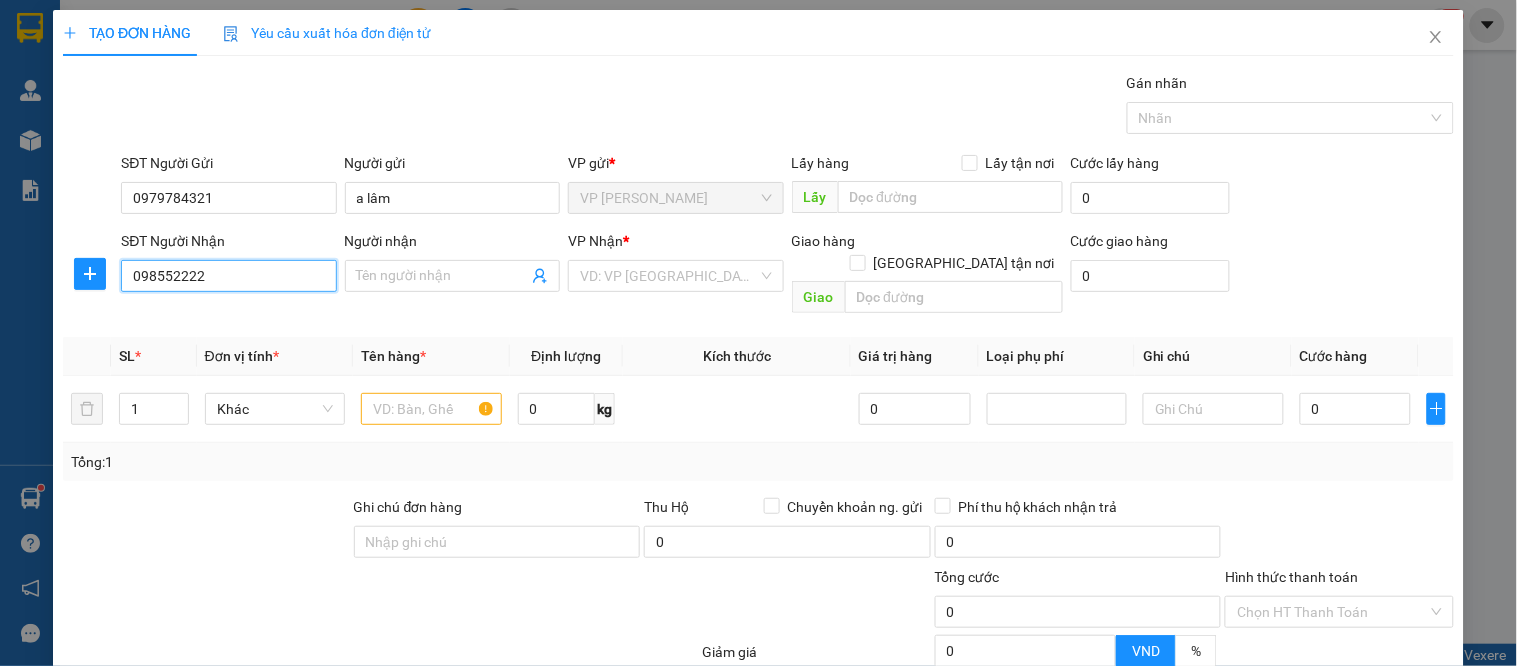 click on "098552222" at bounding box center [228, 276] 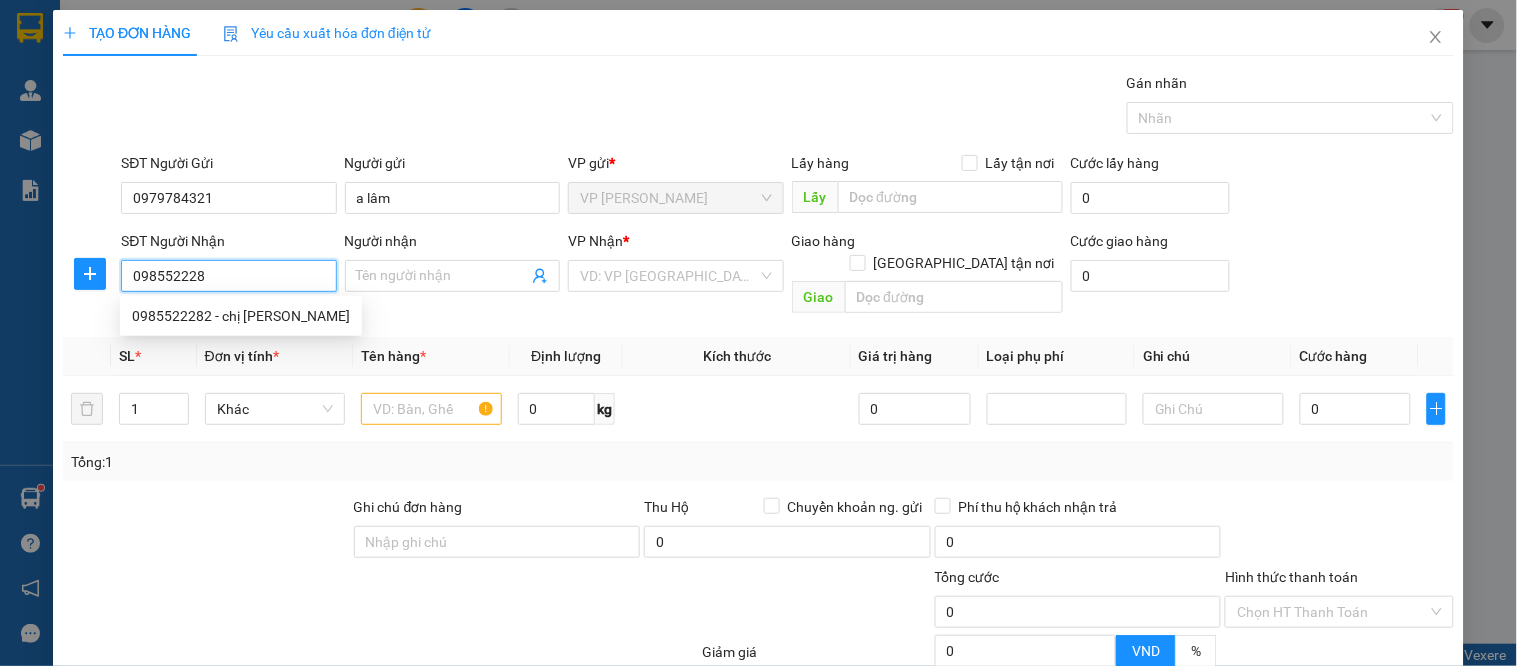 type on "0985522282" 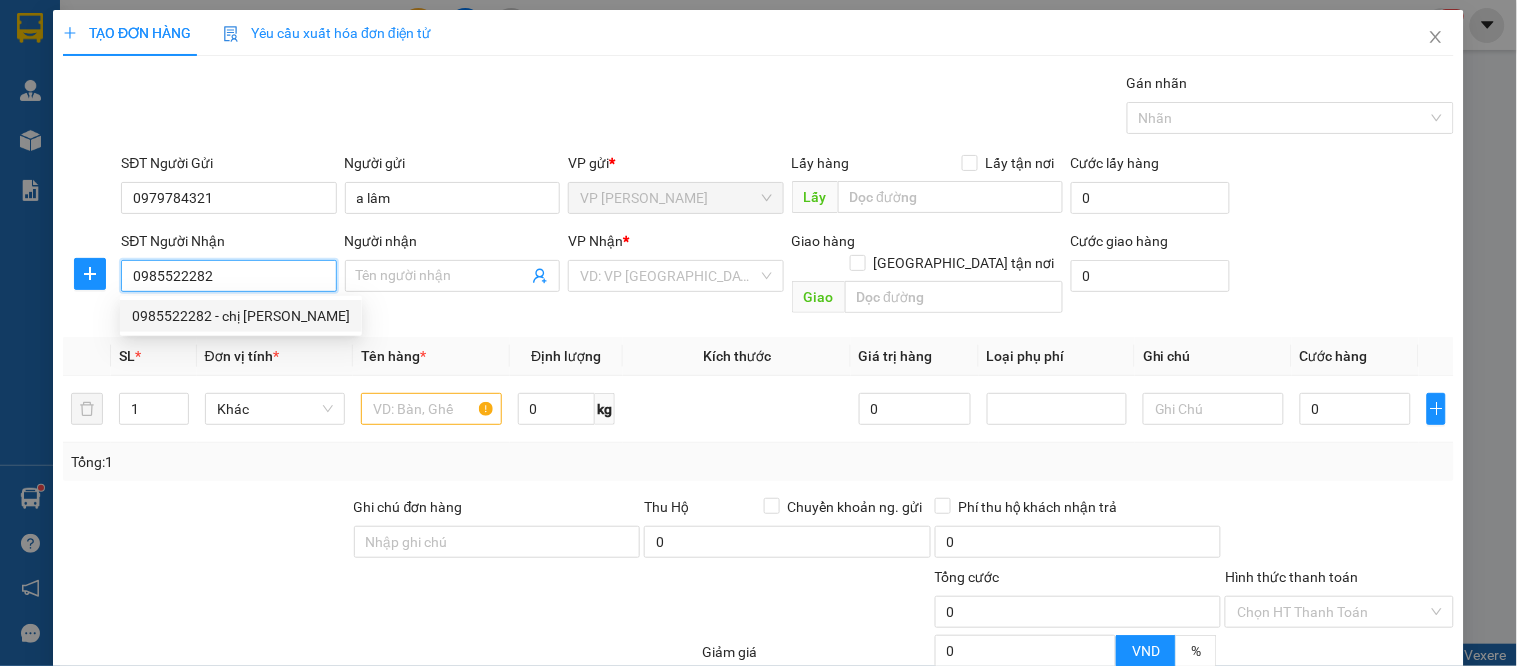 click on "0985522282 - chị [PERSON_NAME]" at bounding box center (241, 316) 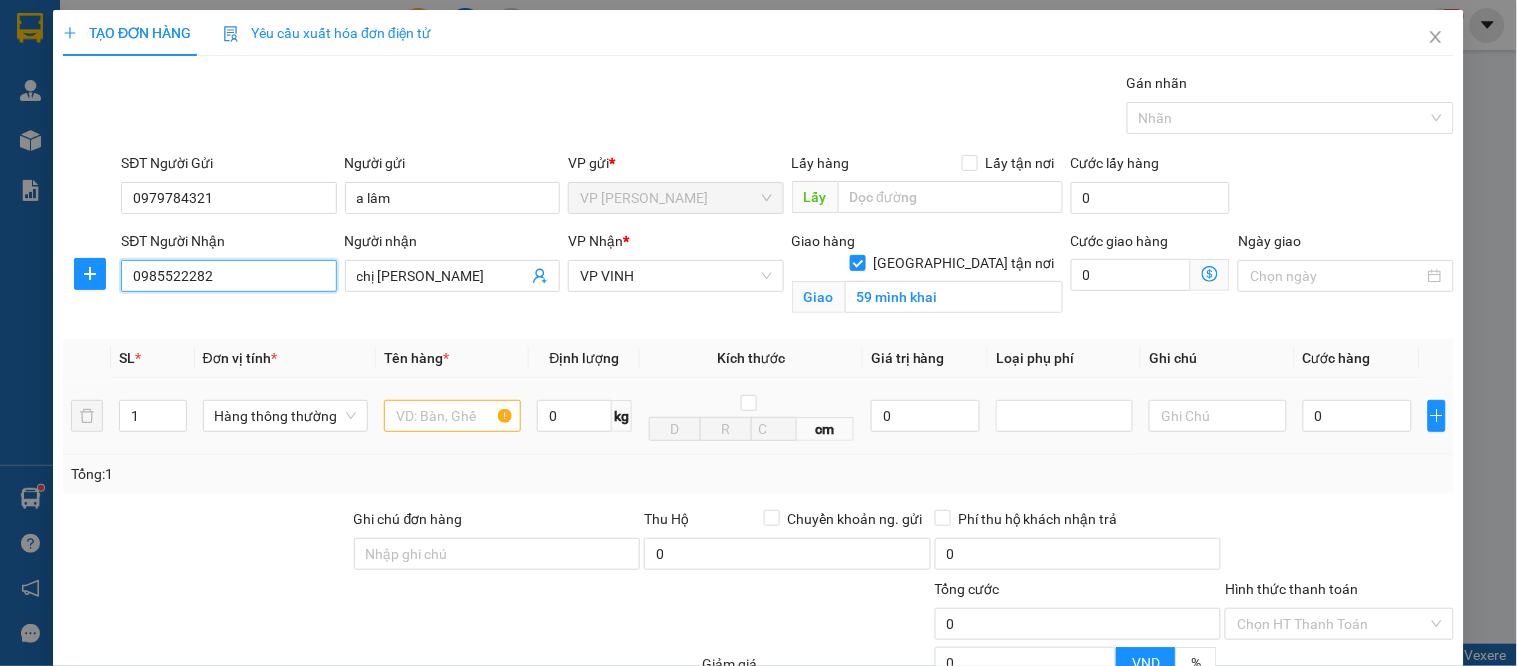 type on "0985522282" 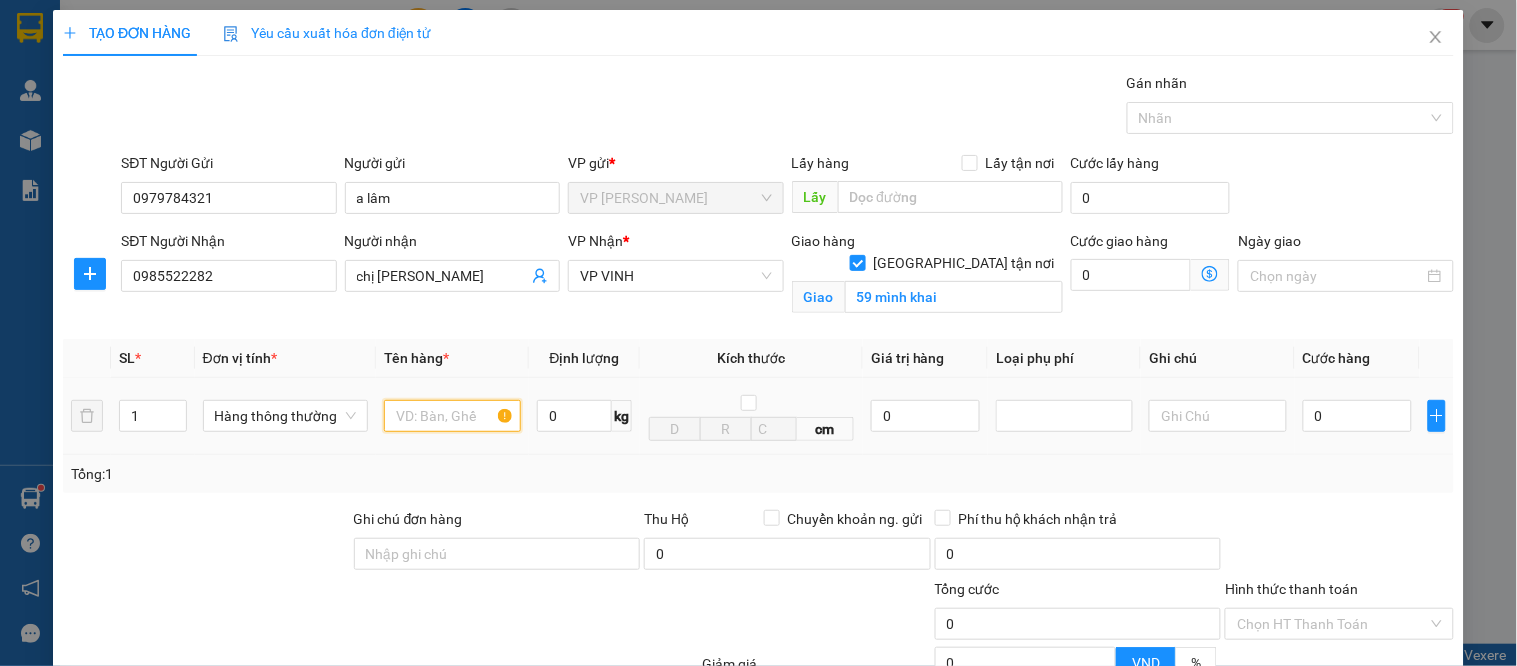 click at bounding box center (452, 416) 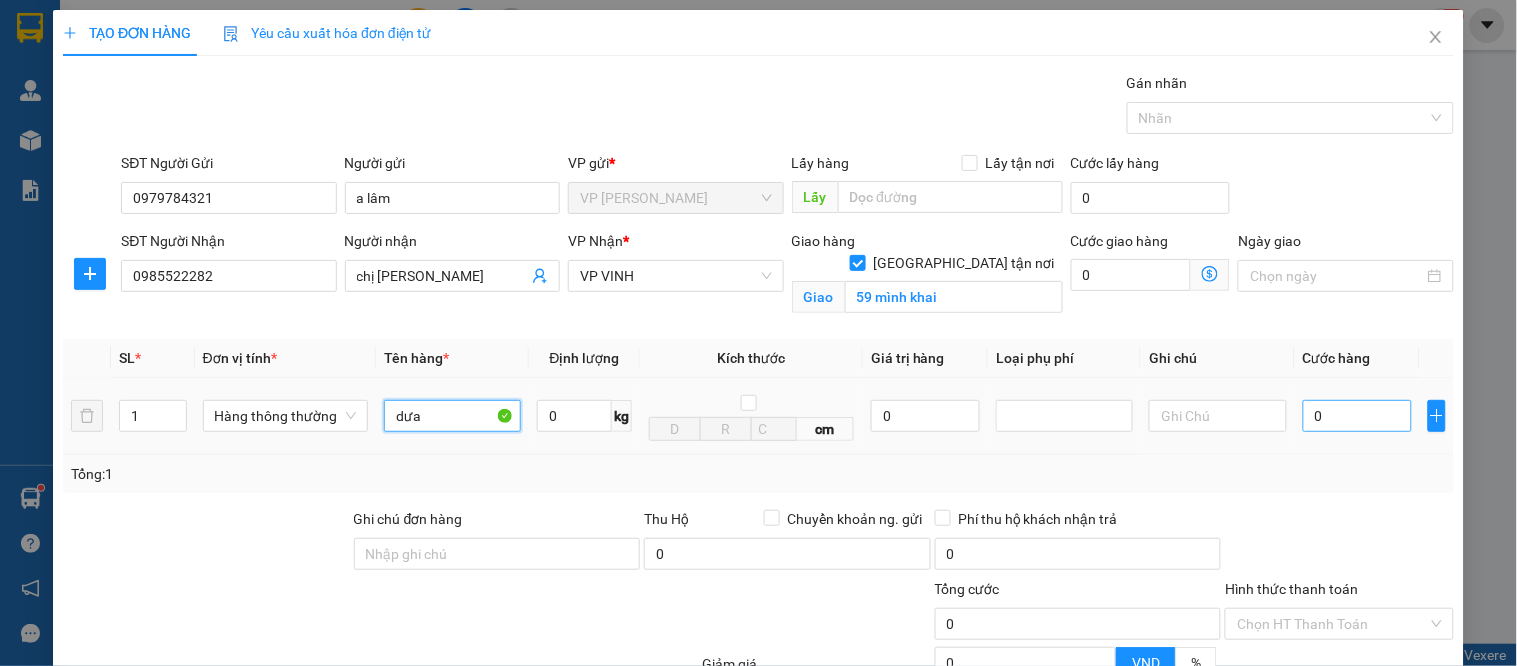 type on "dưa" 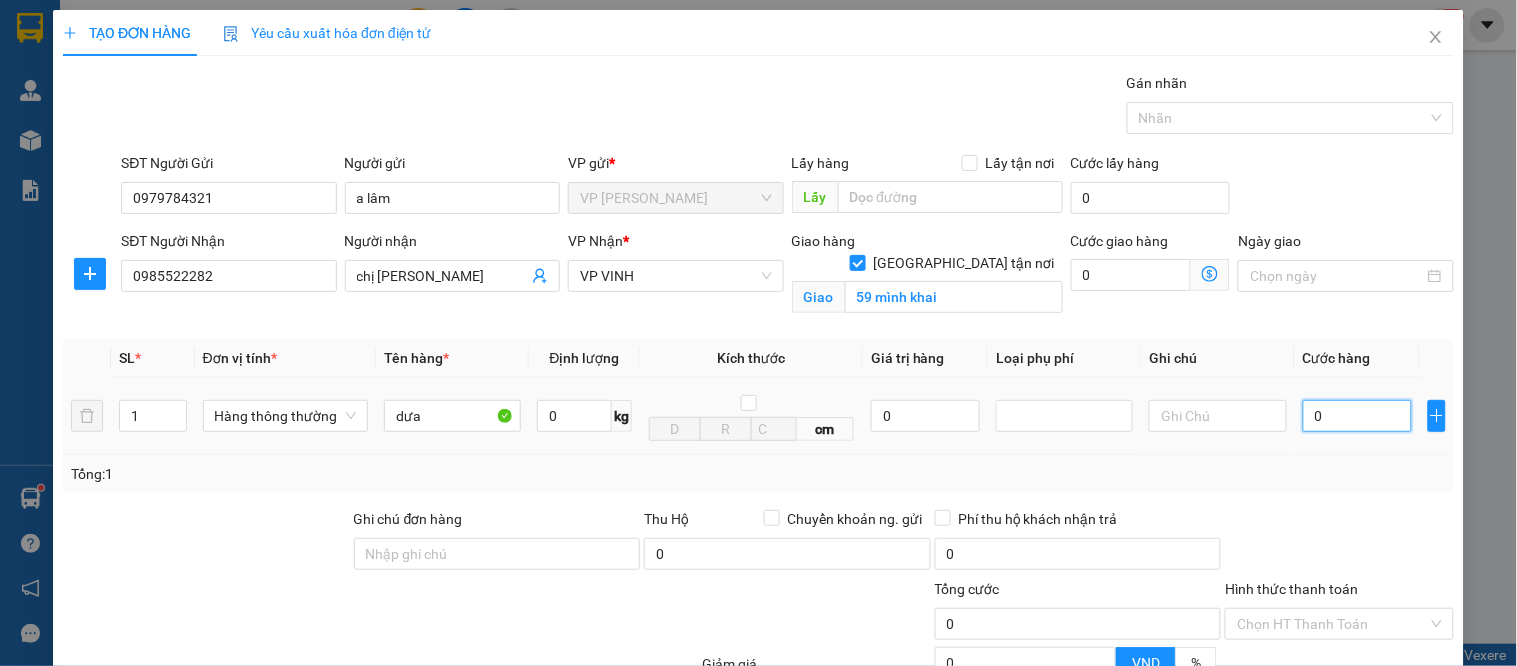 click on "0" at bounding box center [1357, 416] 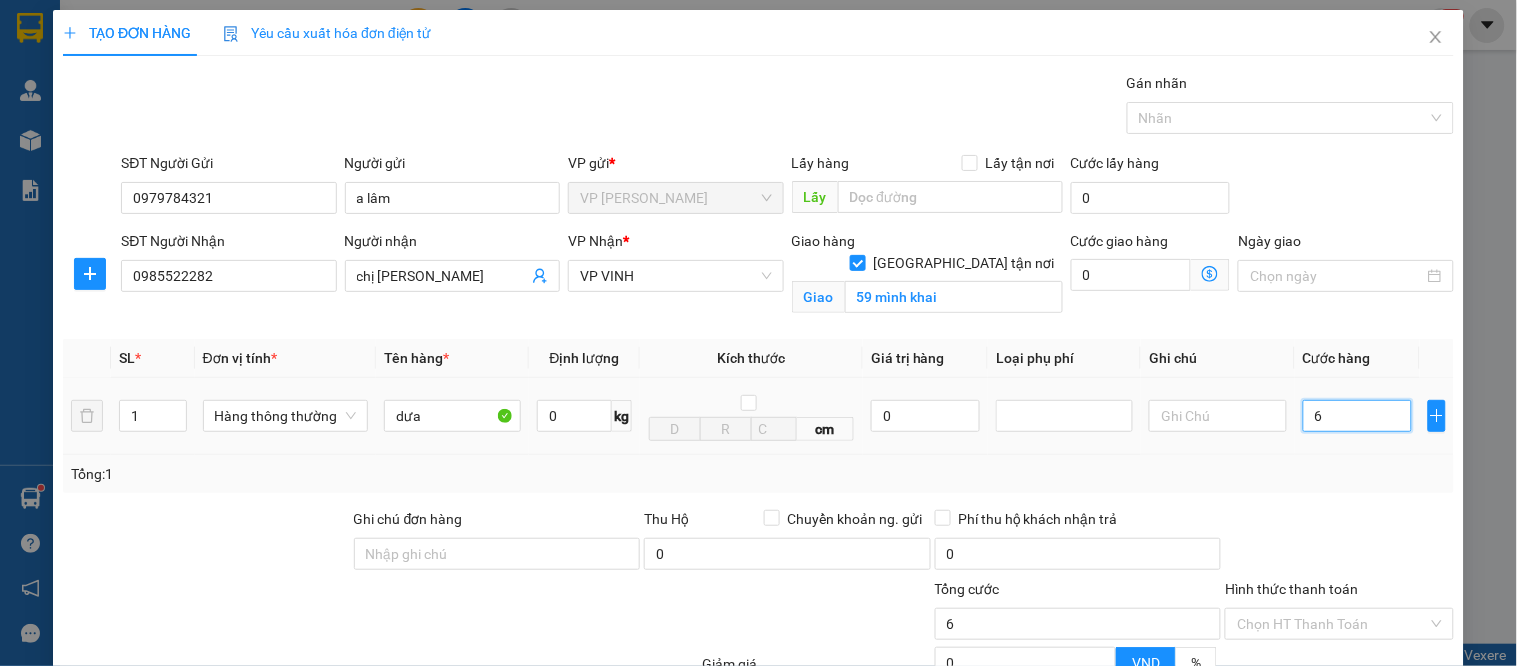 type on "60" 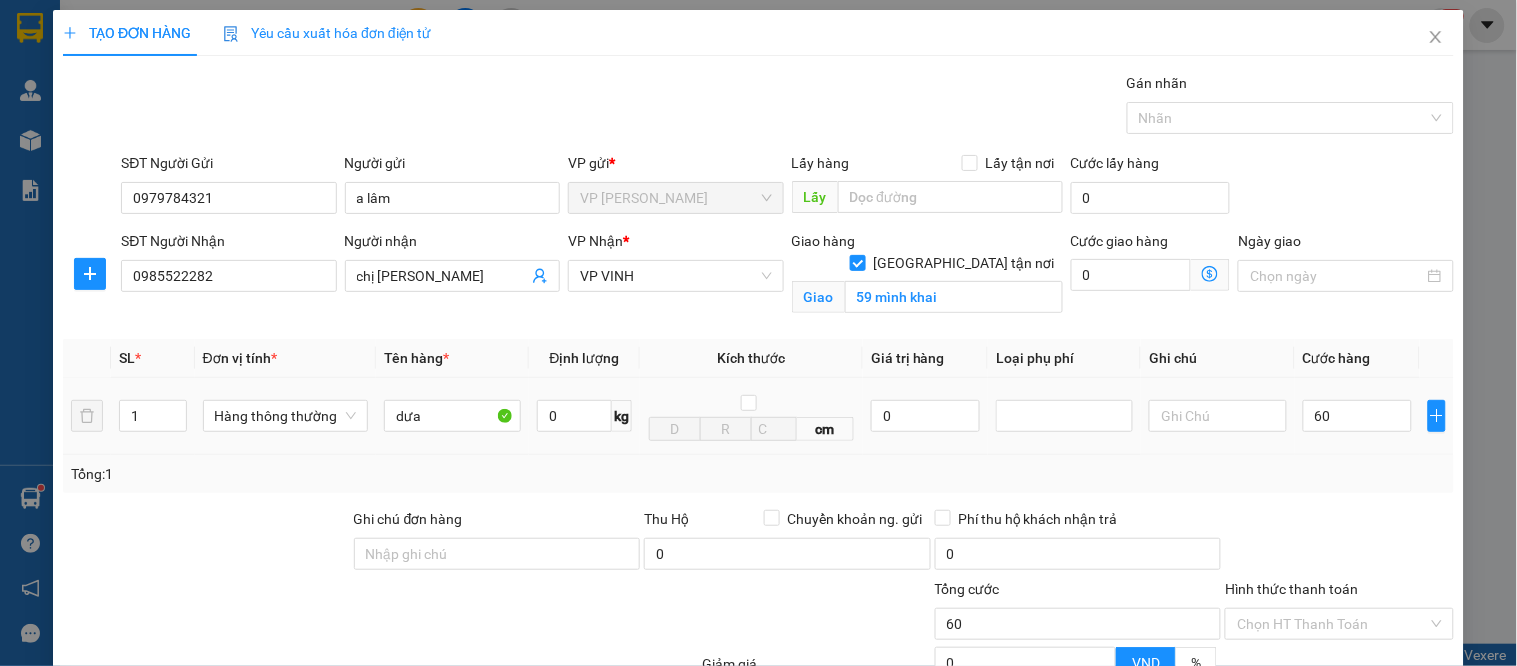 type on "60.000" 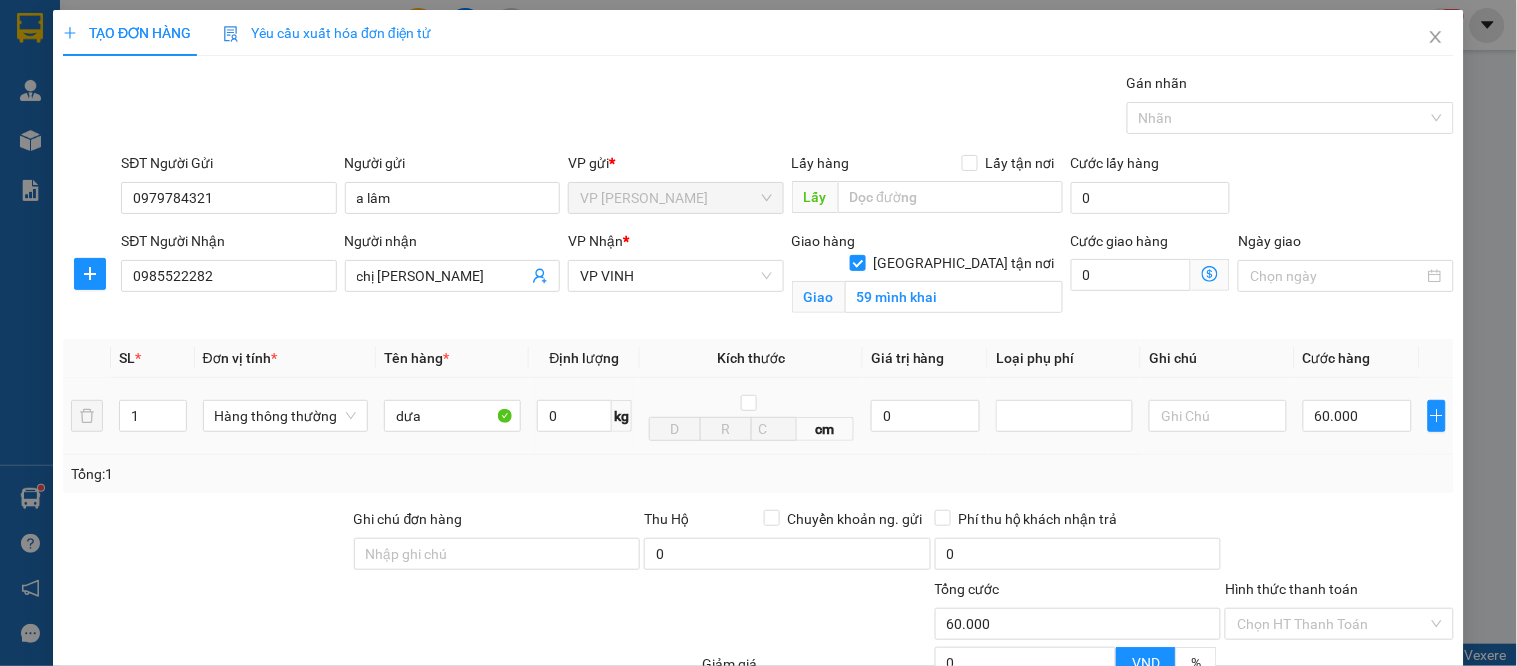 click on "60.000" at bounding box center (1357, 416) 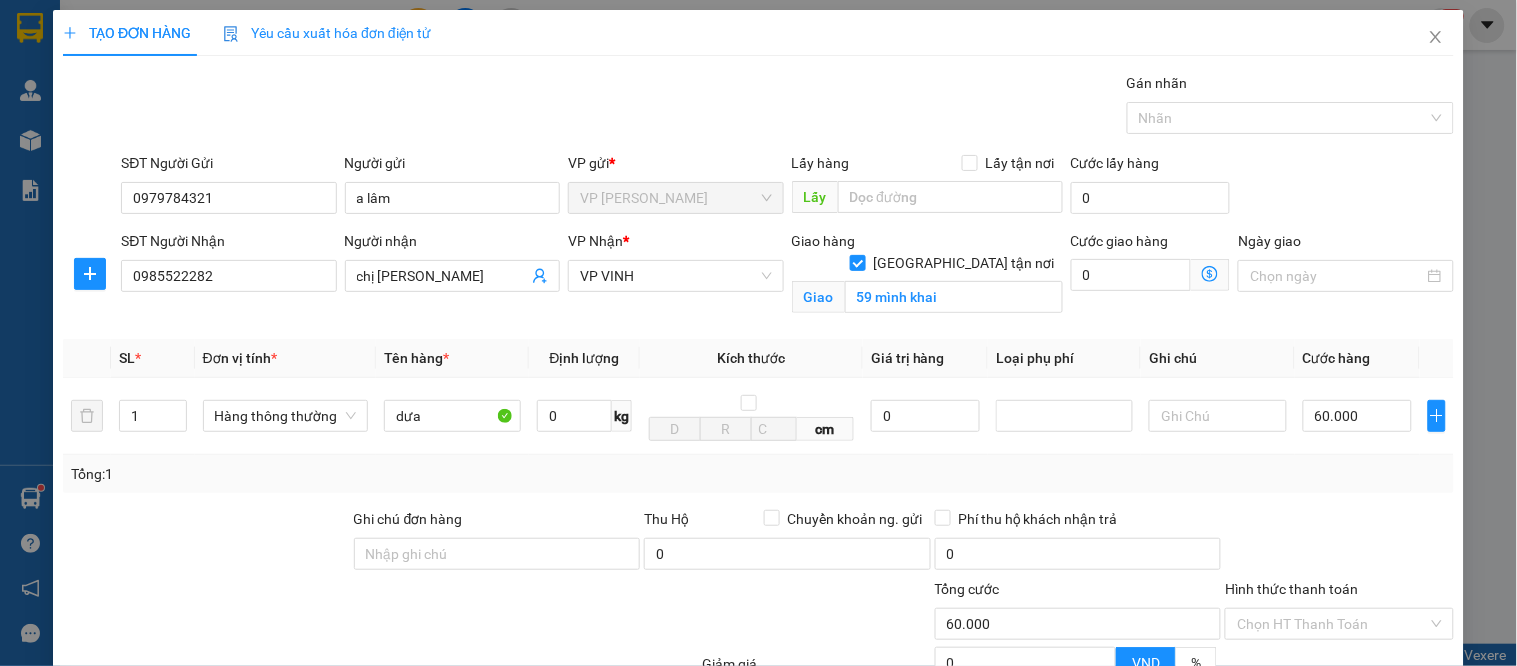 scroll, scrollTop: 210, scrollLeft: 0, axis: vertical 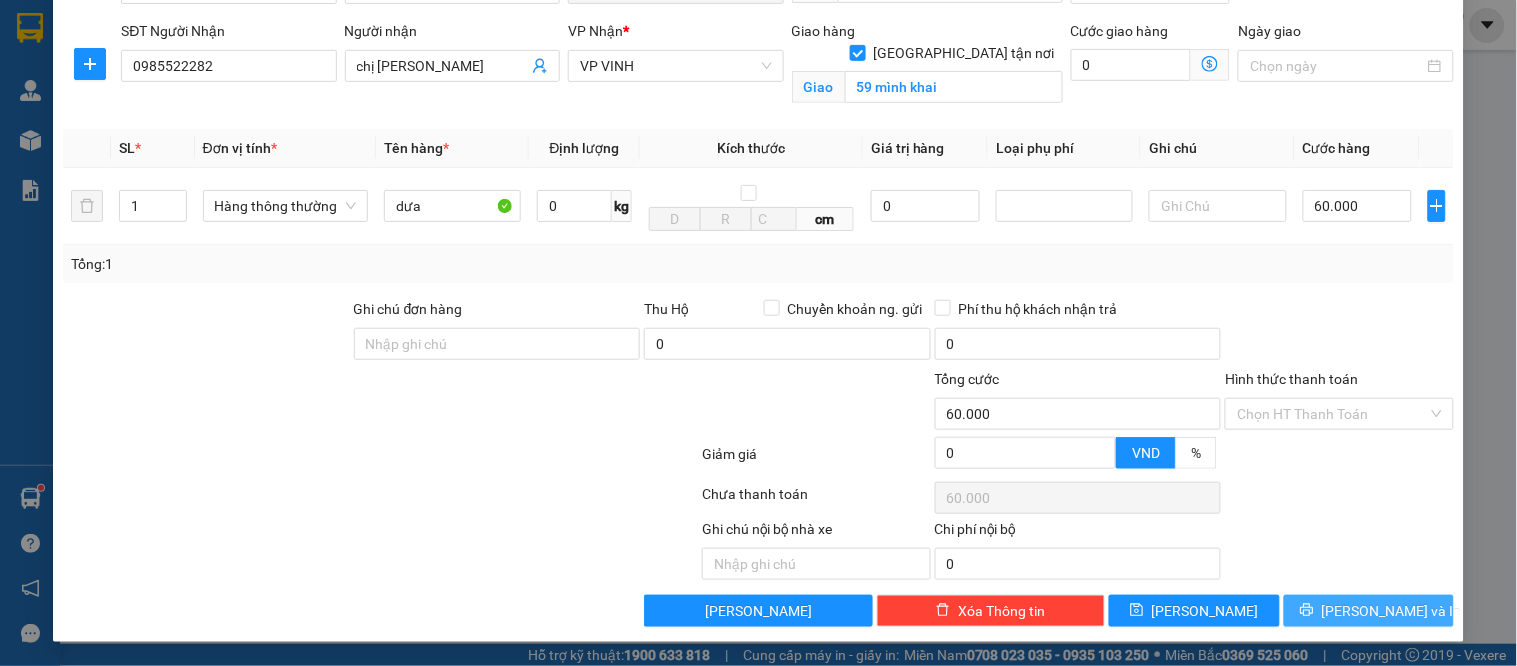 click on "[PERSON_NAME] và In" at bounding box center [1392, 611] 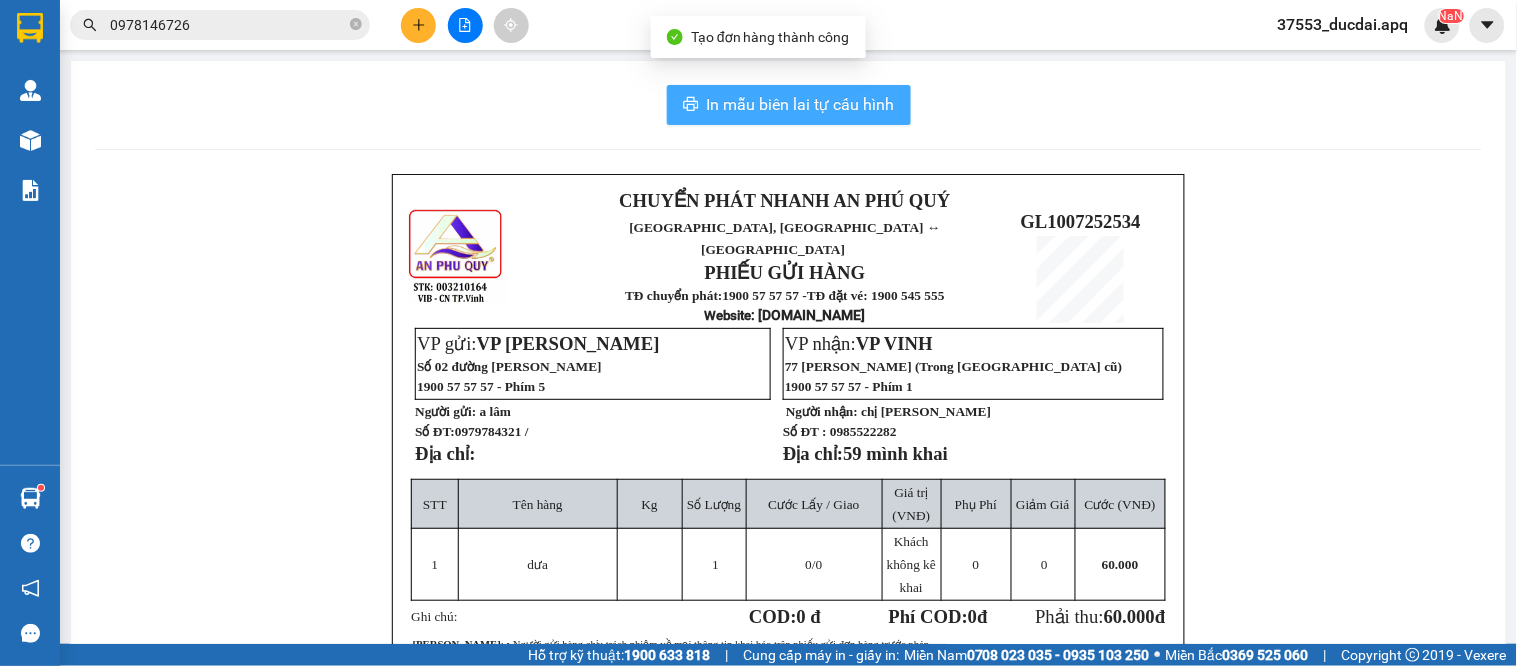 click on "In mẫu biên lai tự cấu hình" at bounding box center (801, 104) 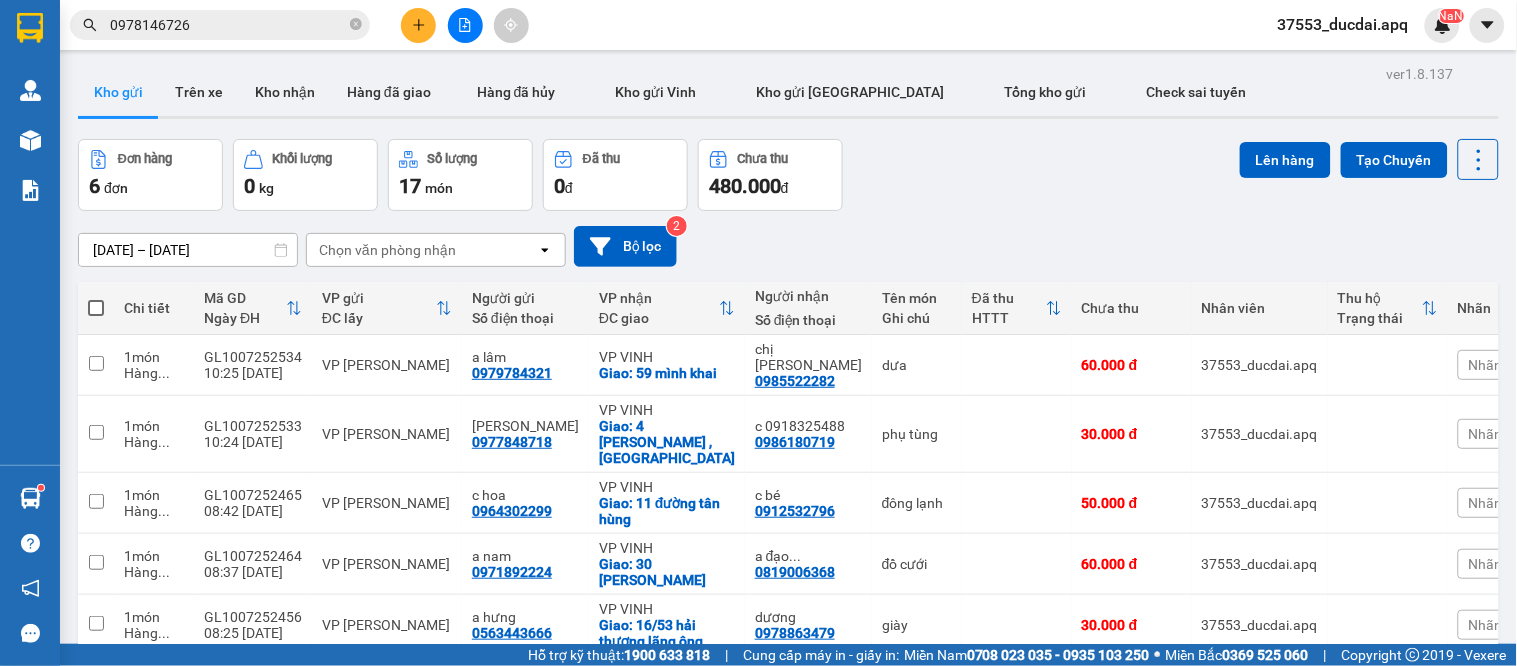 click on "[DATE] – [DATE] Press the down arrow key to interact with the calendar and select a date. Press the escape button to close the calendar. Selected date range is from [DATE] to [DATE]. Chọn văn phòng nhận open Bộ lọc 2" at bounding box center (788, 246) 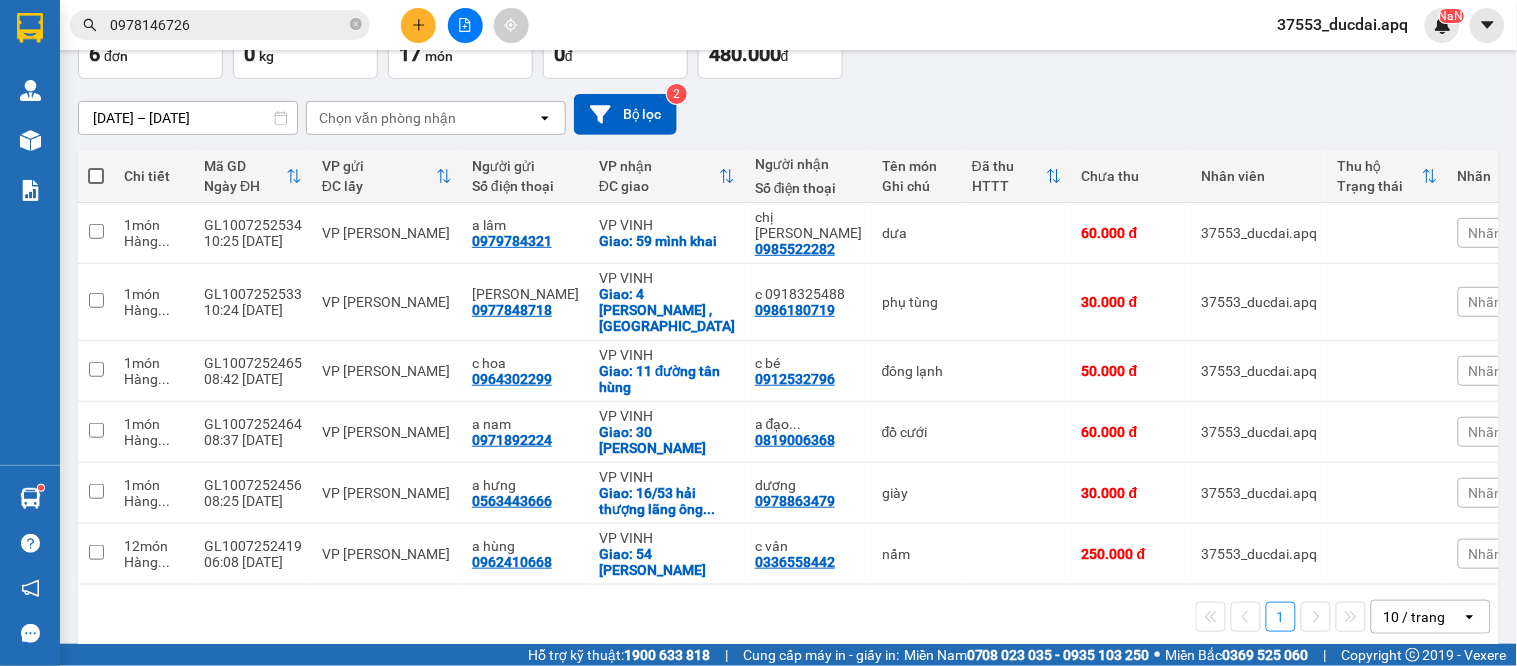 scroll, scrollTop: 0, scrollLeft: 0, axis: both 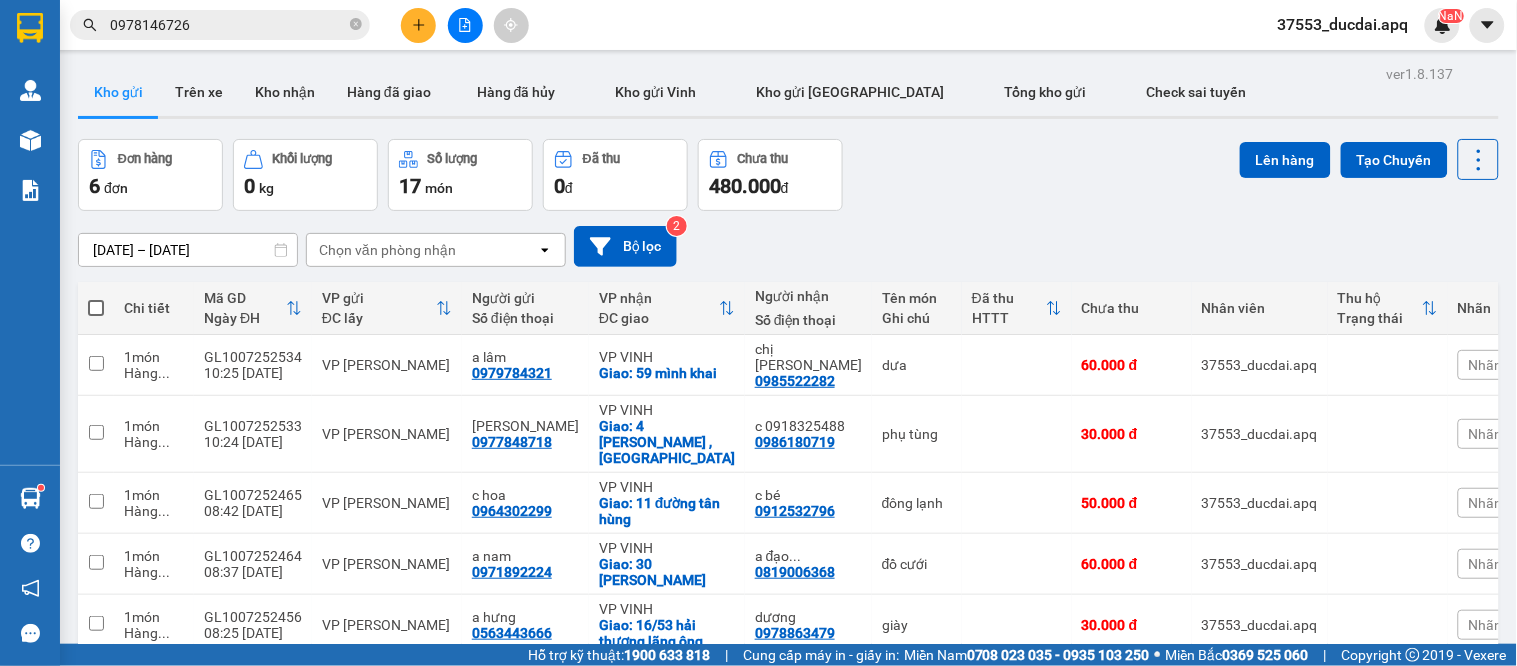 click on "Đơn hàng 6 đơn Khối lượng 0 kg Số lượng 17 món Đã thu 0  đ Chưa thu 480.000  đ Lên hàng Tạo Chuyến" at bounding box center [788, 175] 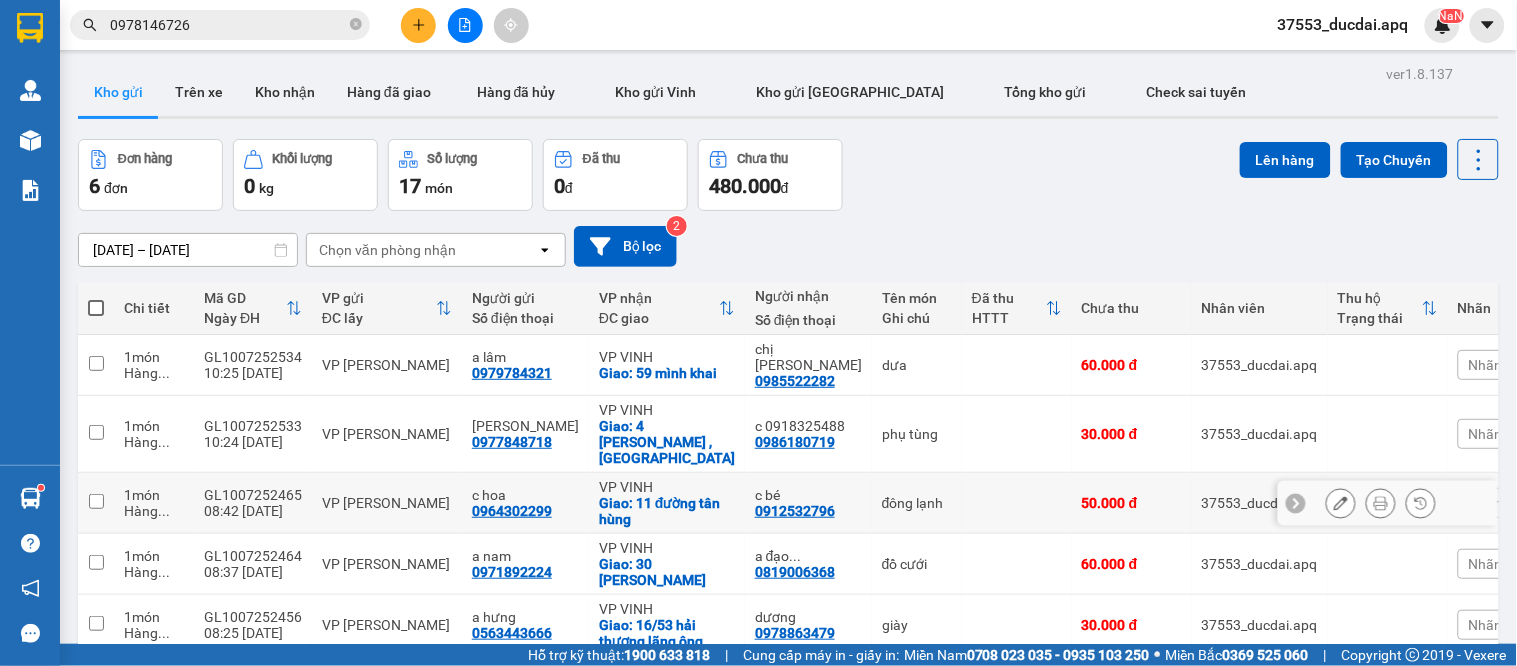 scroll, scrollTop: 132, scrollLeft: 0, axis: vertical 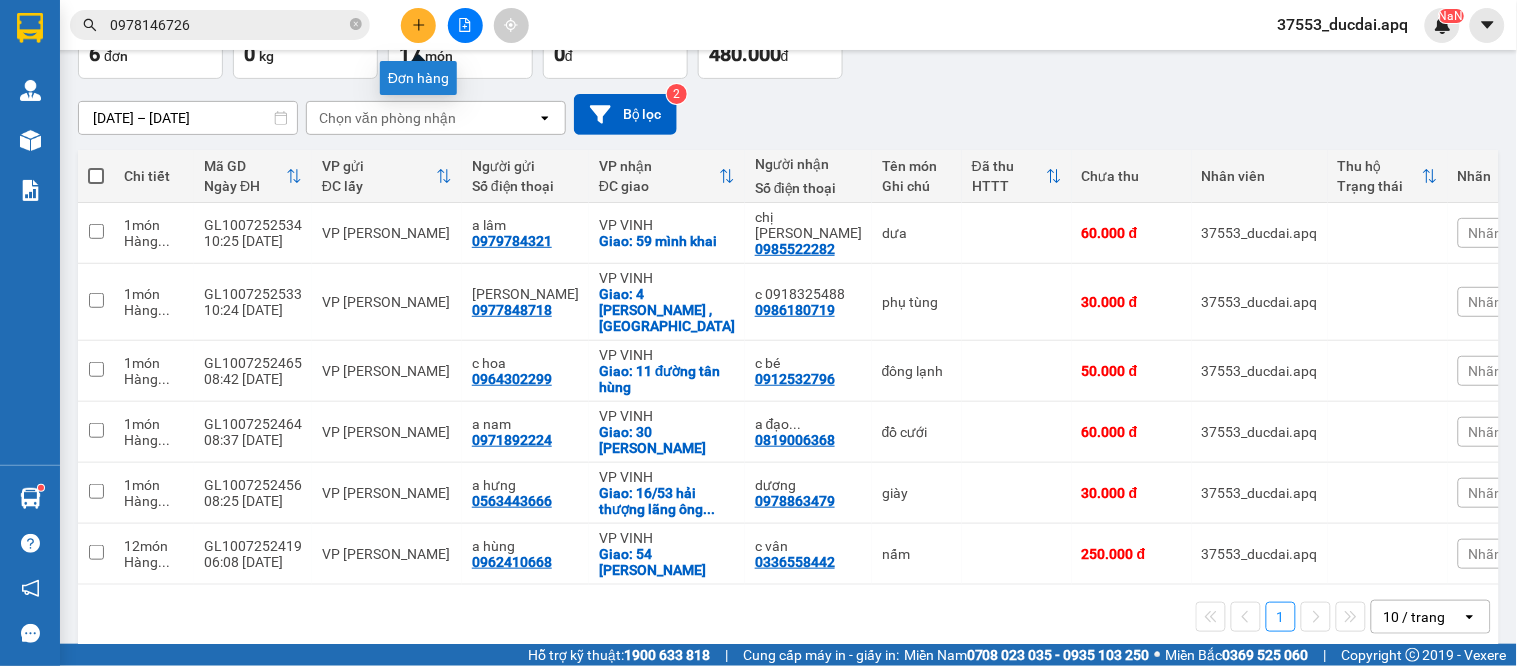 click at bounding box center [418, 25] 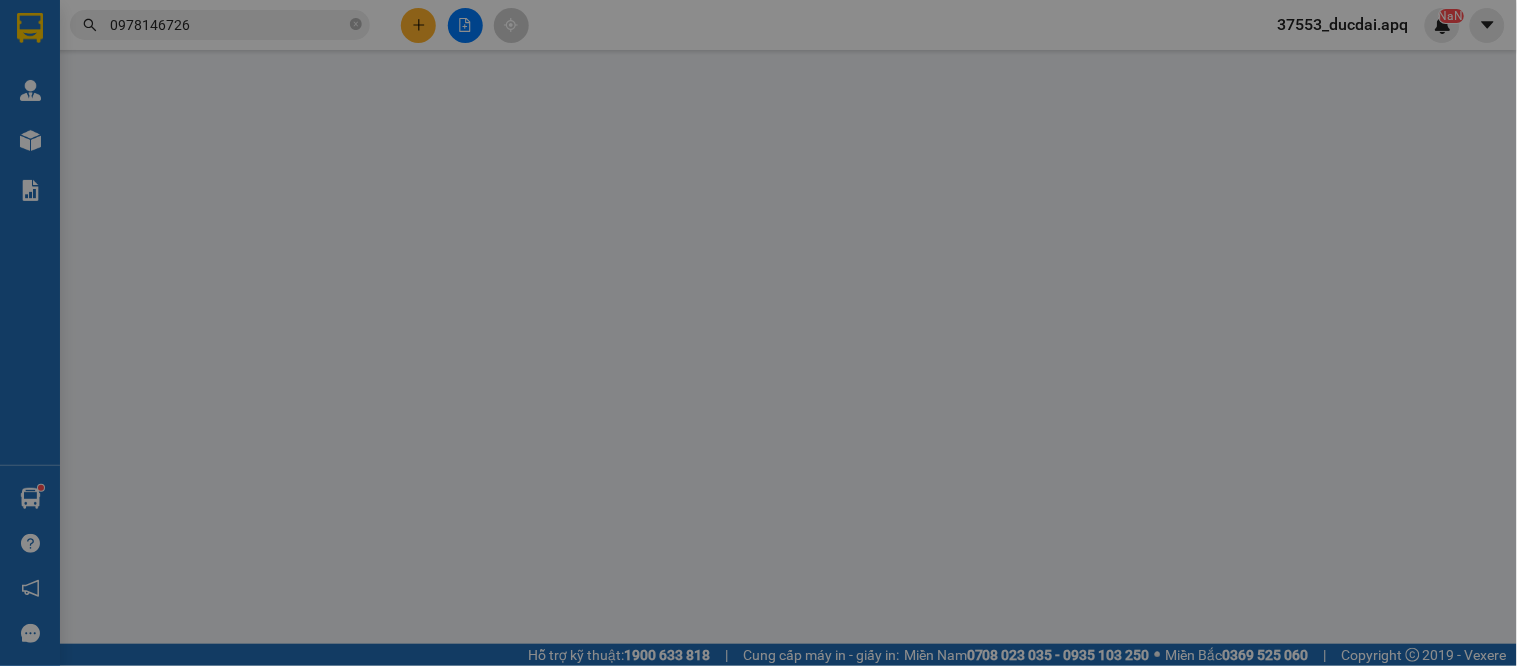 scroll, scrollTop: 0, scrollLeft: 0, axis: both 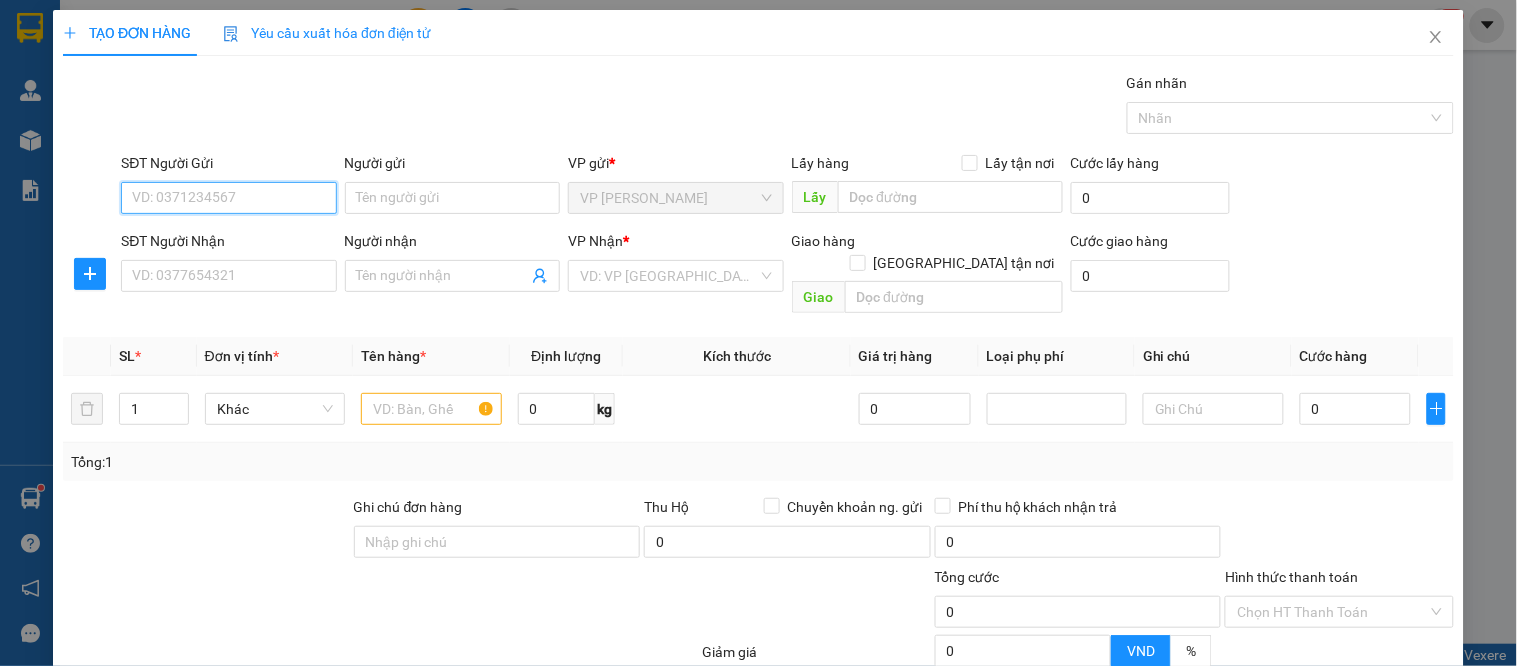 click on "SĐT Người Gửi" at bounding box center [228, 198] 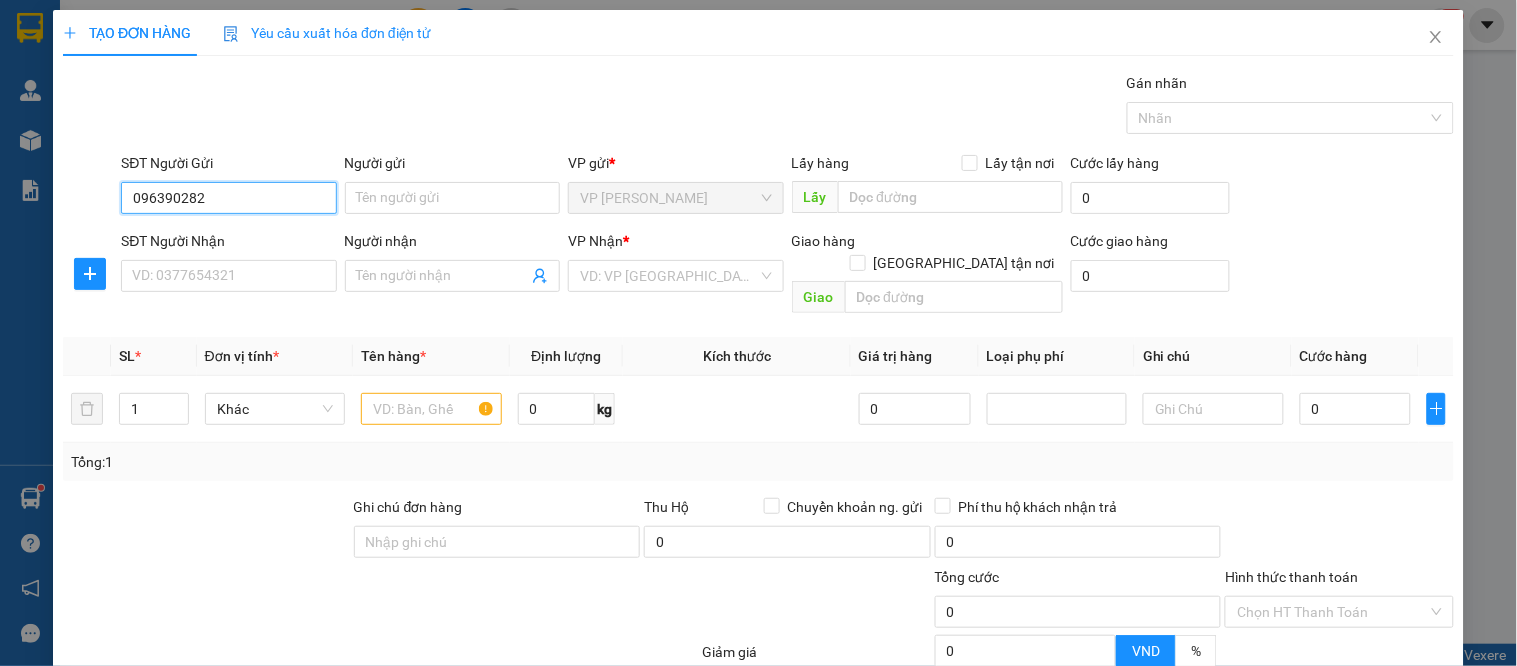 type on "0963902829" 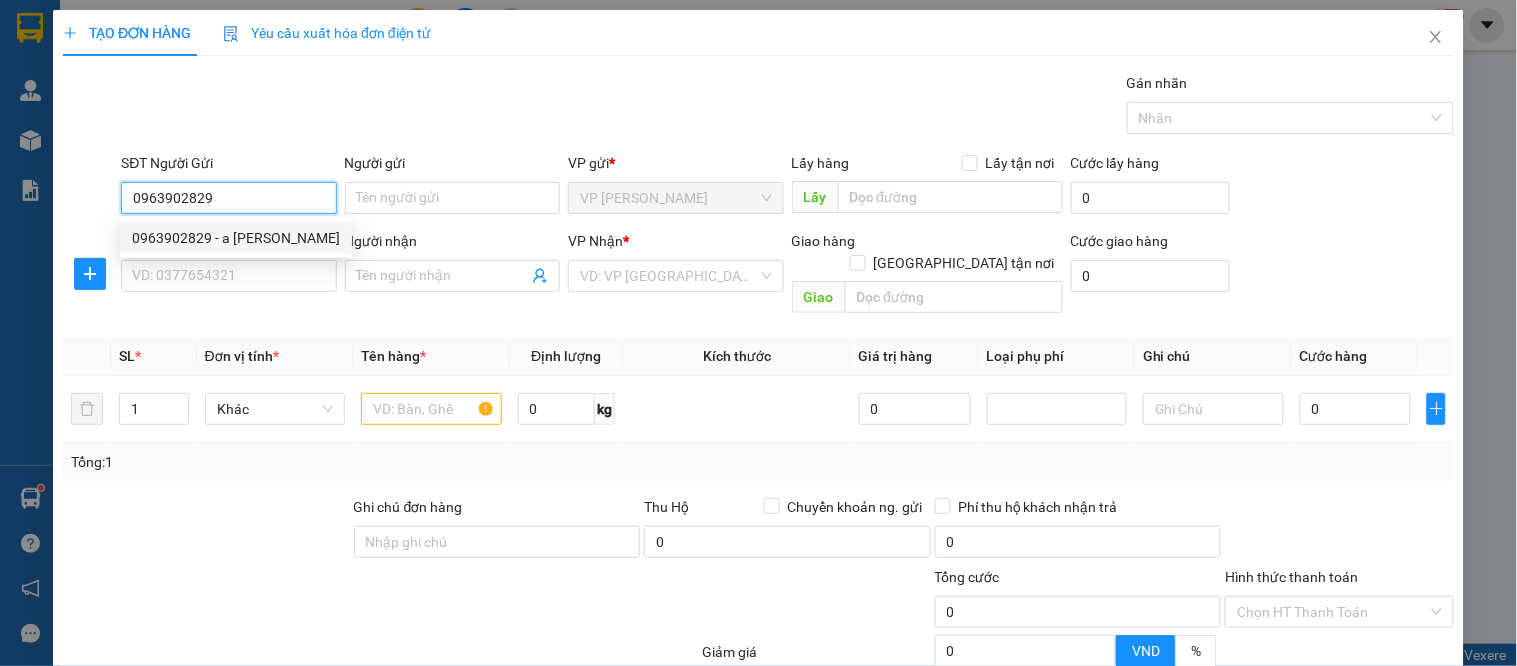 click on "0963902829 - a [PERSON_NAME]" at bounding box center [236, 238] 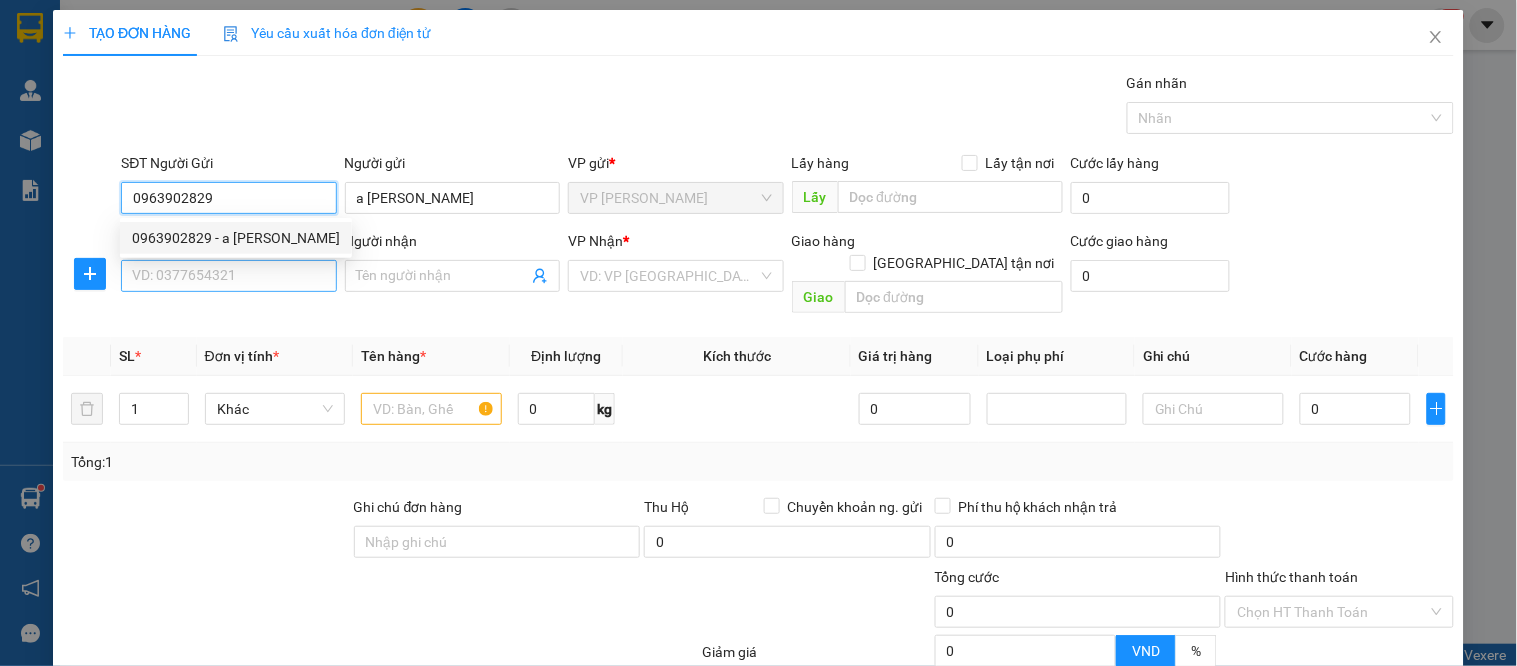 type on "0963902829" 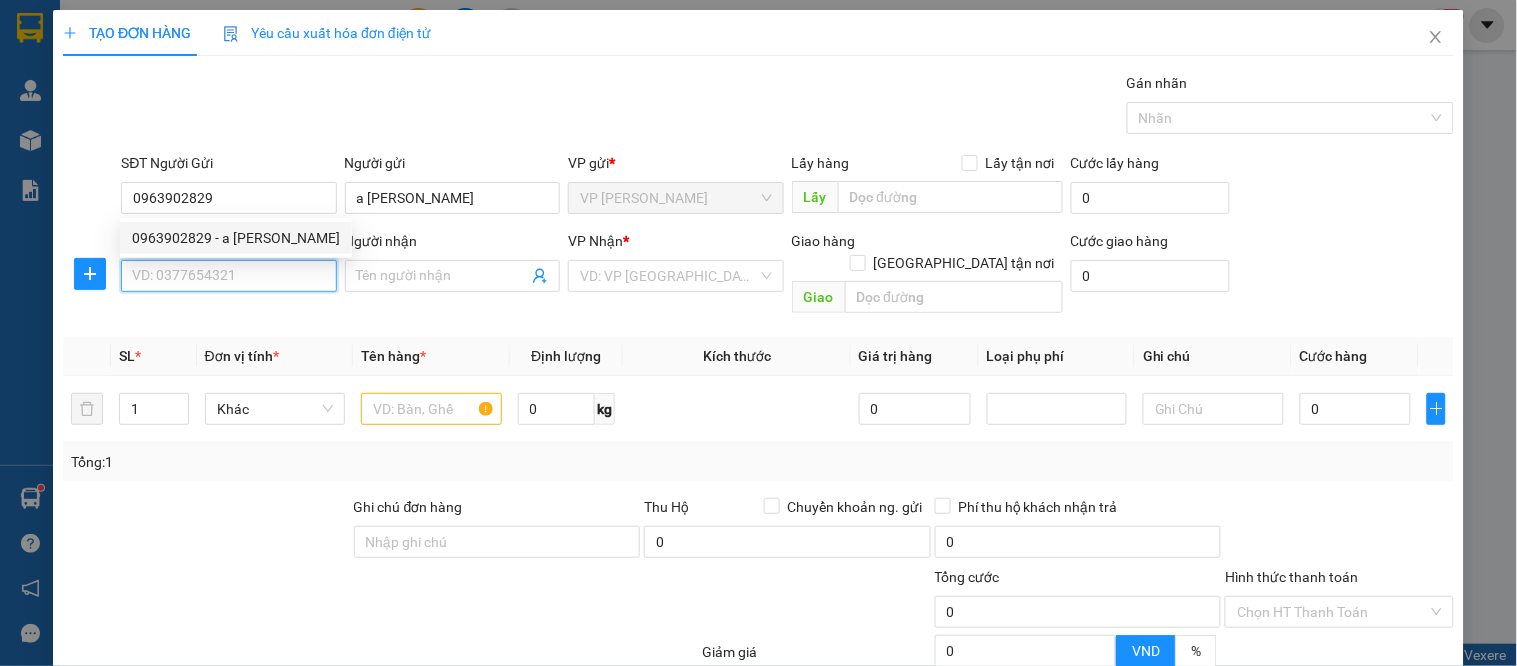 click on "SĐT Người Nhận" at bounding box center [228, 276] 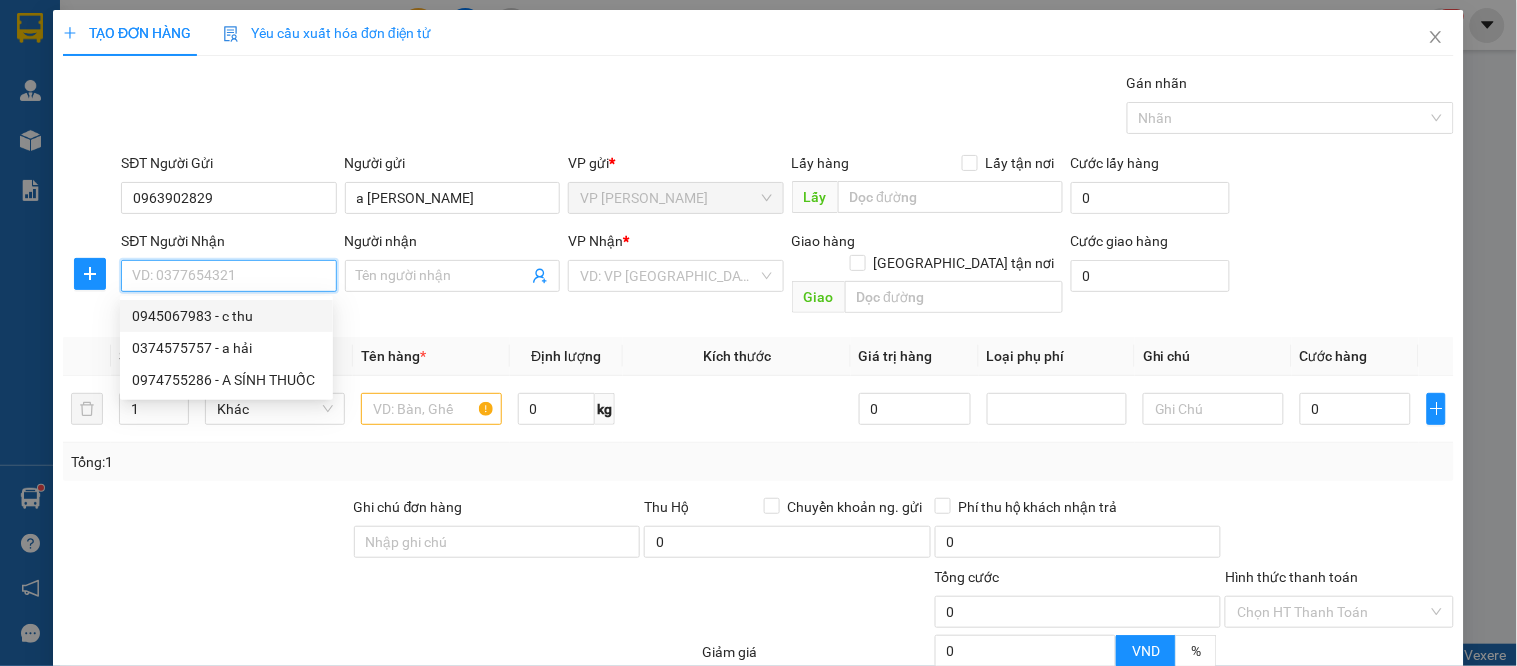 click on "0945067983 - c thu" at bounding box center [226, 316] 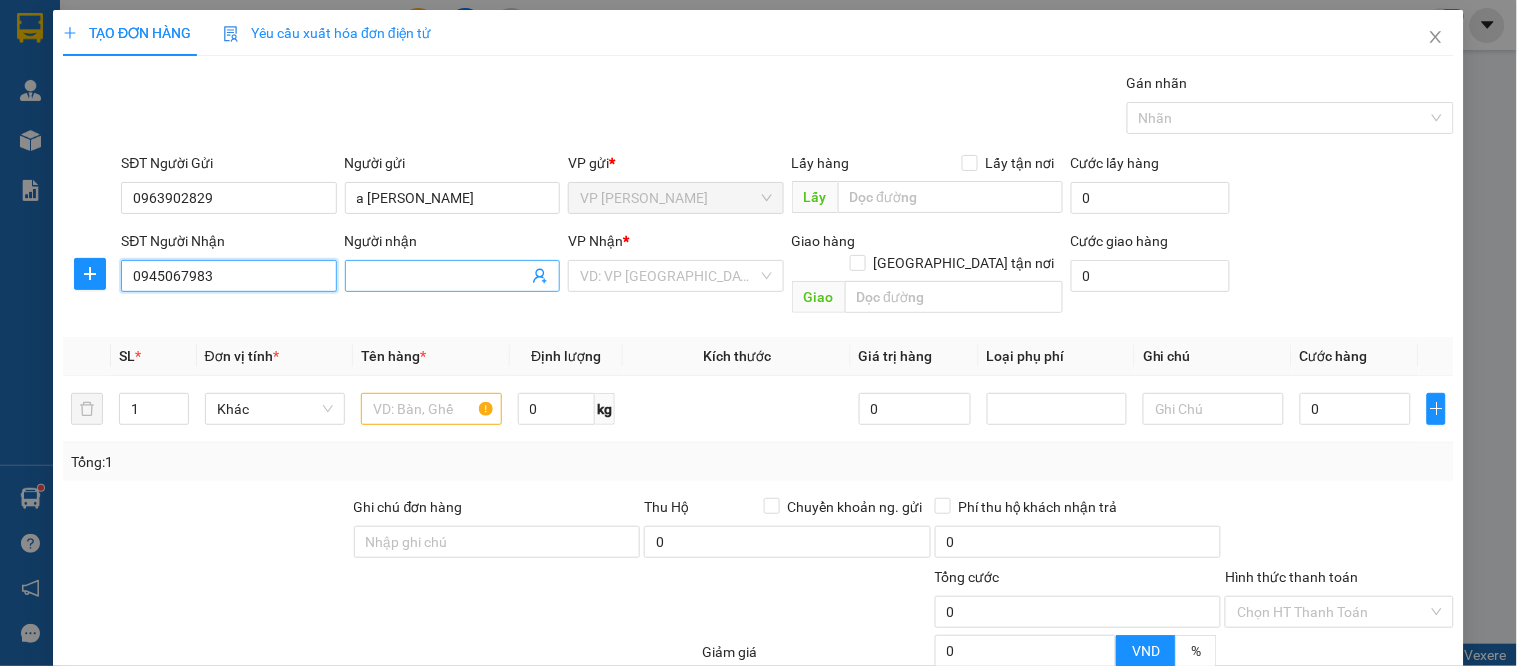 type on "c thu" 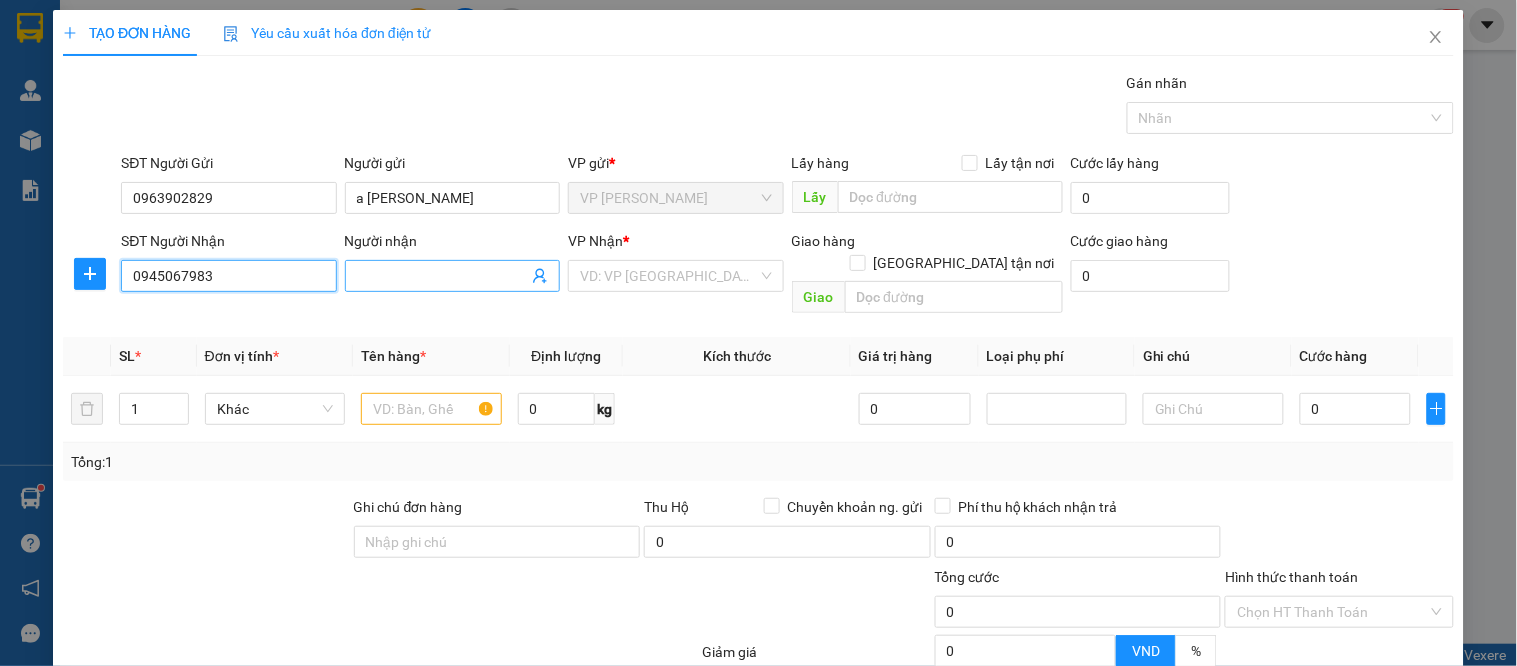 type on "sn 45a nghách 3 ngõ 10 đường [PERSON_NAME] cửa nam" 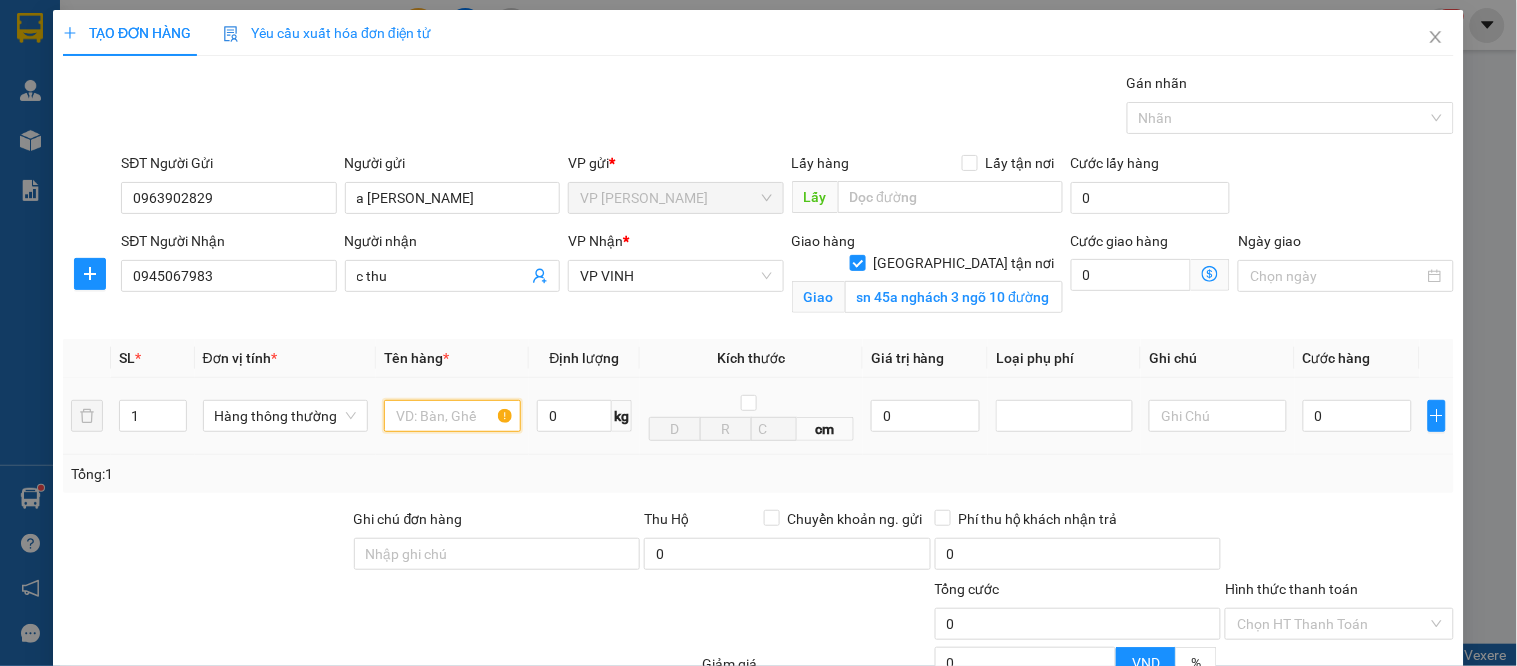 click at bounding box center (452, 416) 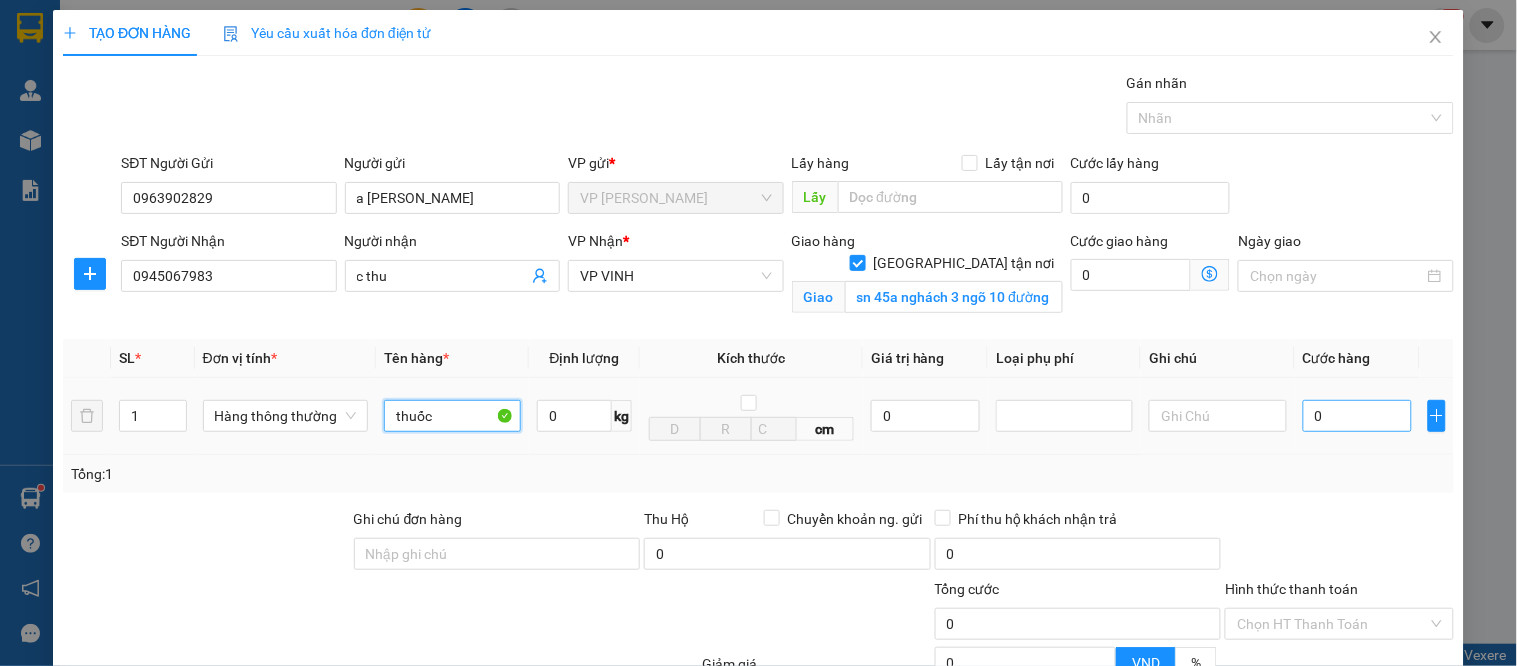 type on "thuốc" 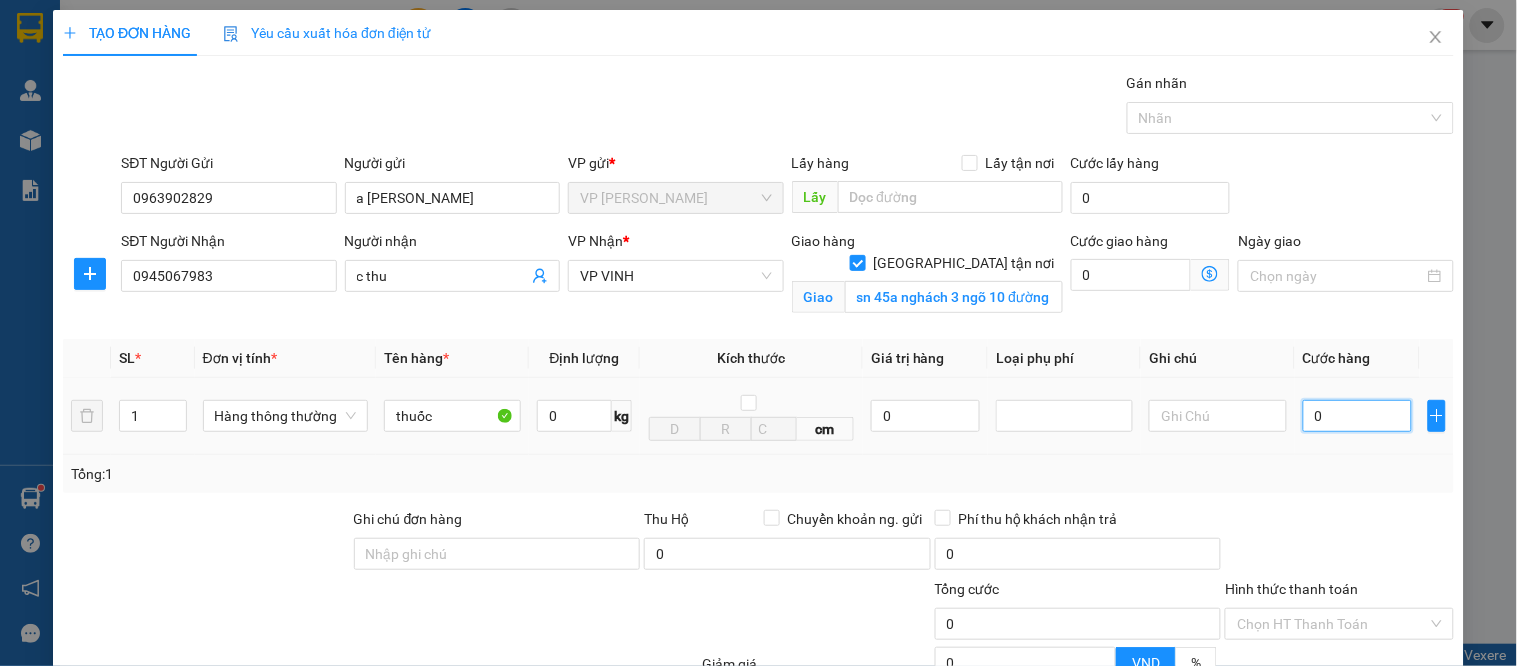 click on "0" at bounding box center (1357, 416) 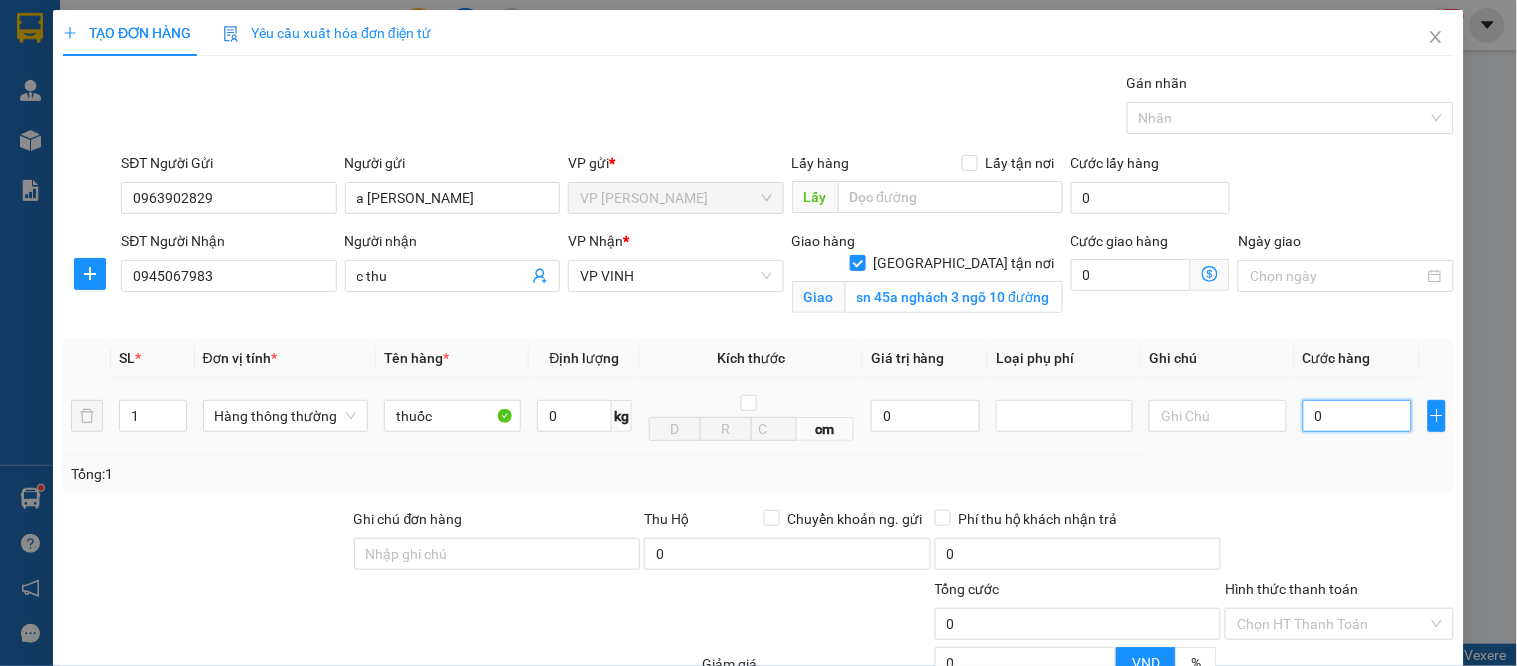type on "04" 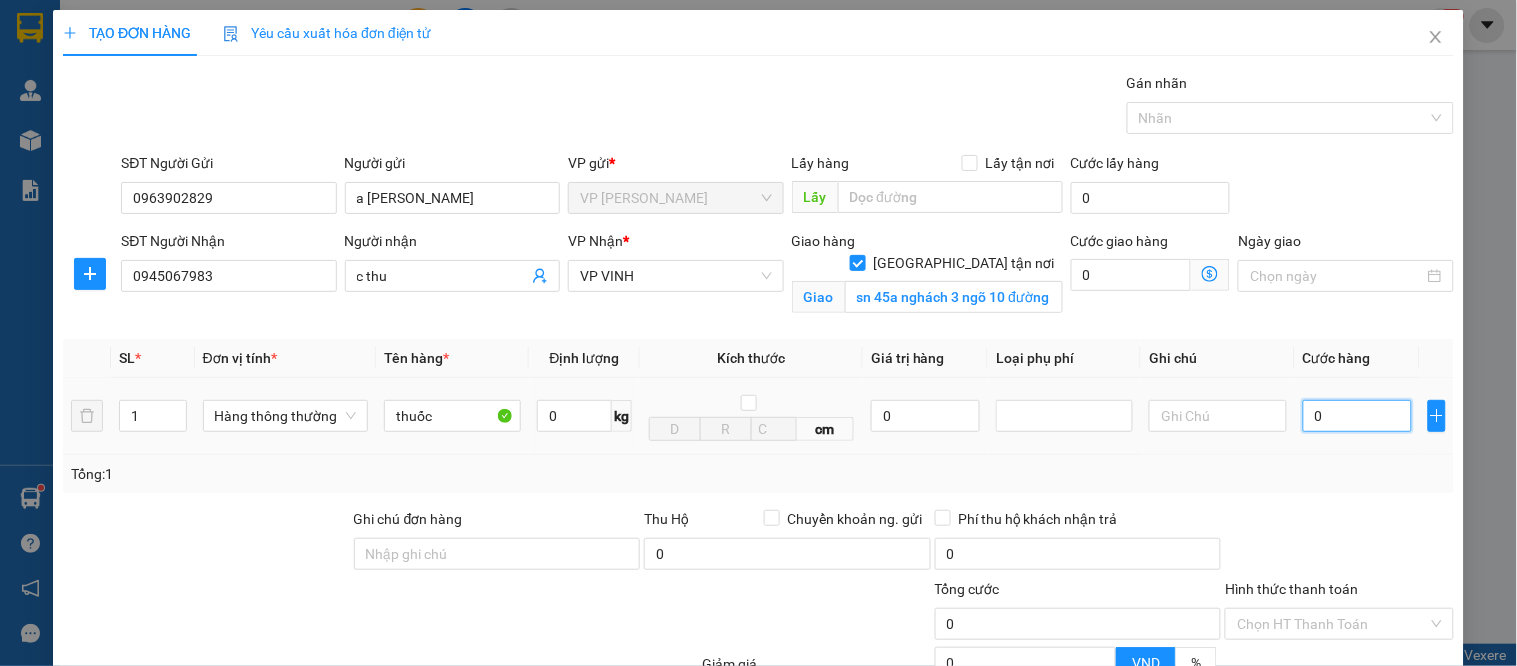 type on "4" 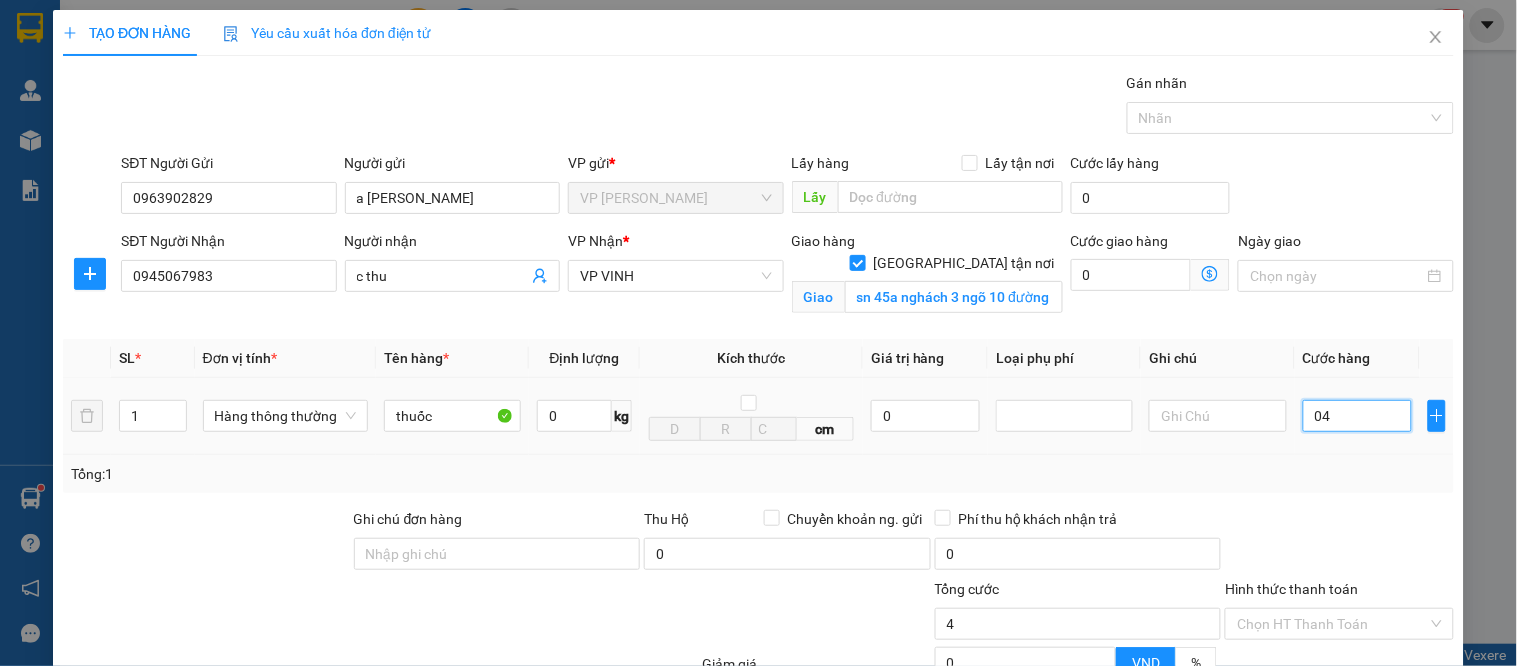 type on "040" 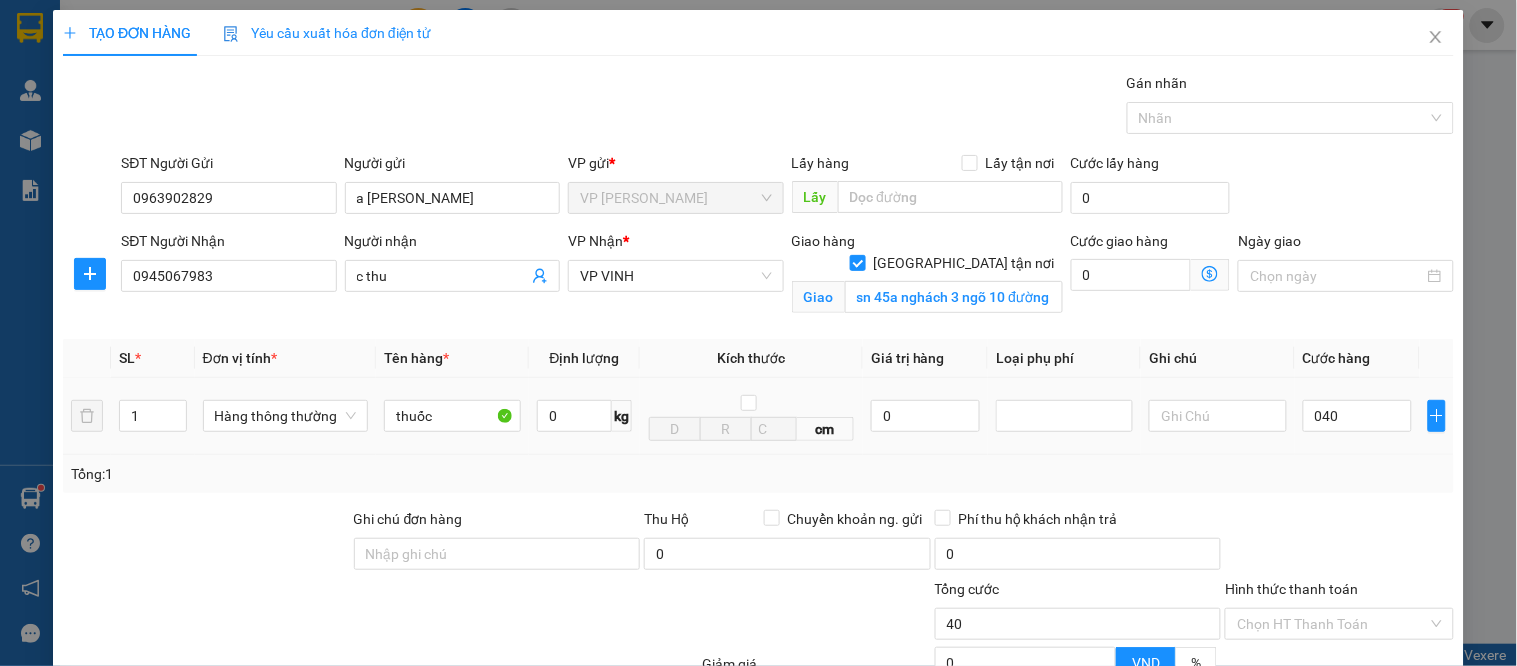 type on "40.000" 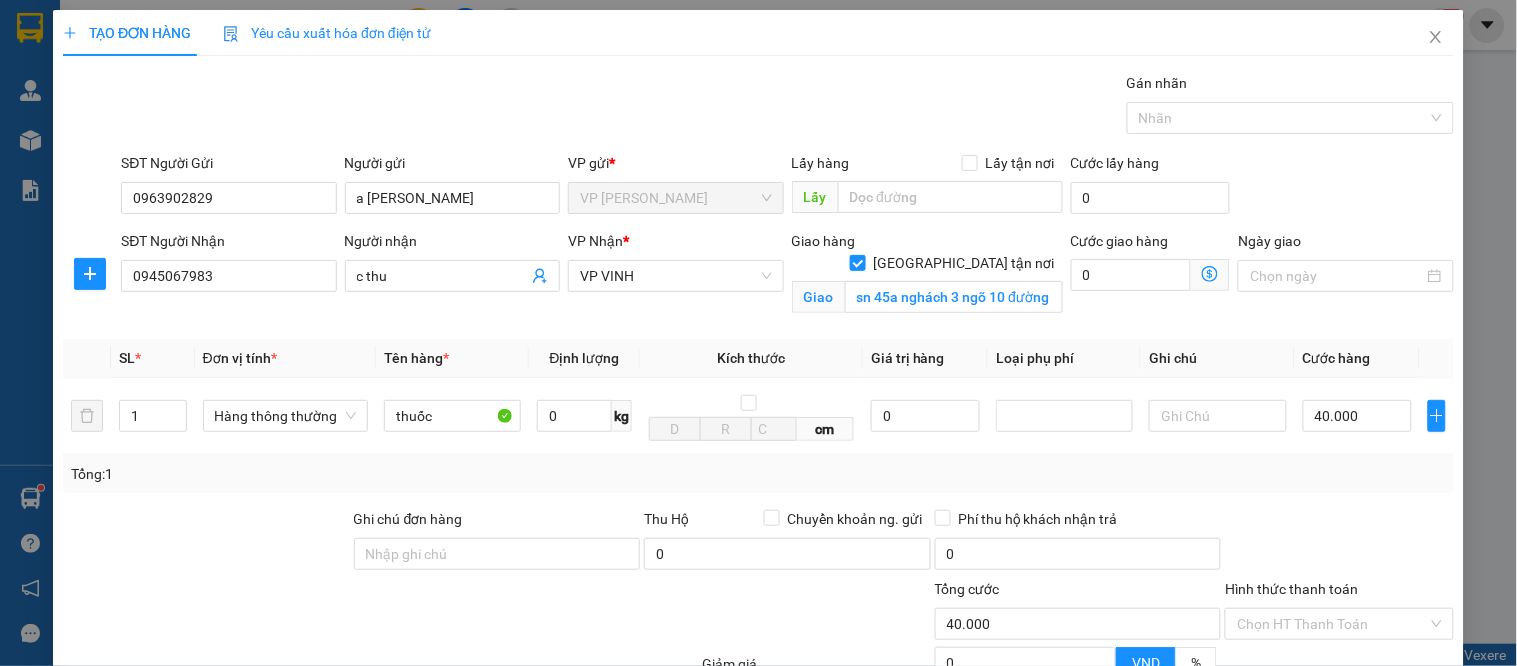 click on "Tổng:  1" at bounding box center (758, 474) 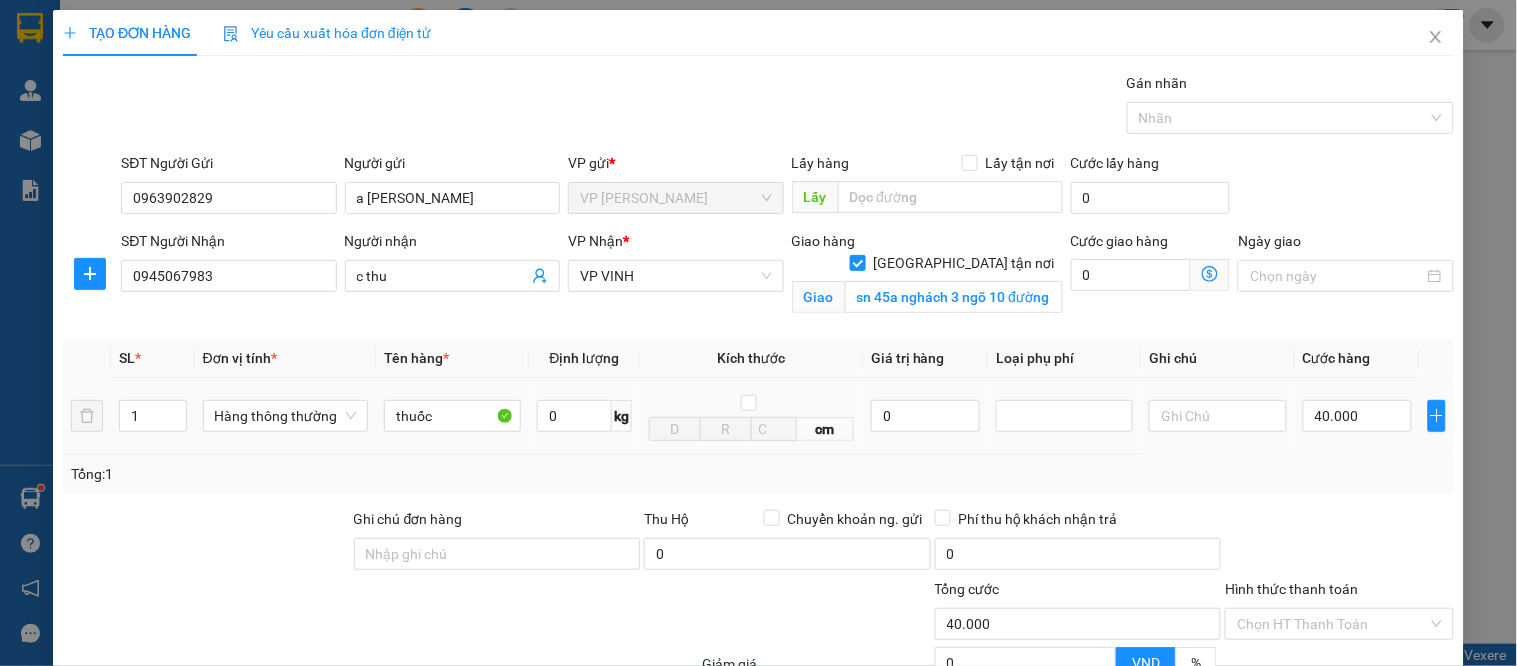scroll, scrollTop: 210, scrollLeft: 0, axis: vertical 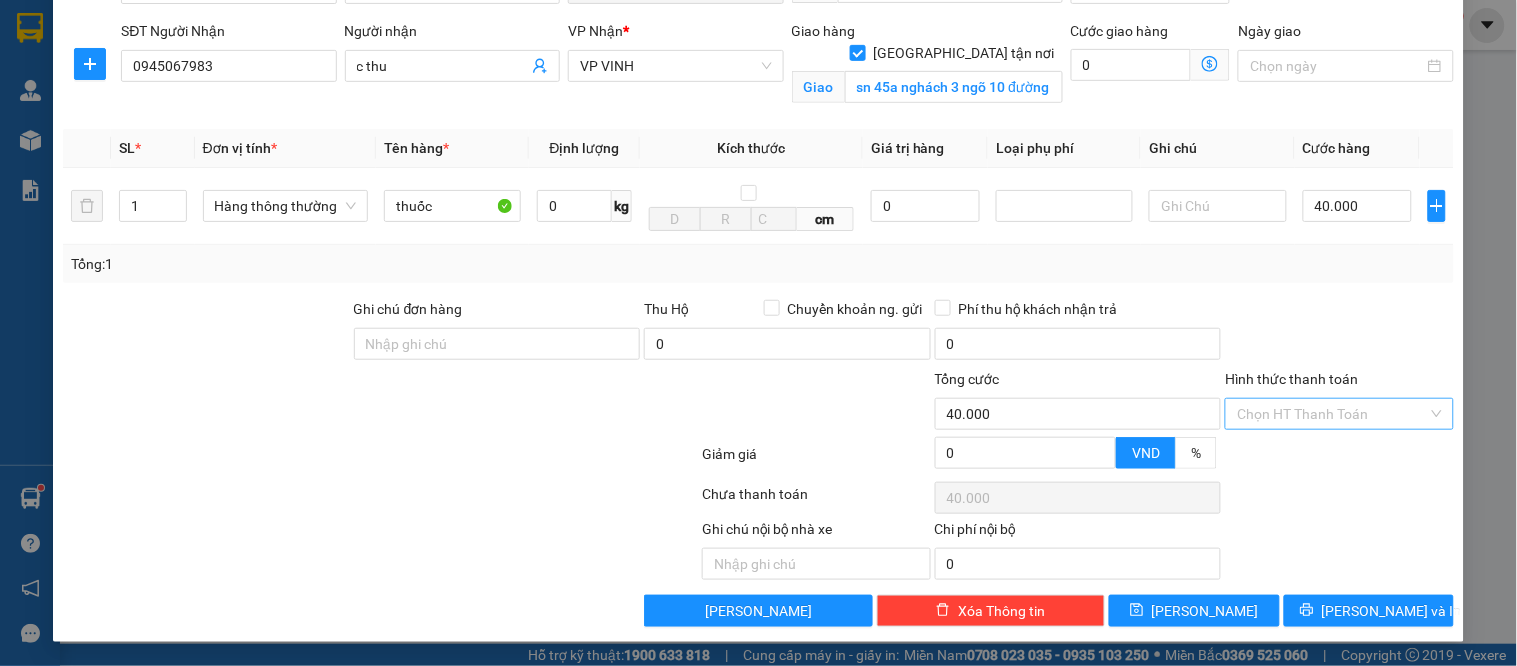 click on "Hình thức thanh toán" at bounding box center [1332, 414] 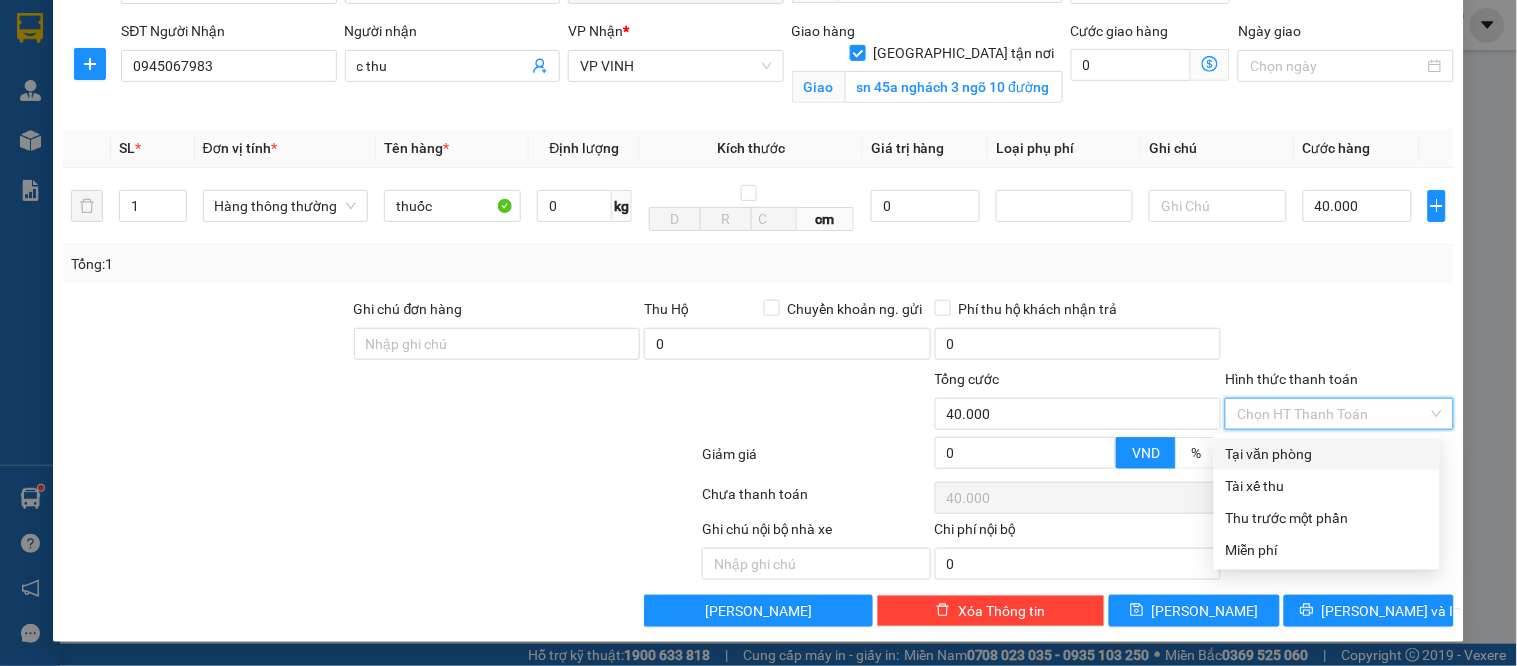 click on "Tại văn phòng" at bounding box center [1327, 454] 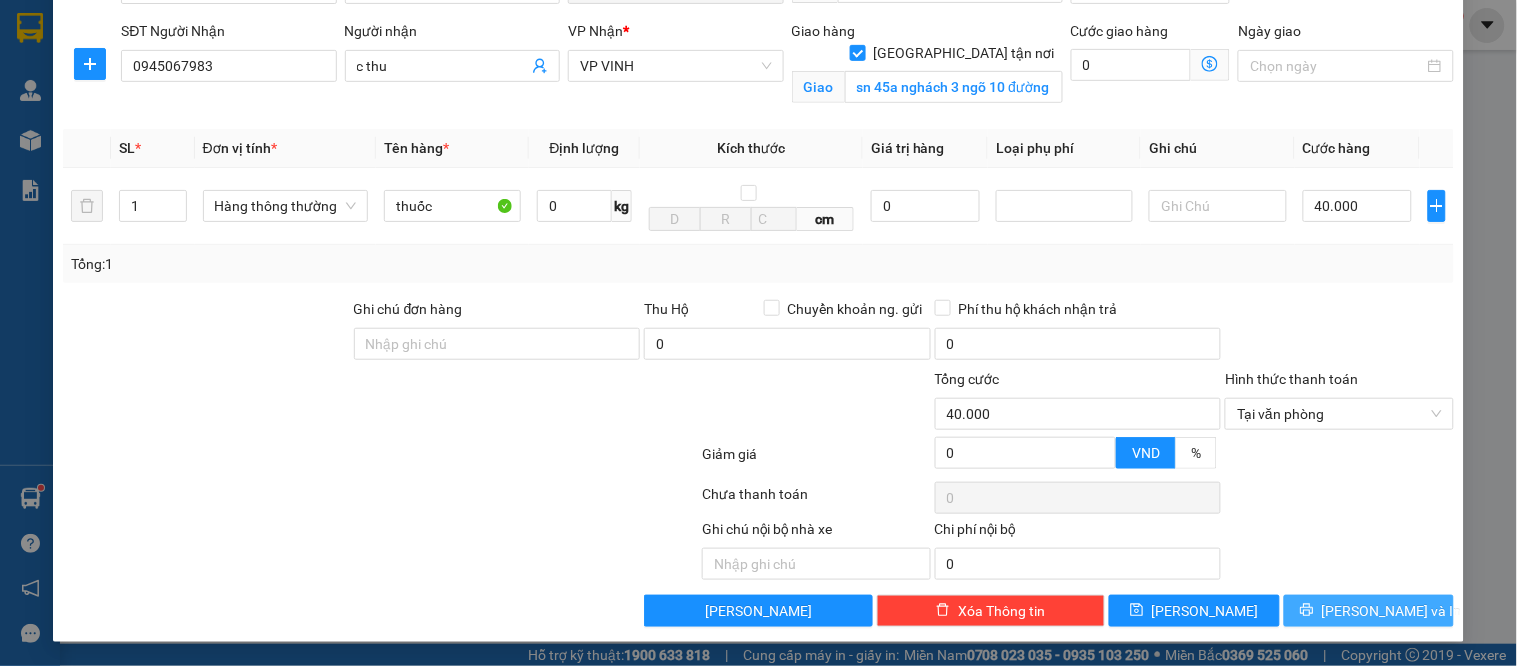 click on "[PERSON_NAME] và In" at bounding box center (1392, 611) 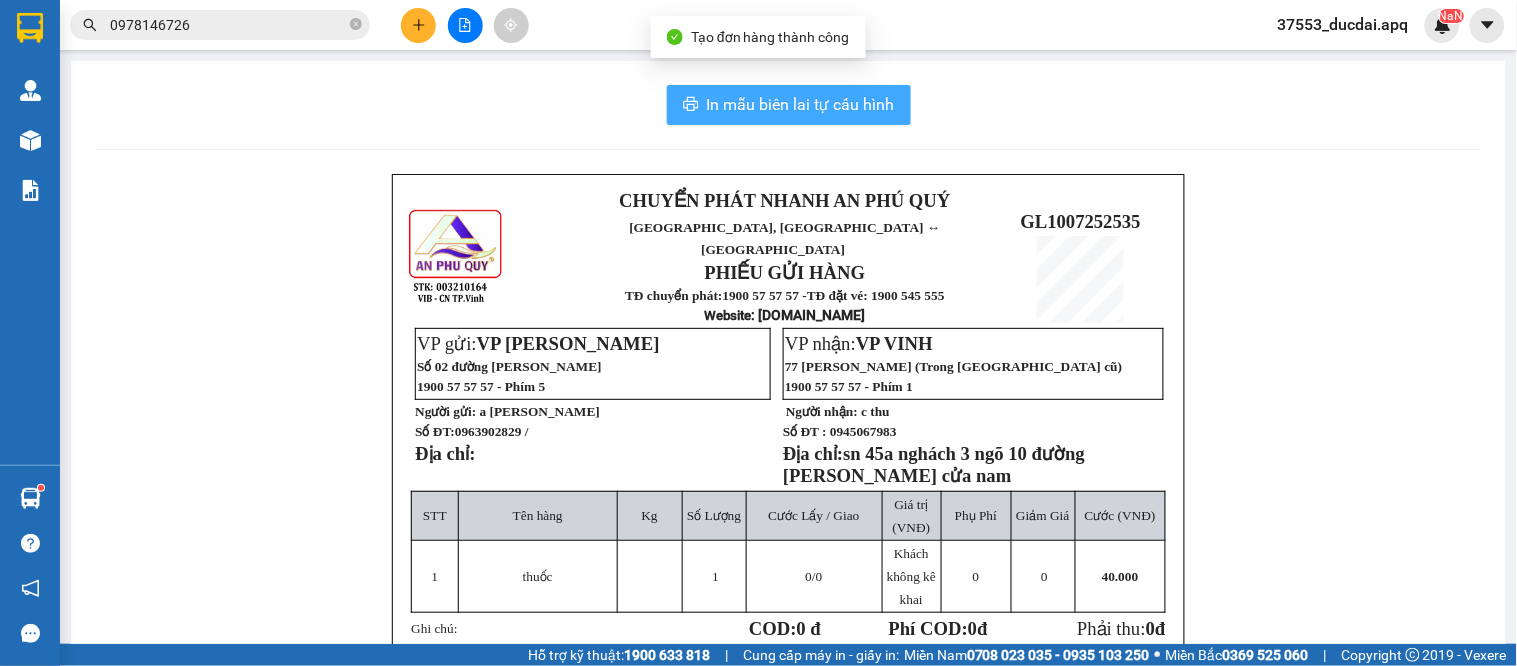 click on "In mẫu biên lai tự cấu hình" at bounding box center (801, 104) 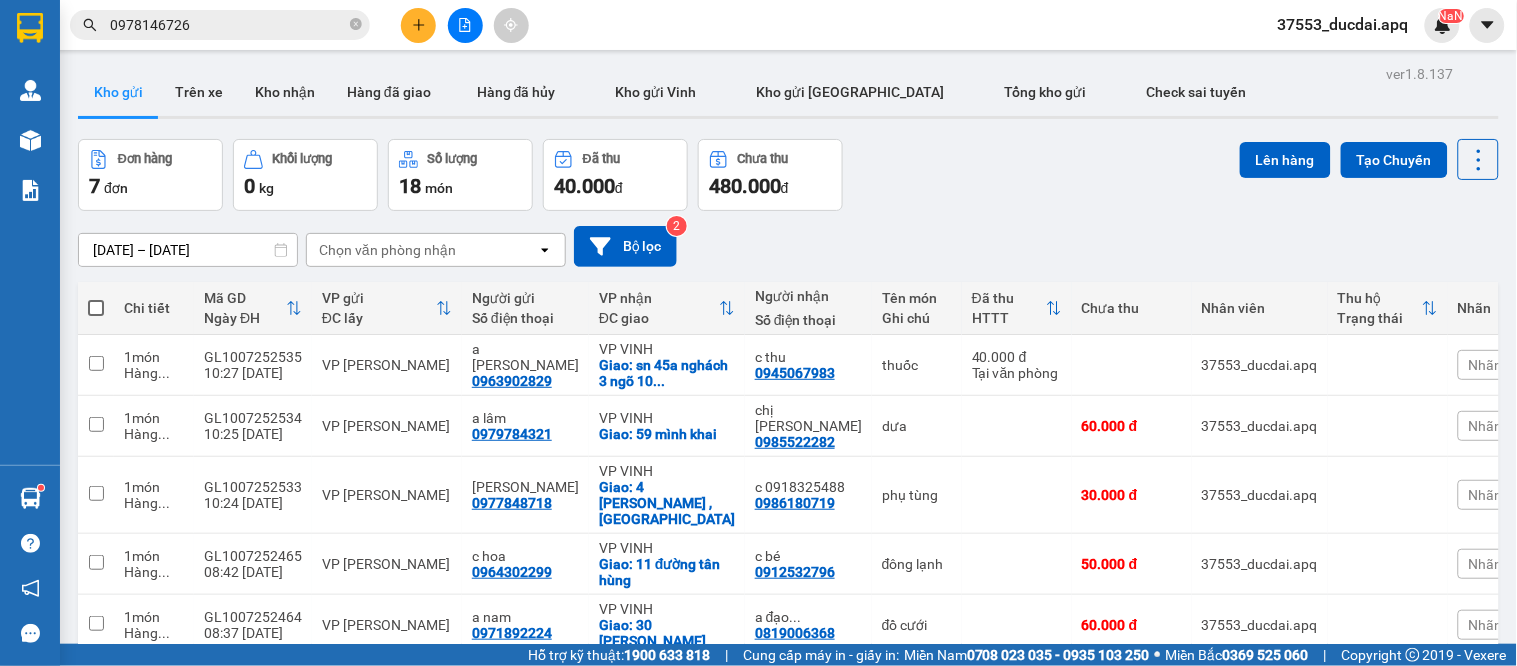 click 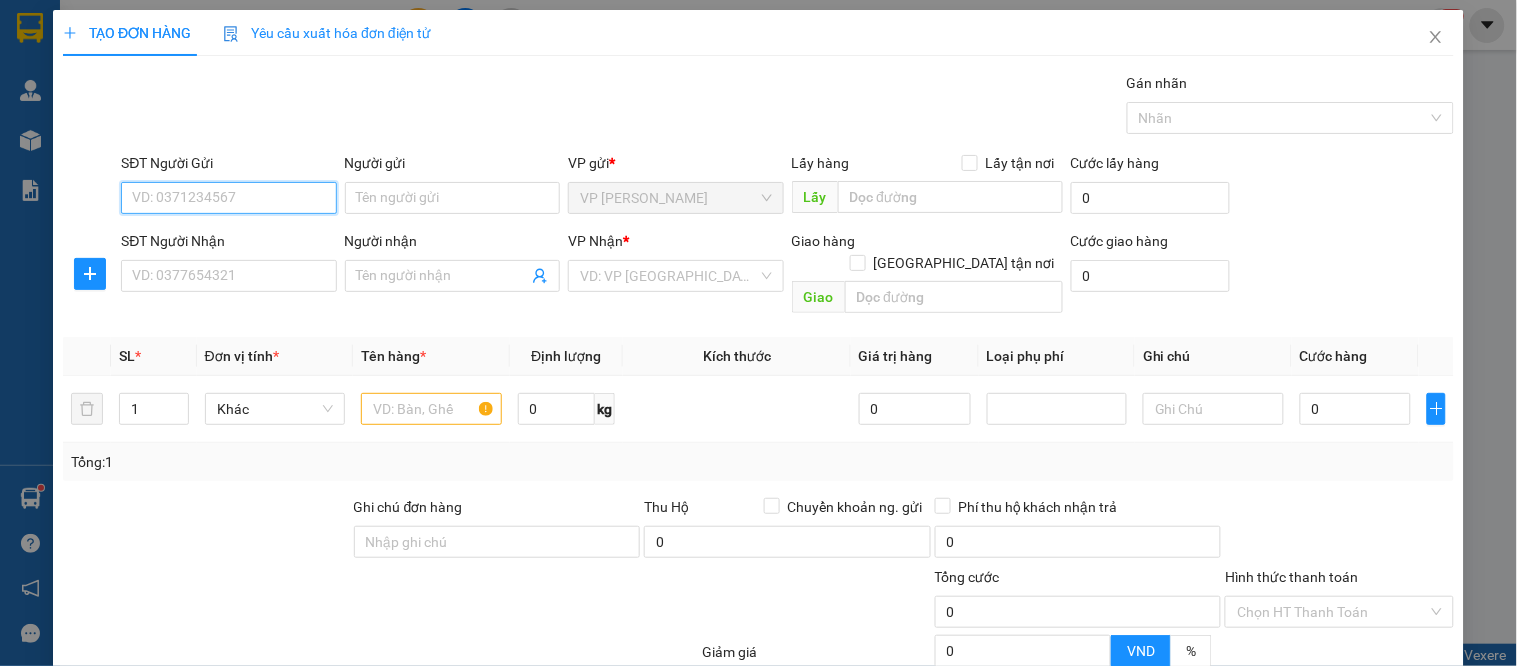 click on "SĐT Người Gửi" at bounding box center (228, 198) 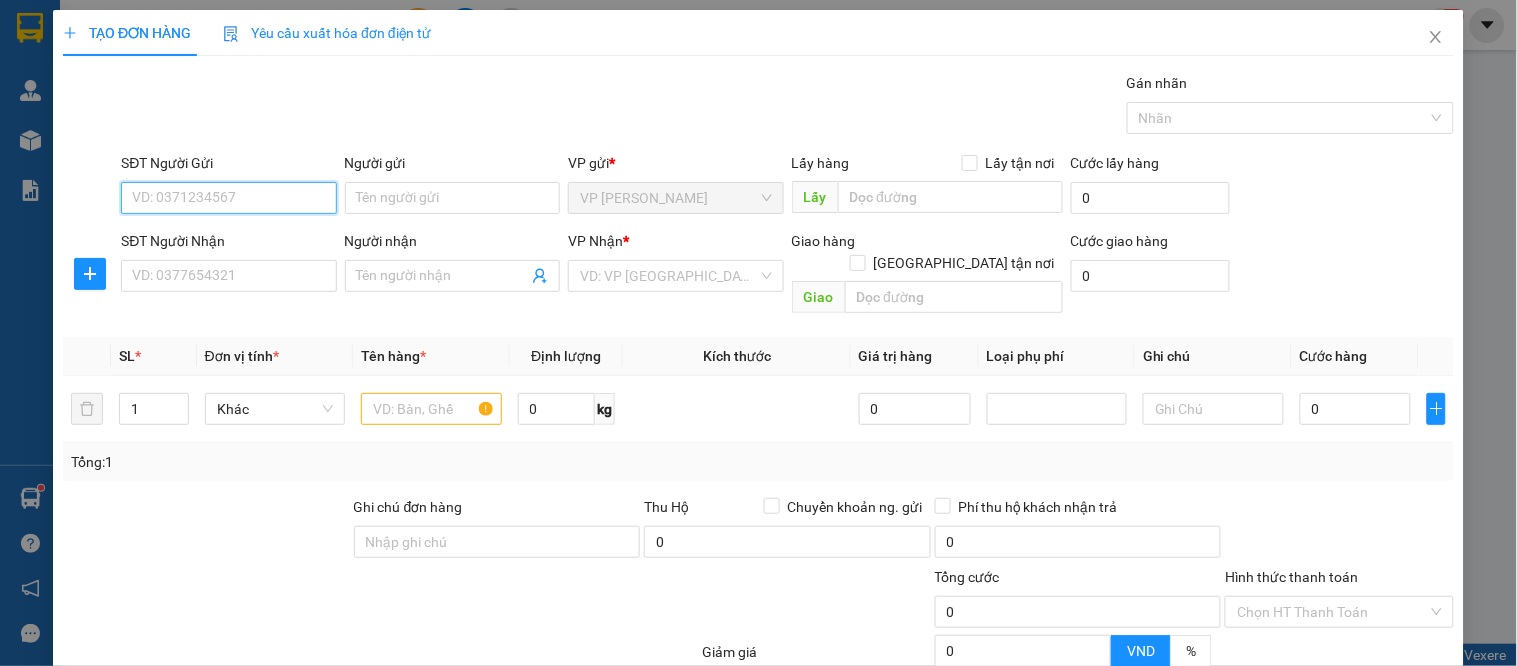 click on "SĐT Người Gửi" at bounding box center (228, 198) 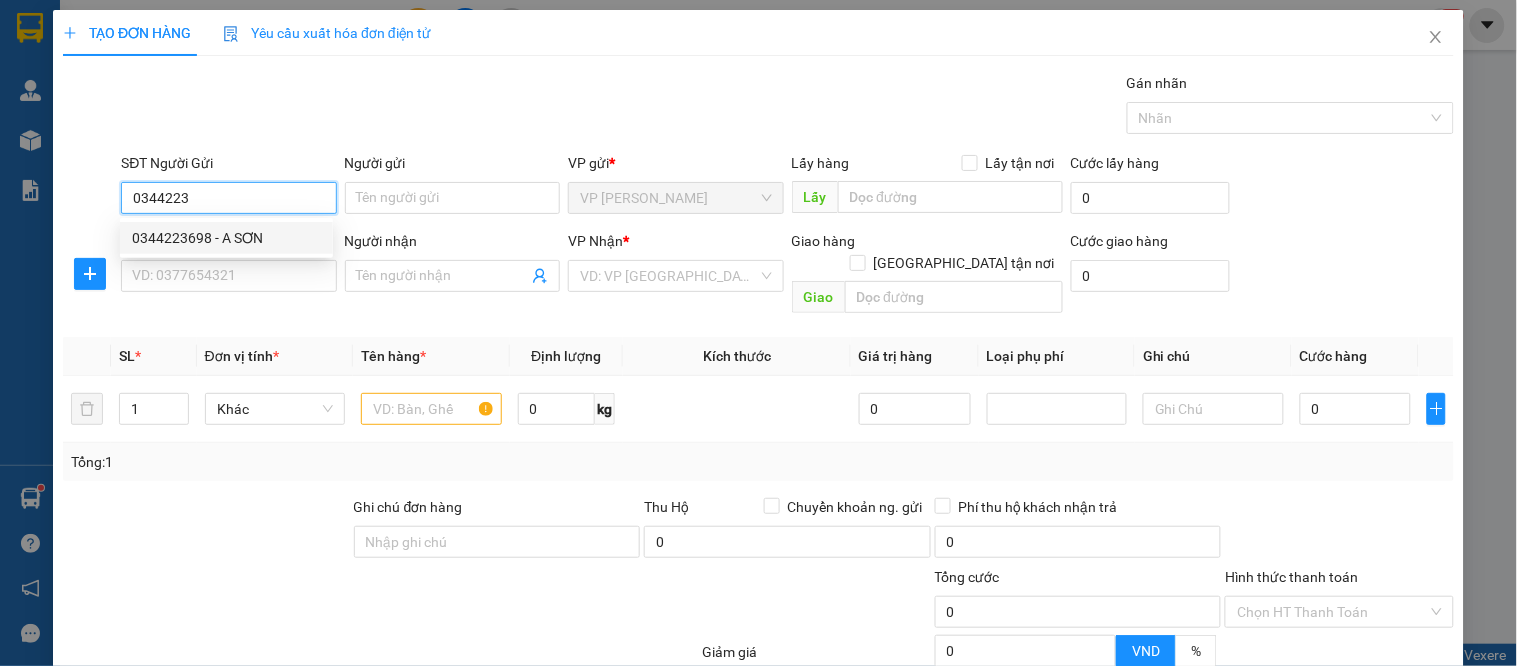 click on "0344223698 - A SƠN" at bounding box center (226, 238) 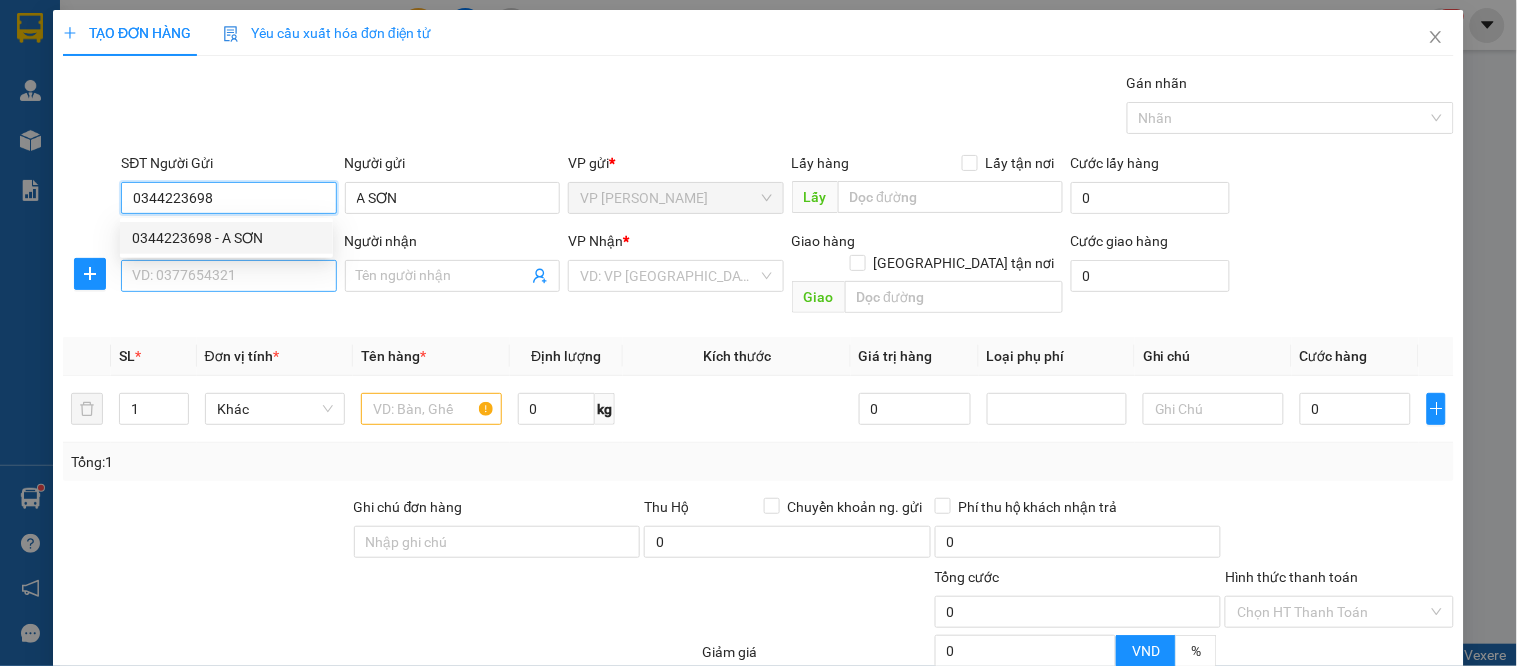 type on "0344223698" 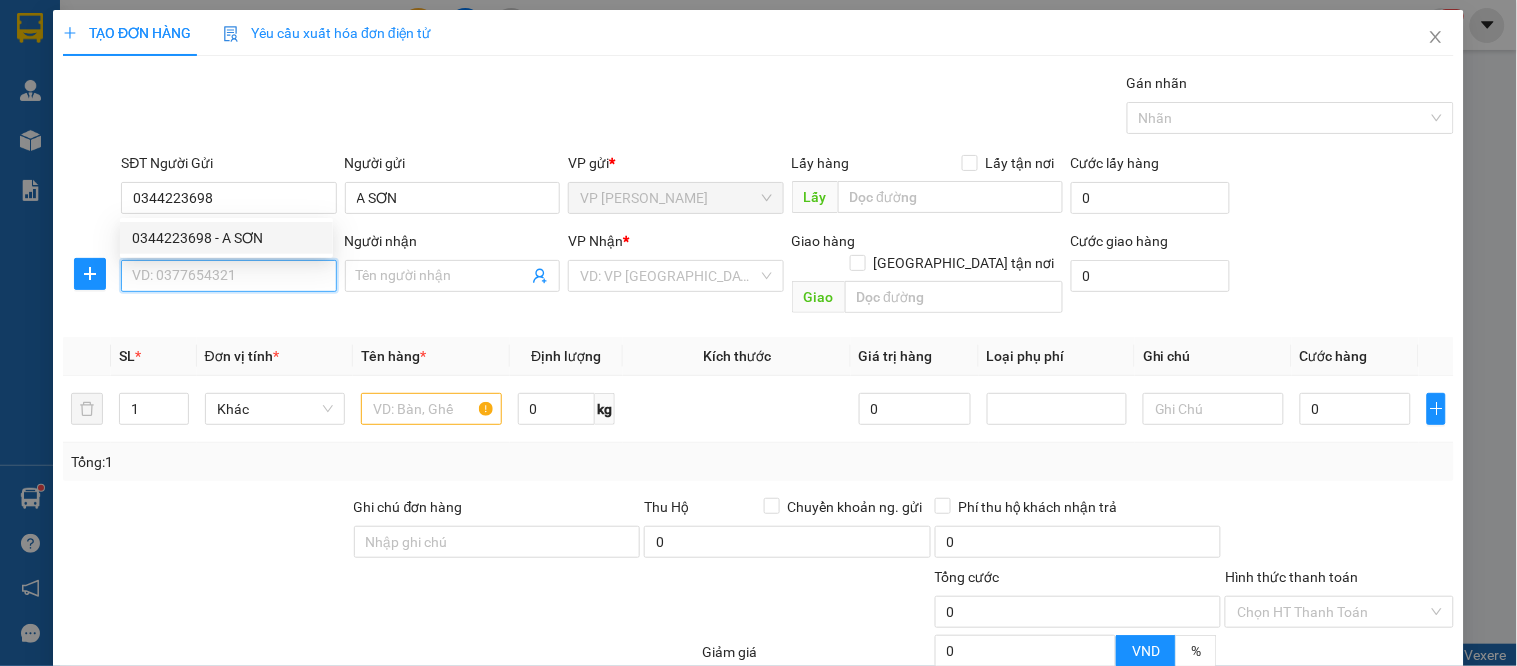click on "SĐT Người Nhận" at bounding box center [228, 276] 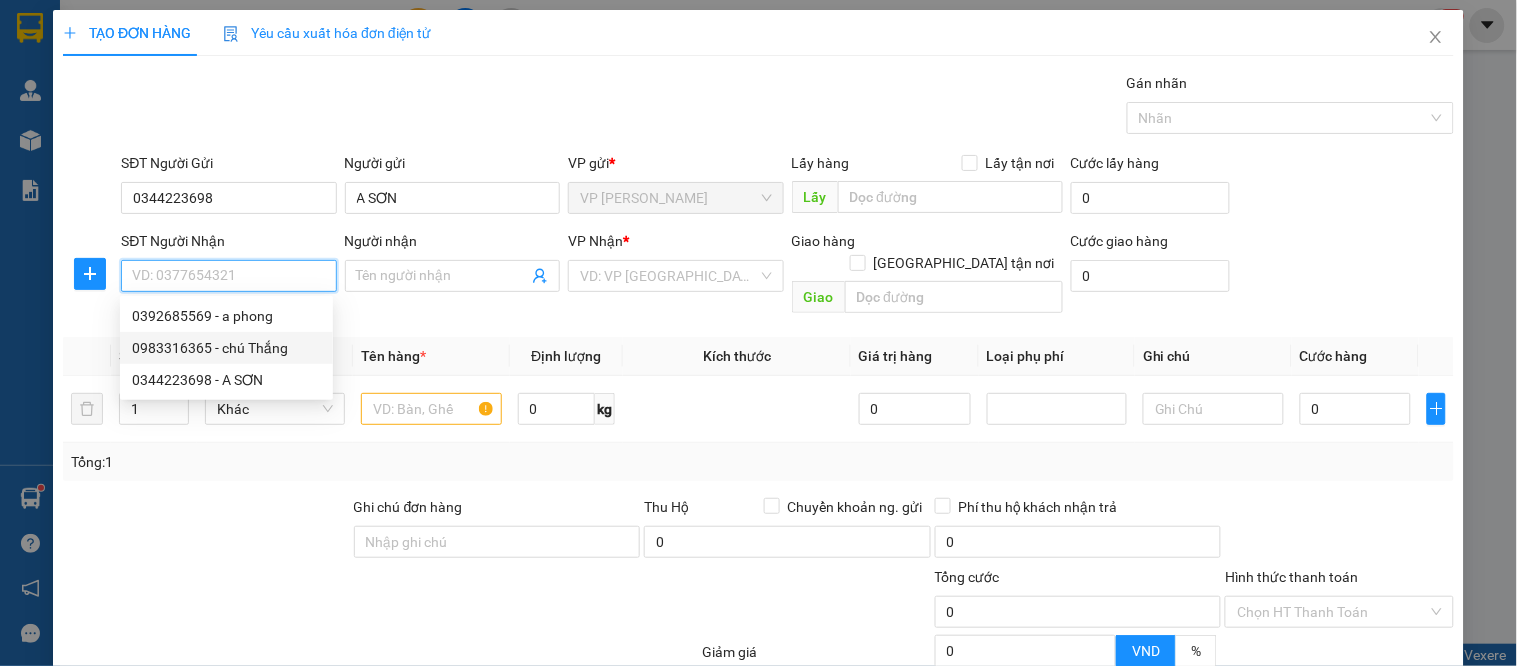 click on "0983316365 - chú Thắng" at bounding box center [226, 348] 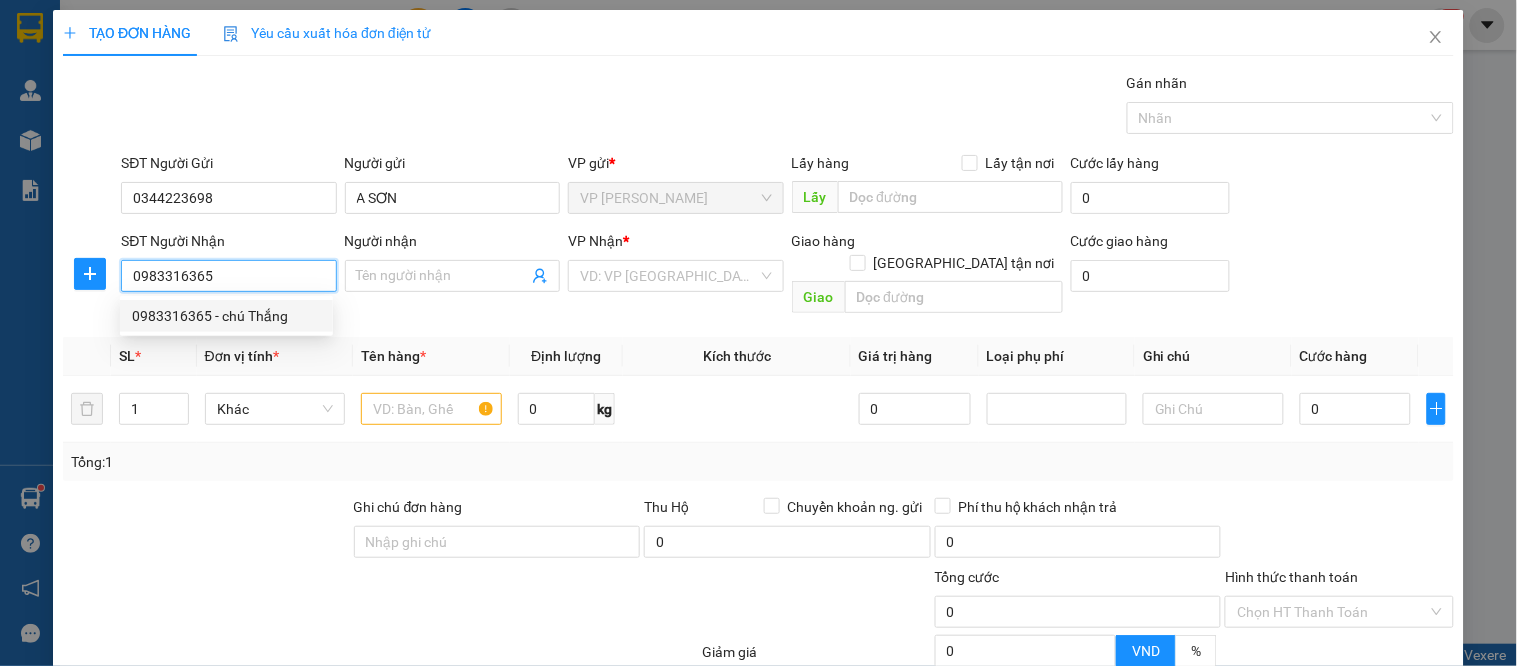 type on "chú Thắng" 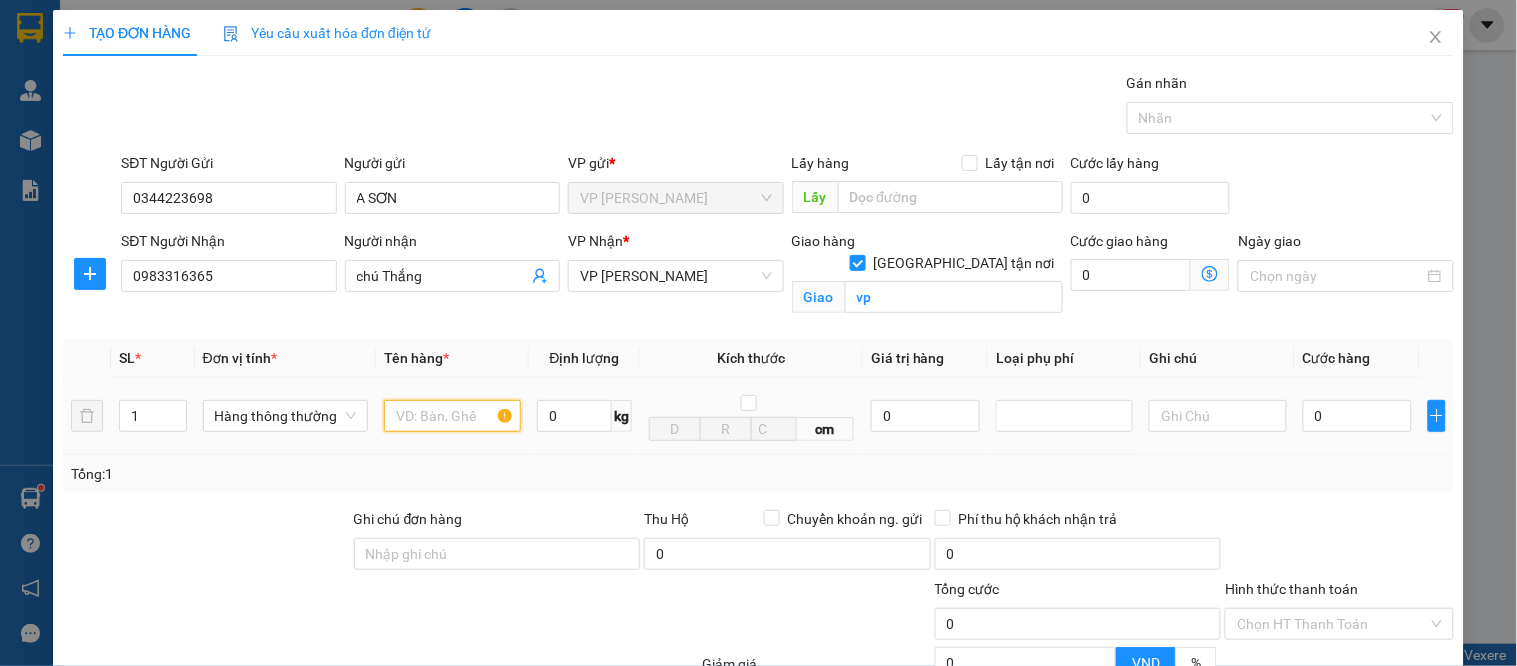 click at bounding box center [452, 416] 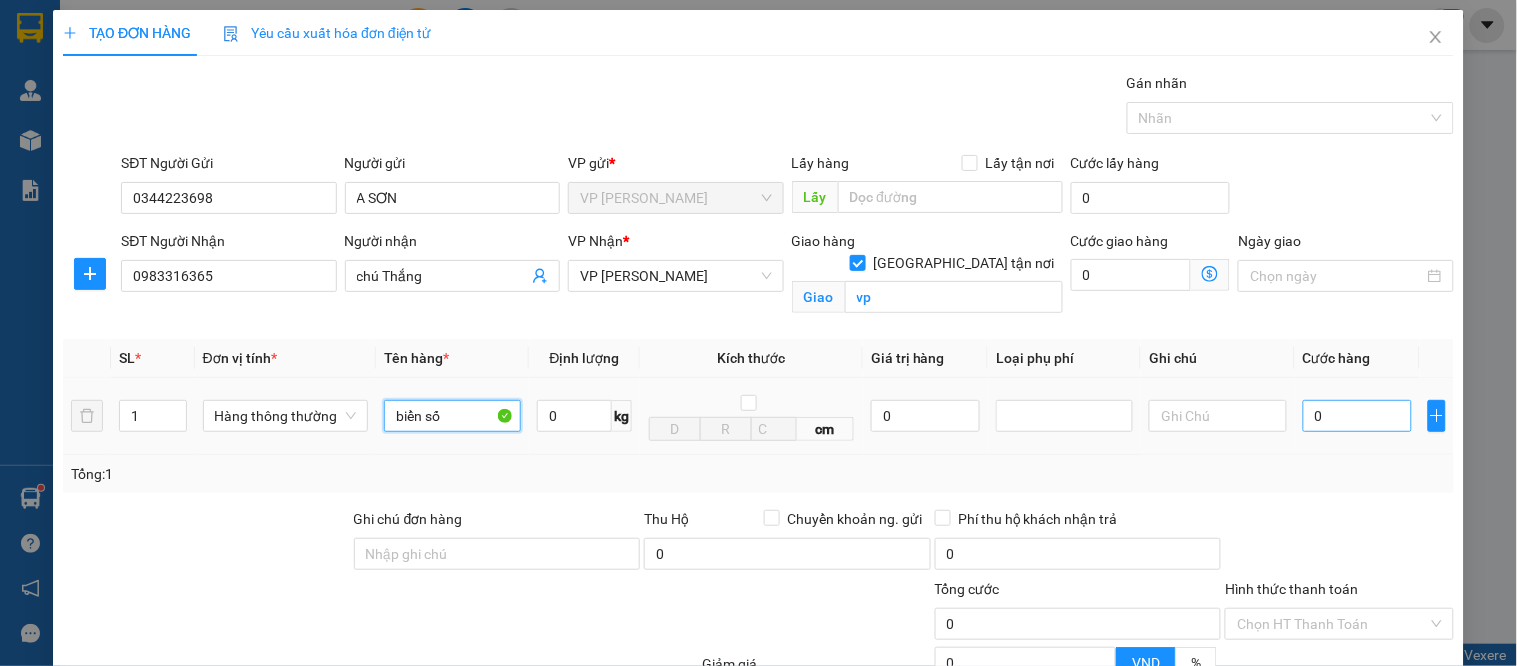 type on "biển số" 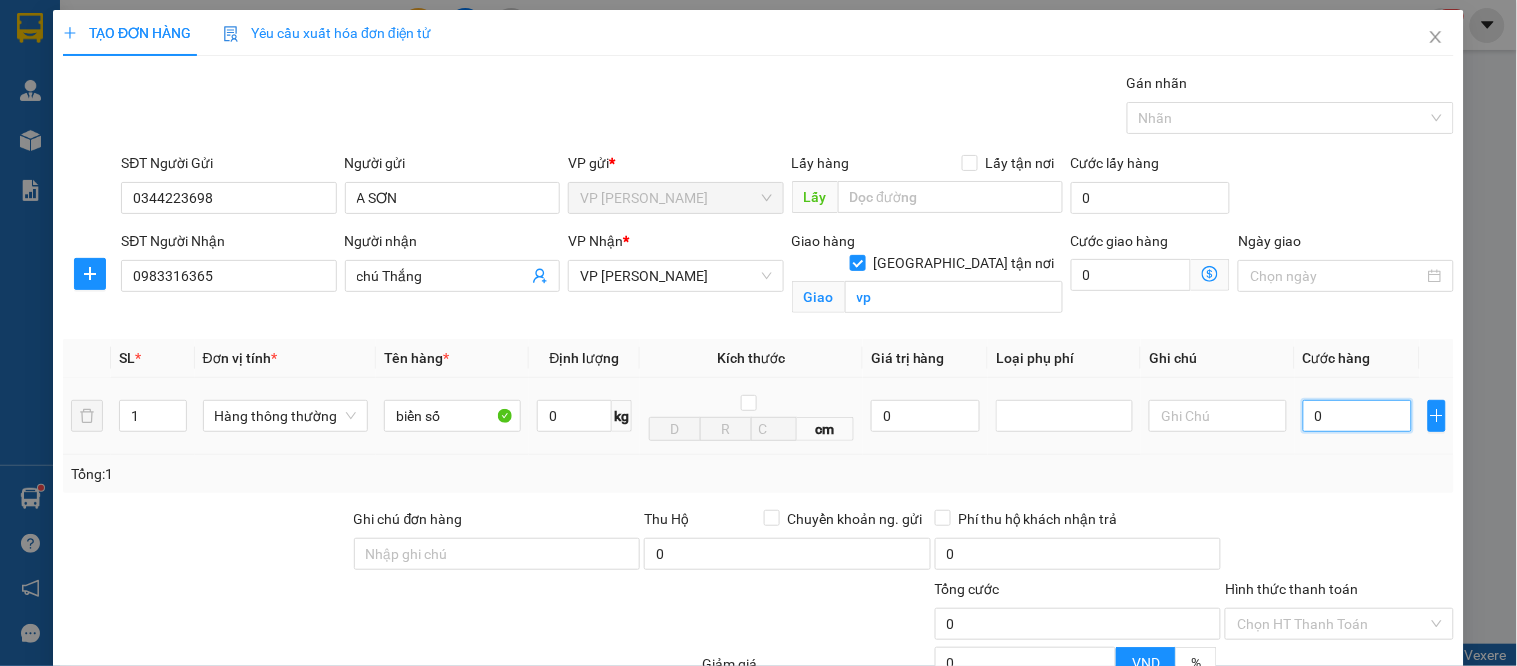 click on "0" at bounding box center (1357, 416) 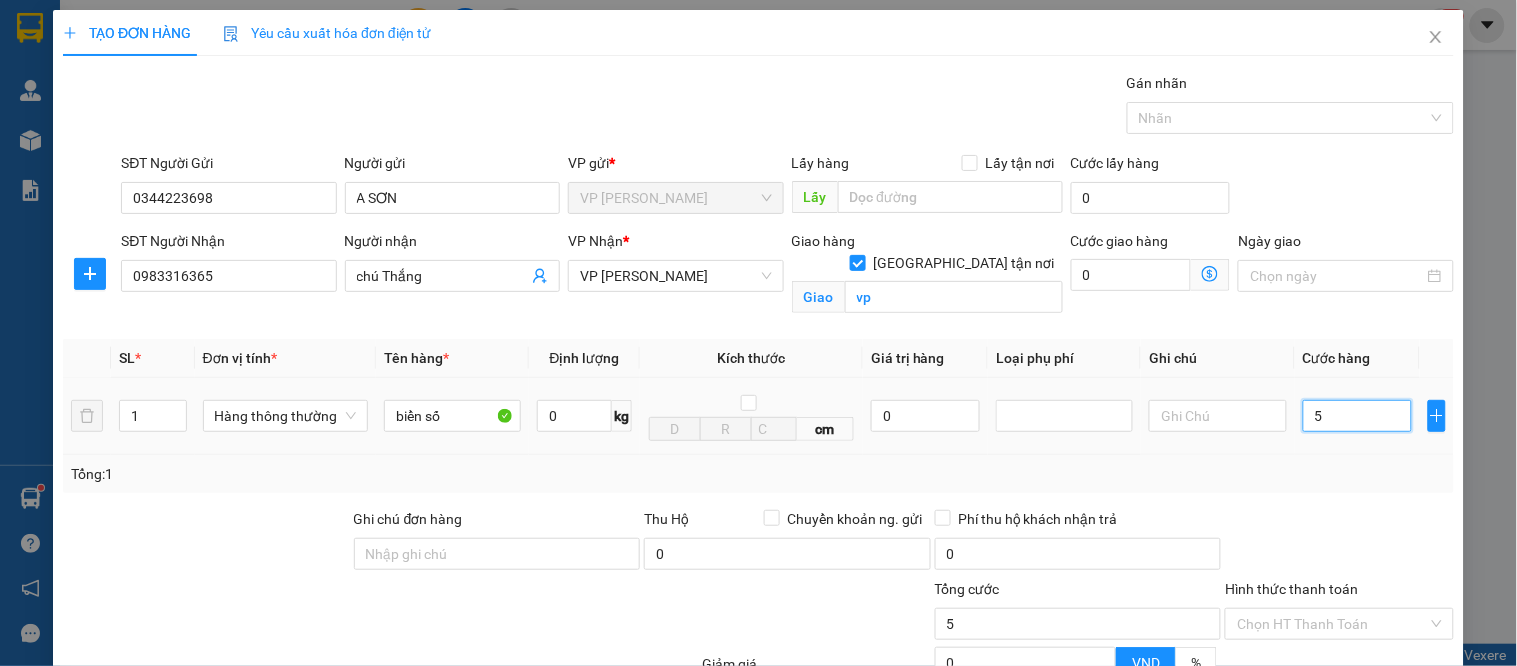 type on "50" 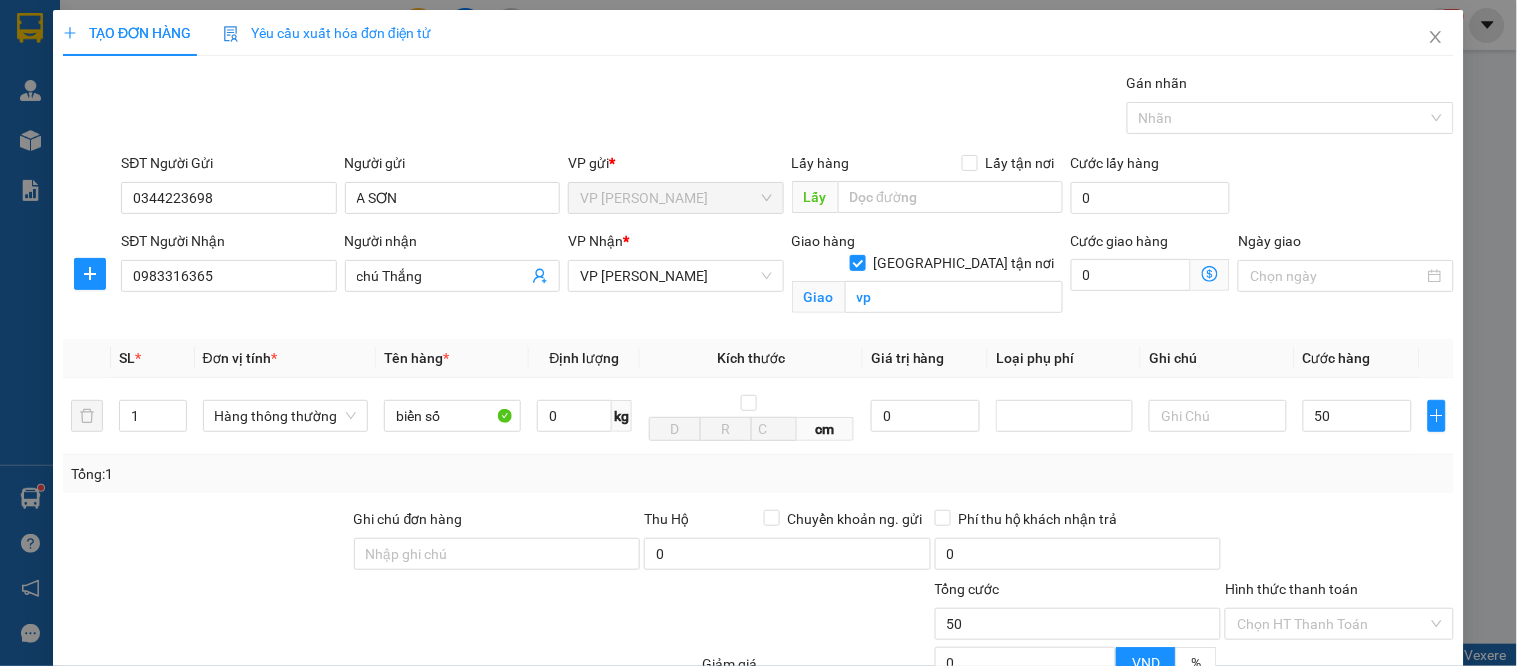 type on "50.000" 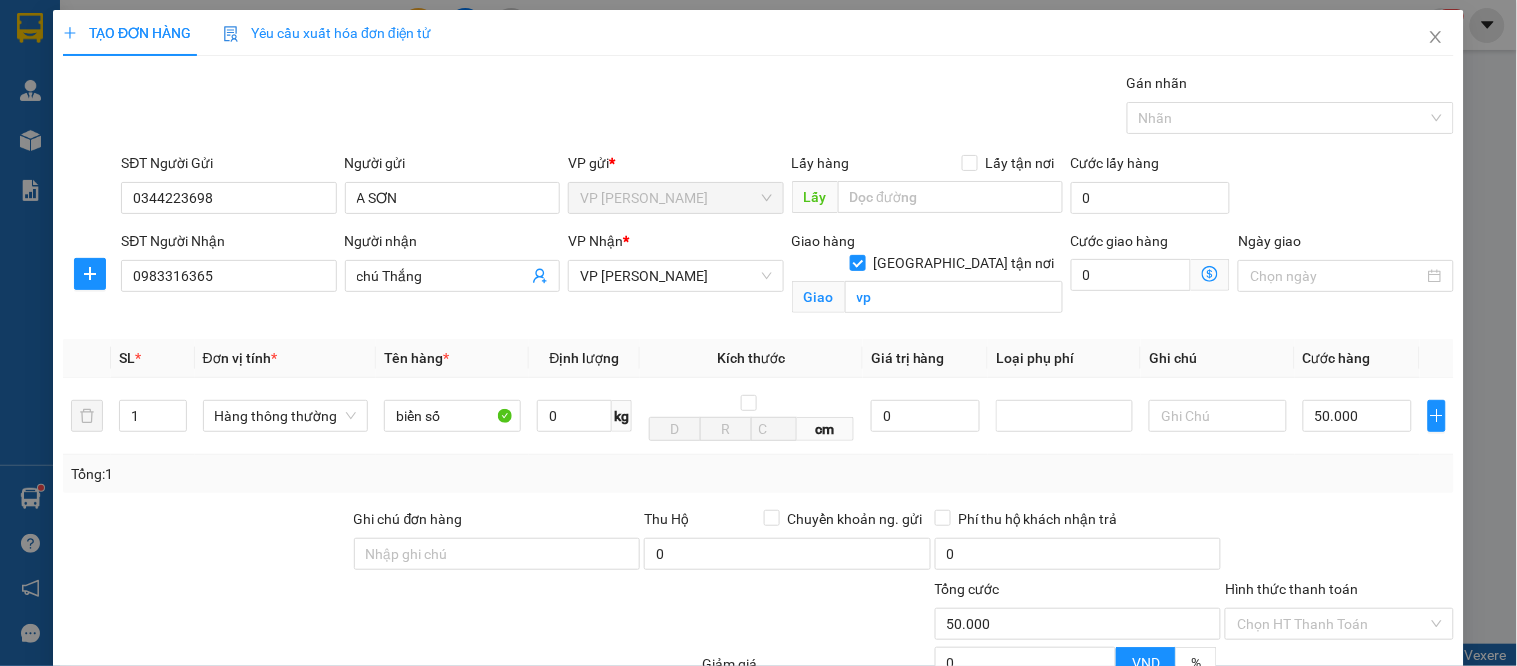 drag, startPoint x: 1381, startPoint y: 601, endPoint x: 1324, endPoint y: 606, distance: 57.21888 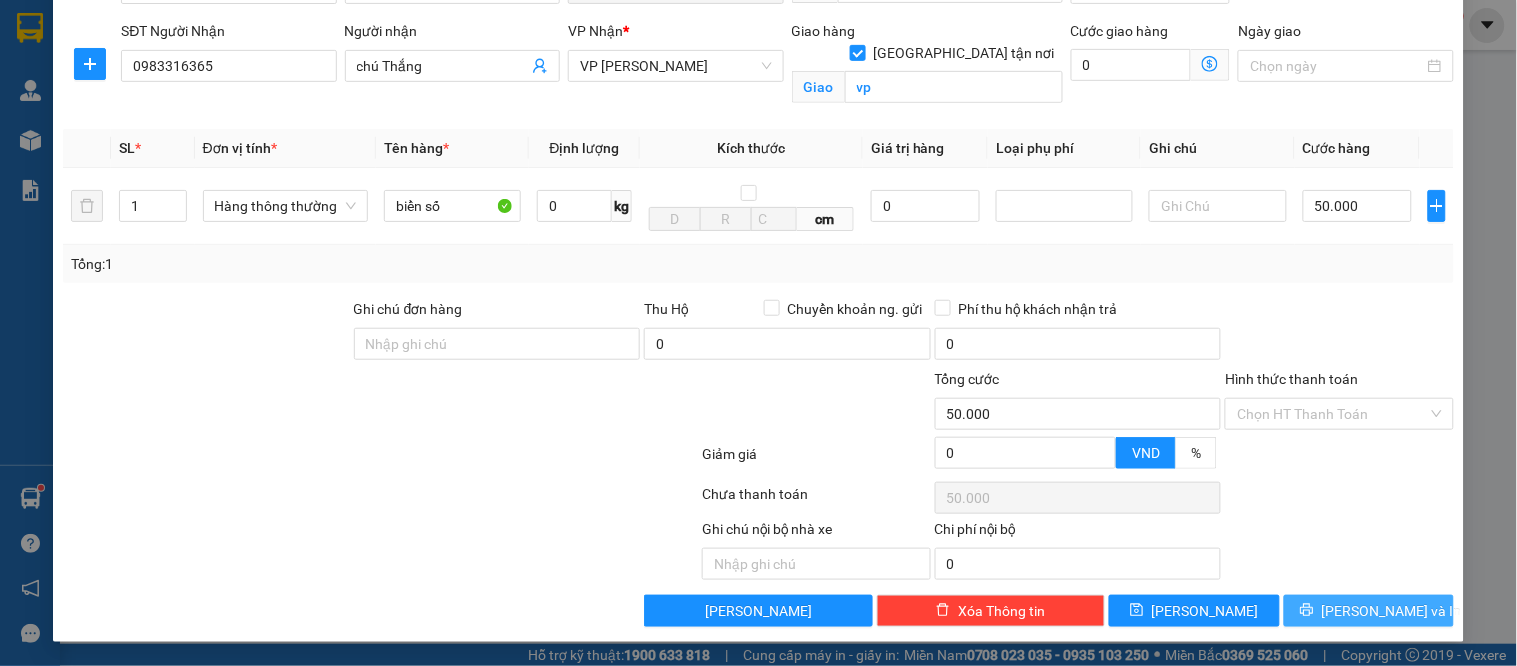 click 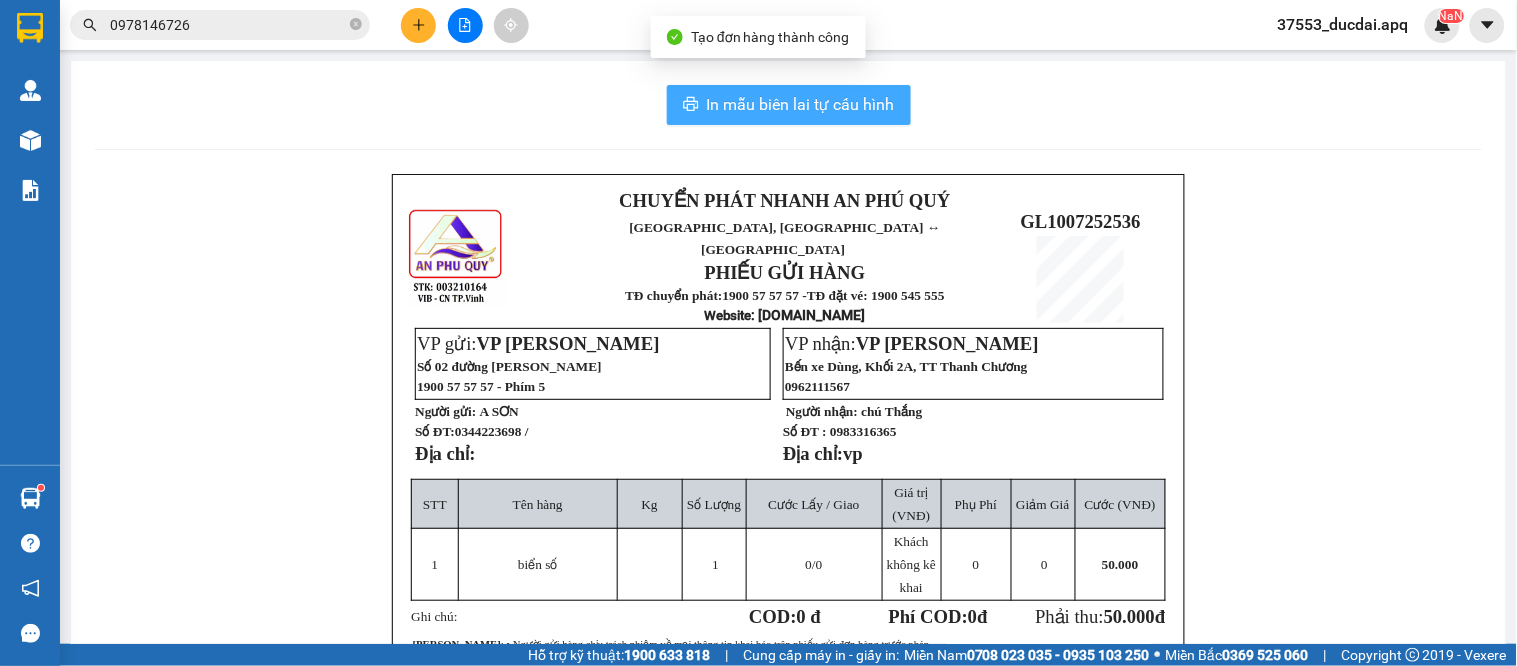 click on "In mẫu biên lai tự cấu hình" at bounding box center [801, 104] 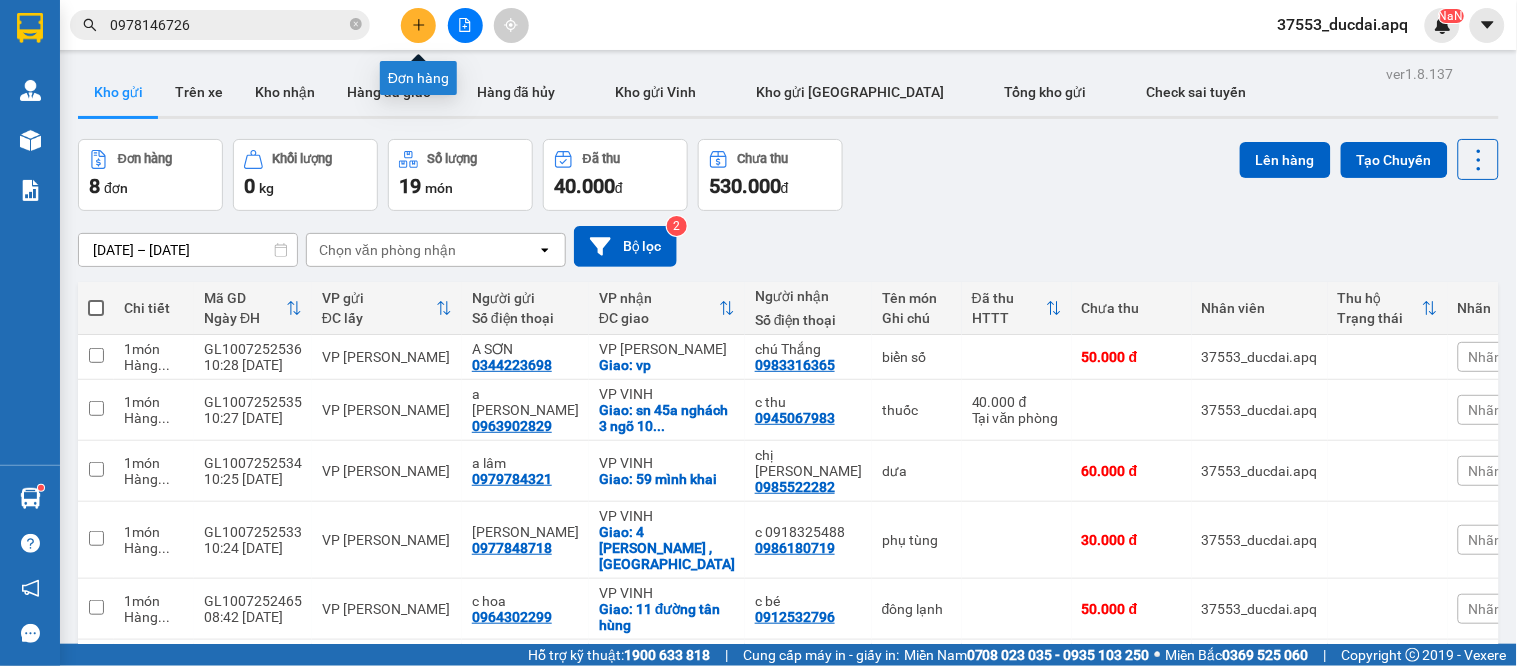 click 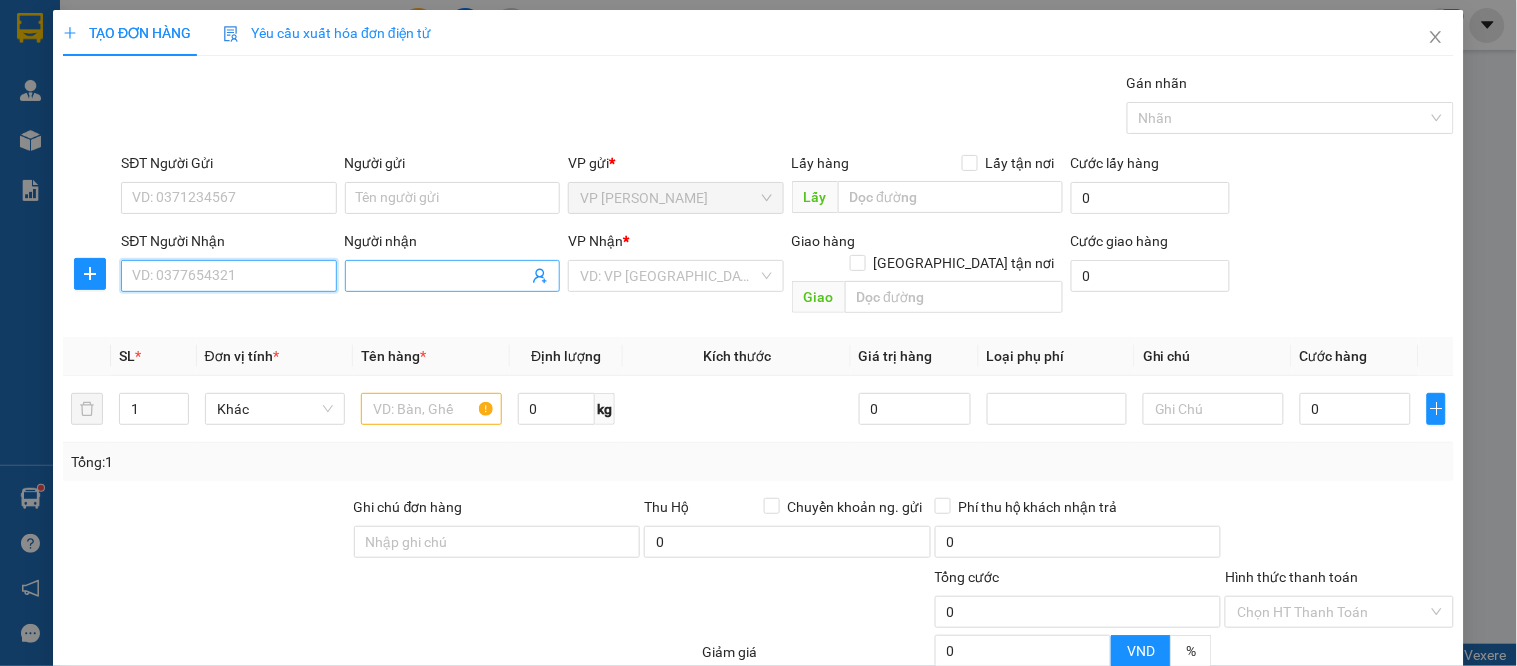 drag, startPoint x: 218, startPoint y: 272, endPoint x: 490, endPoint y: 292, distance: 272.7343 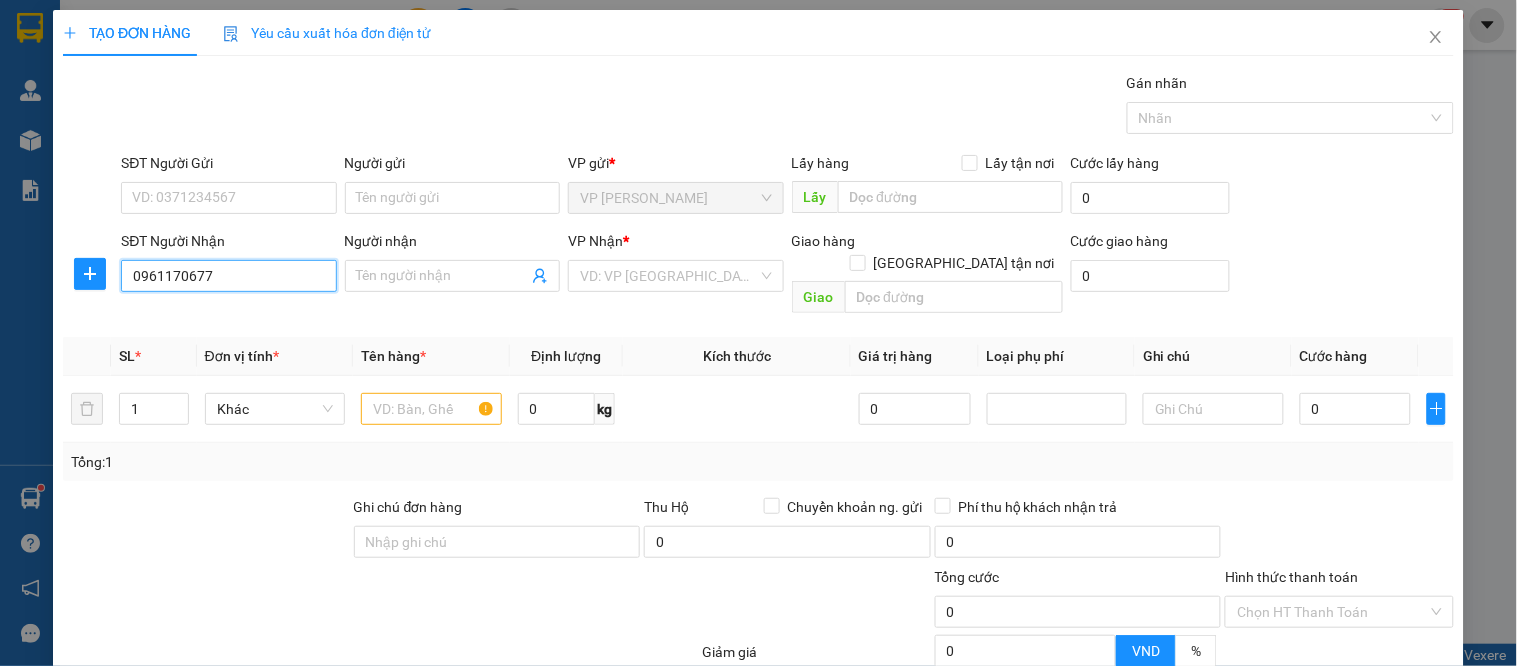 click on "0961170677" at bounding box center [228, 276] 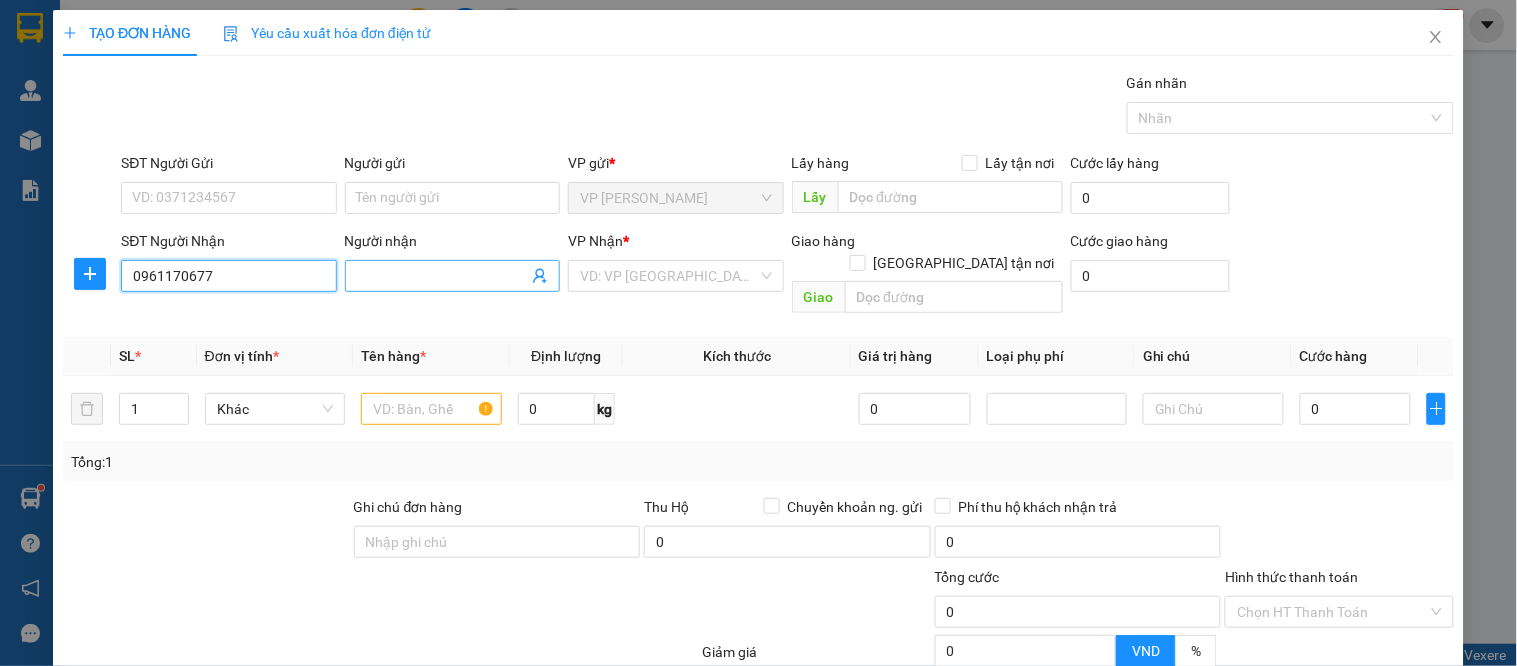 type on "0961170677" 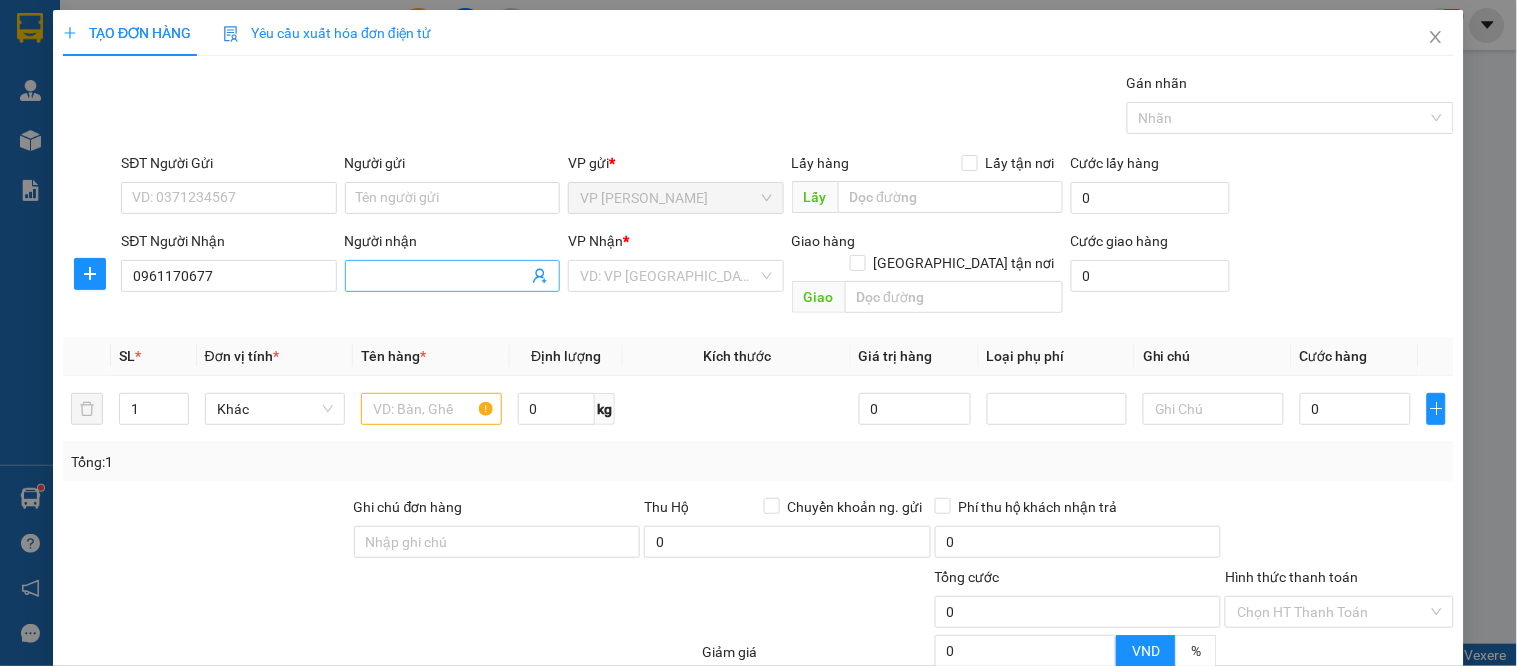 click on "Người nhận" at bounding box center [442, 276] 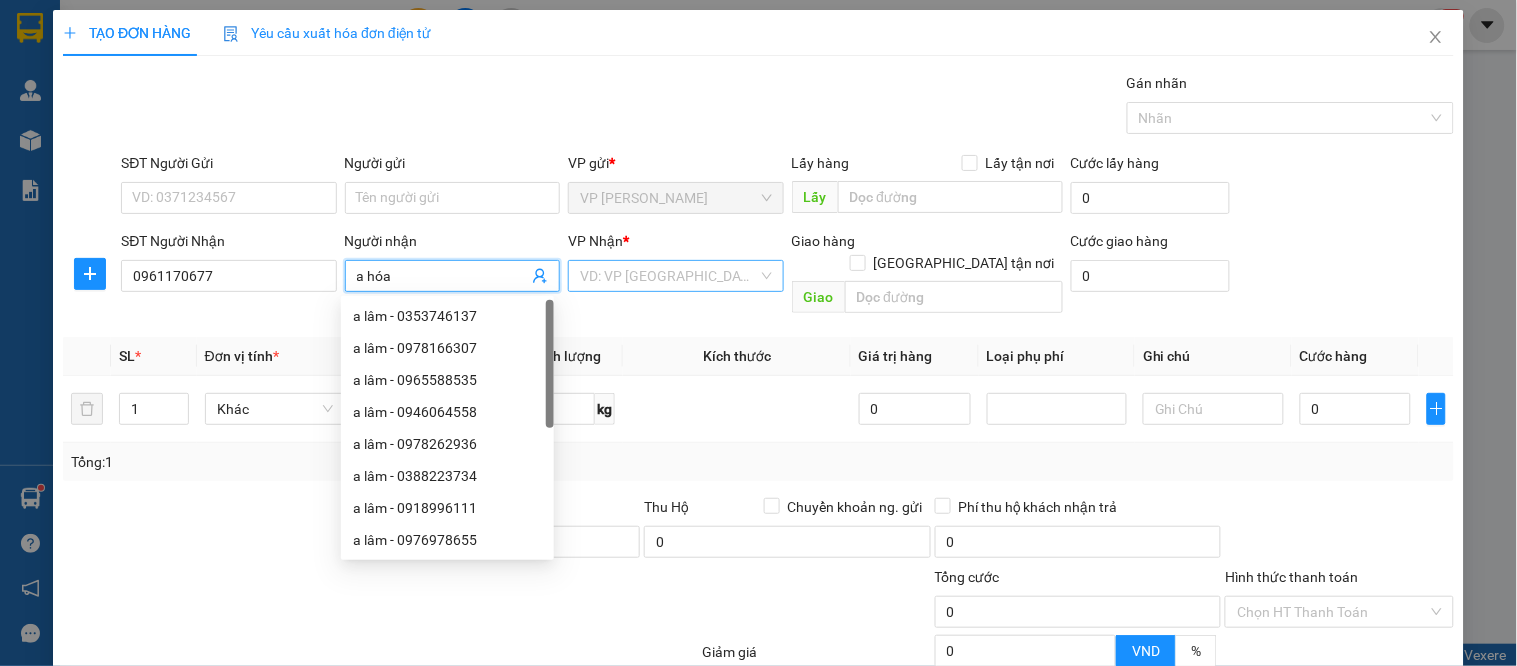 type on "a hóa" 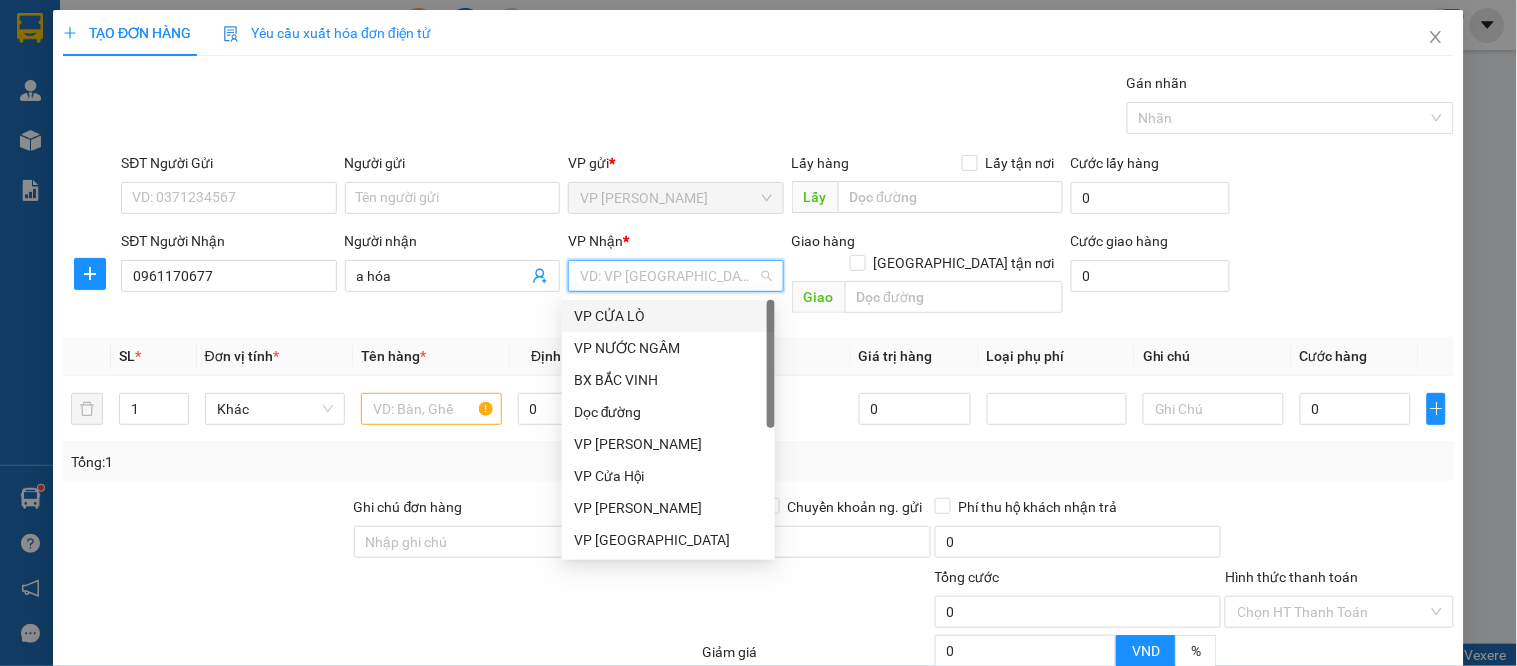 scroll, scrollTop: 175, scrollLeft: 0, axis: vertical 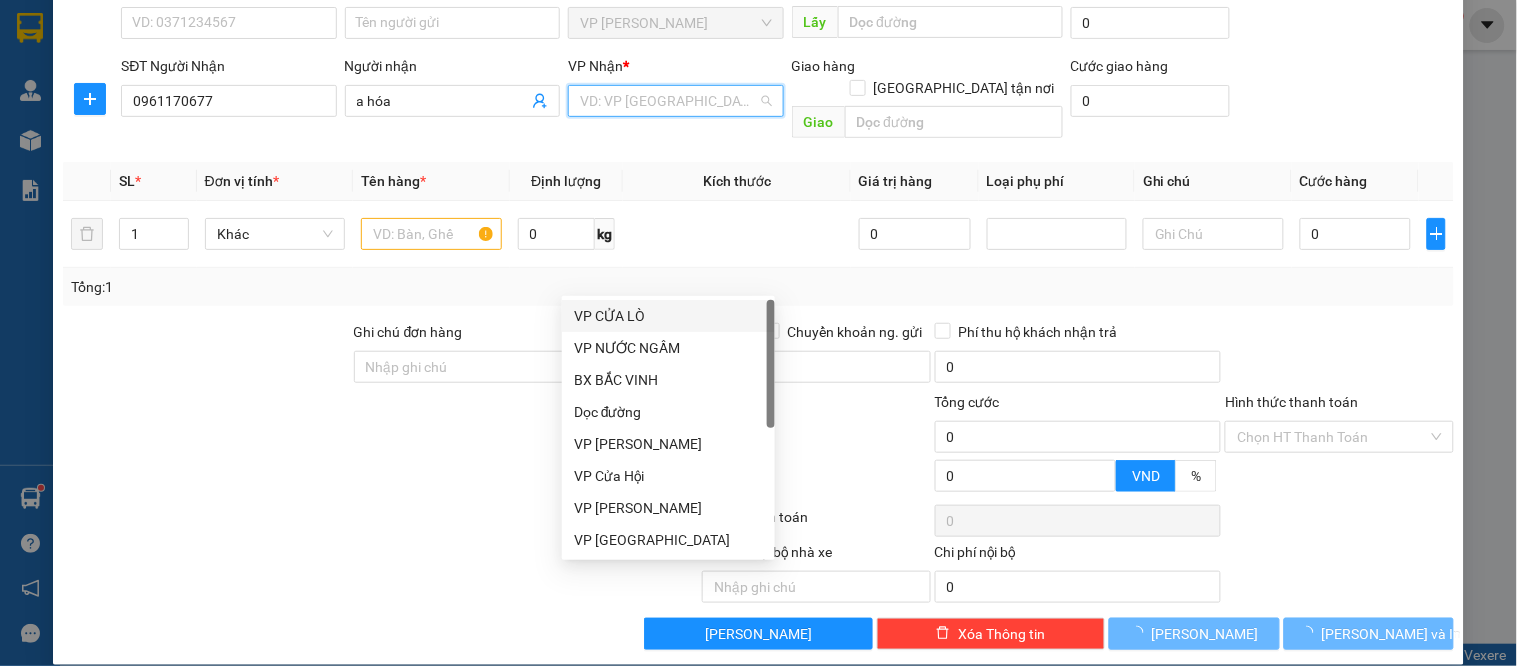 click on "VP CỬA LÒ" at bounding box center (668, 316) 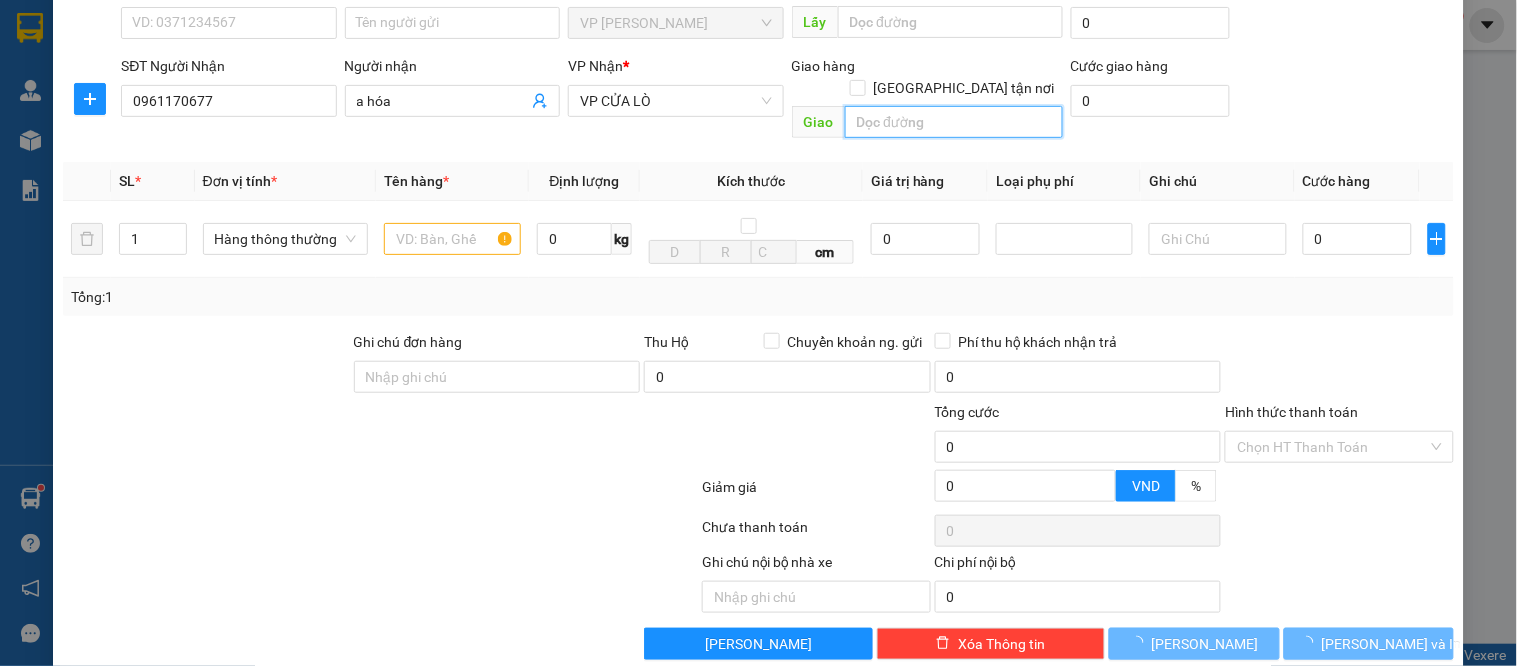 click at bounding box center [954, 122] 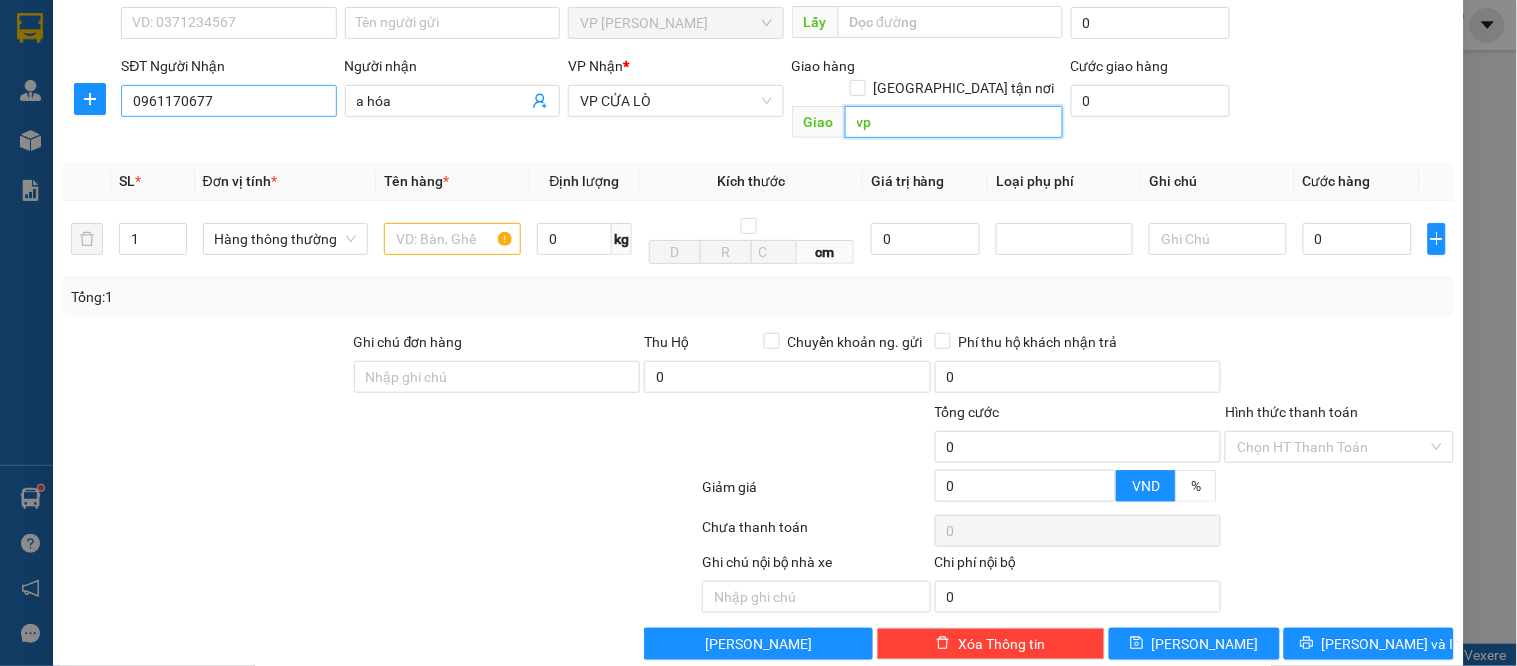 type on "vp" 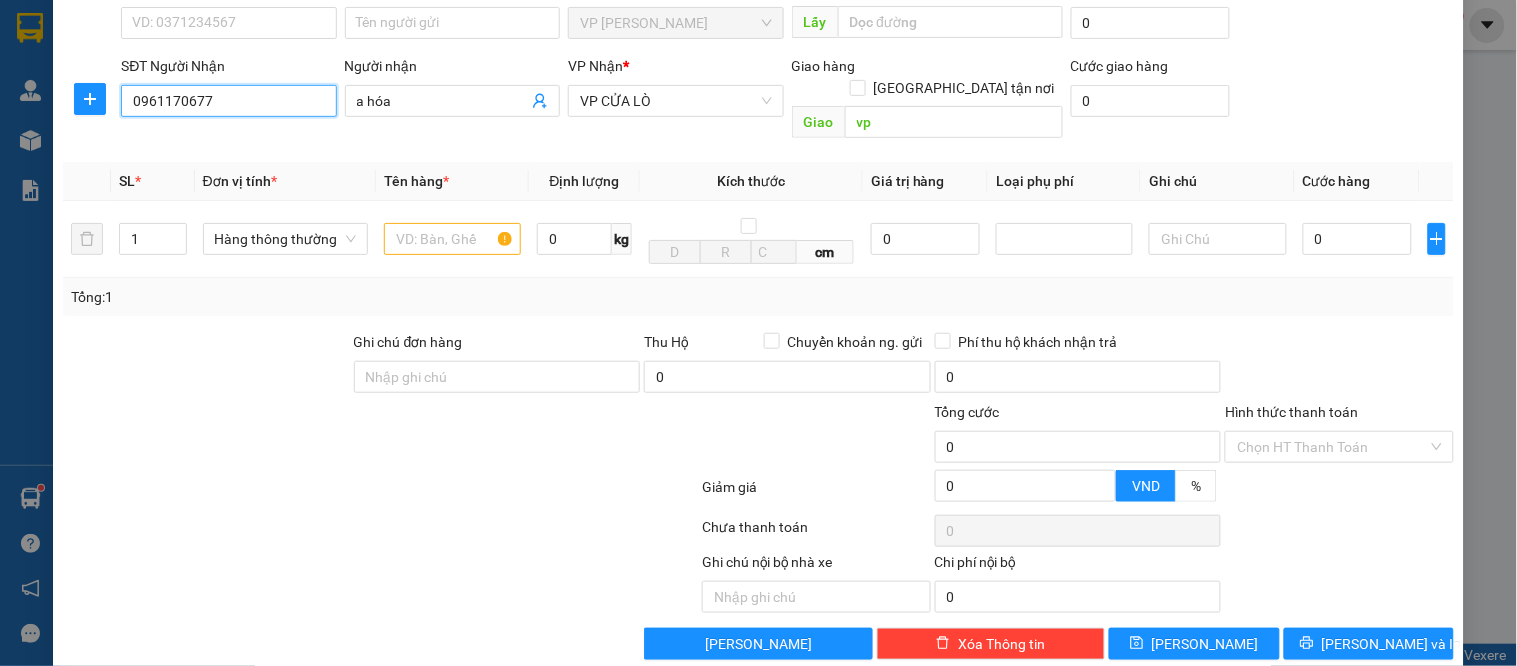 drag, startPoint x: 278, startPoint y: 107, endPoint x: 41, endPoint y: 116, distance: 237.17082 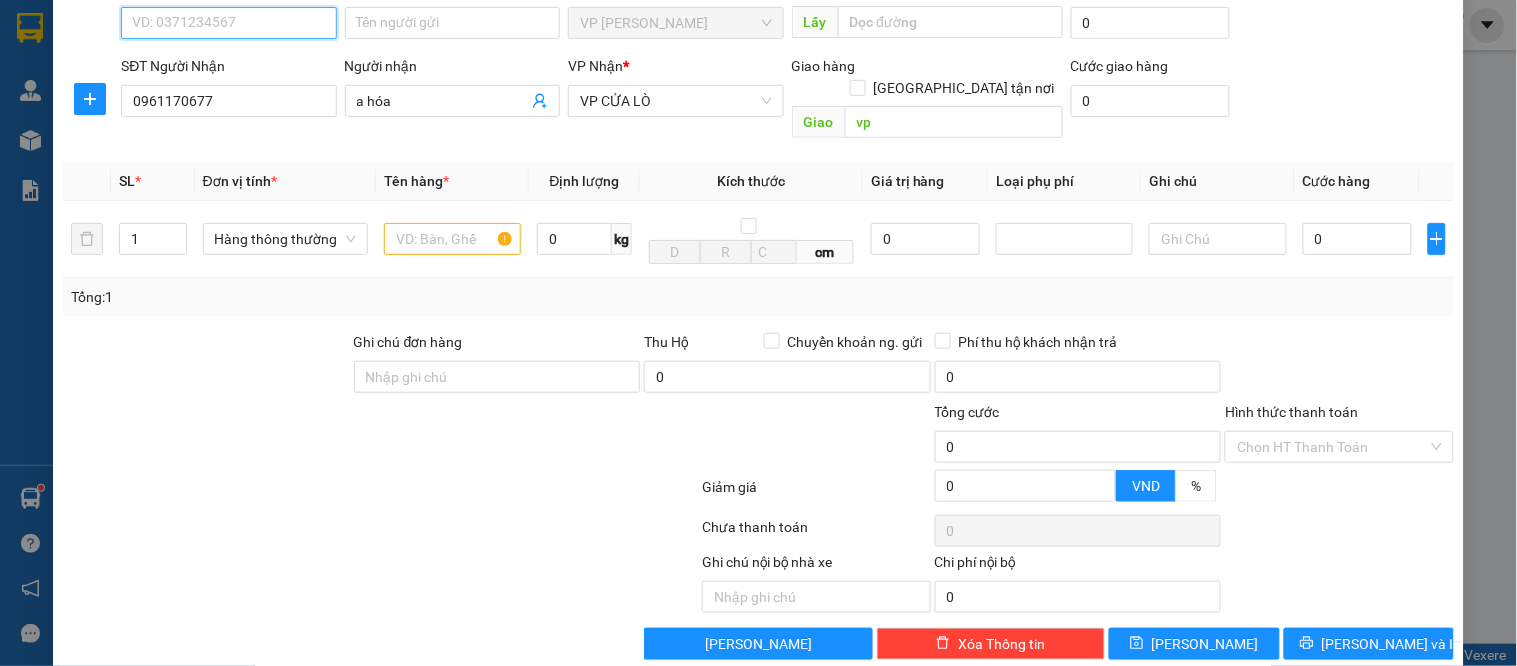 click on "SĐT Người Gửi" at bounding box center (228, 23) 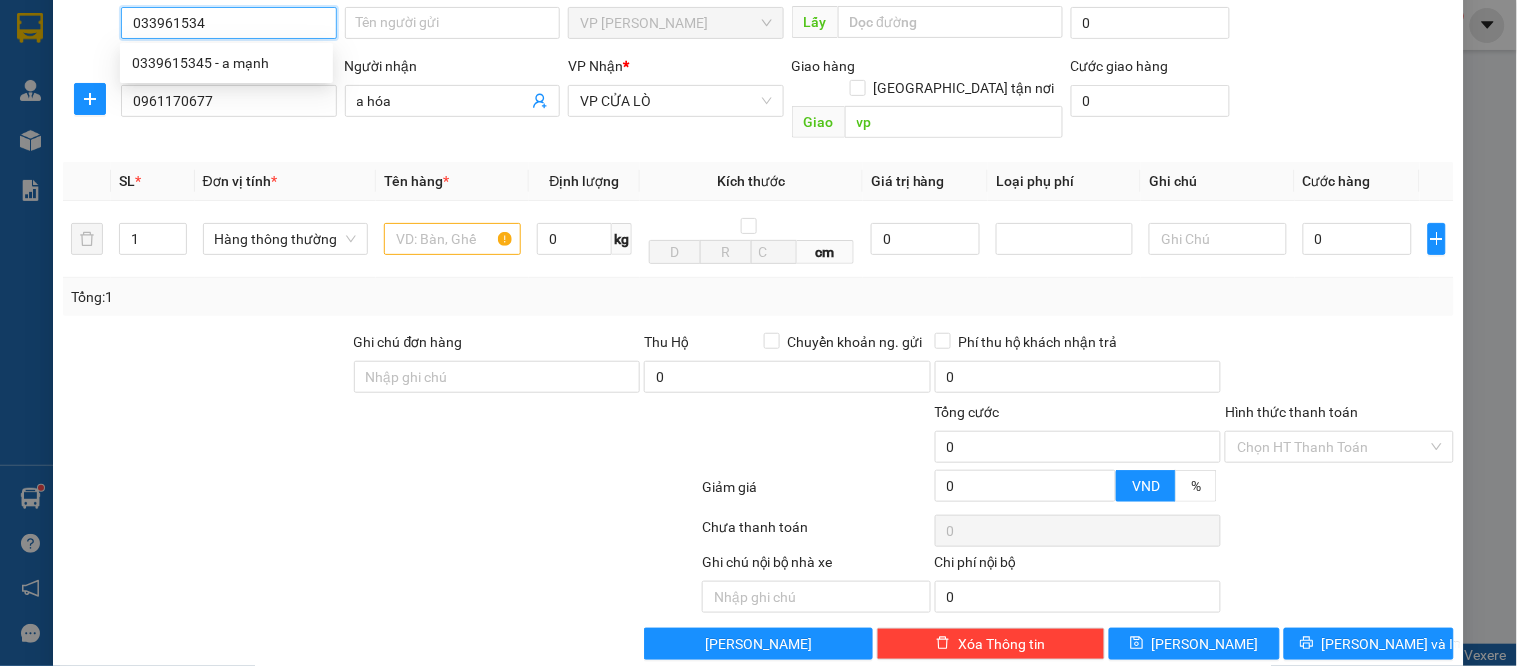 type on "0339615345" 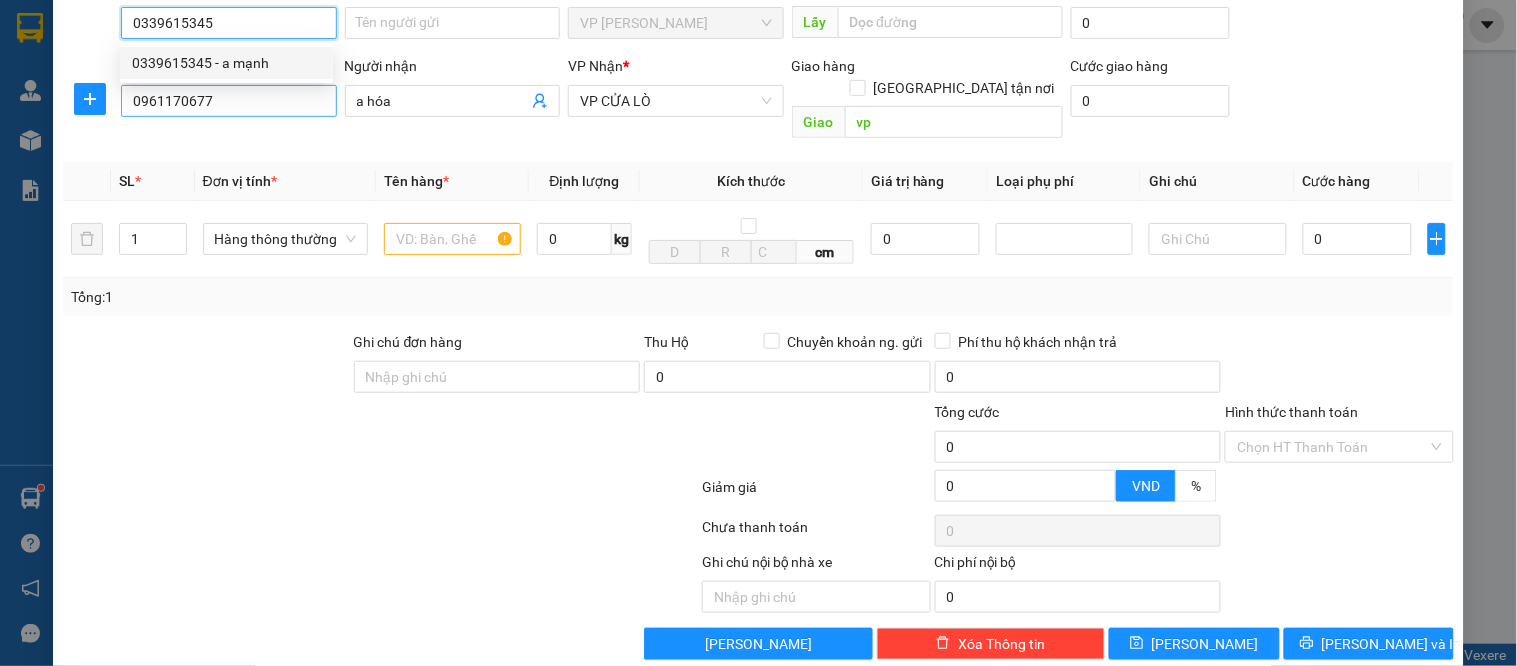 drag, startPoint x: 275, startPoint y: 61, endPoint x: 237, endPoint y: 88, distance: 46.615448 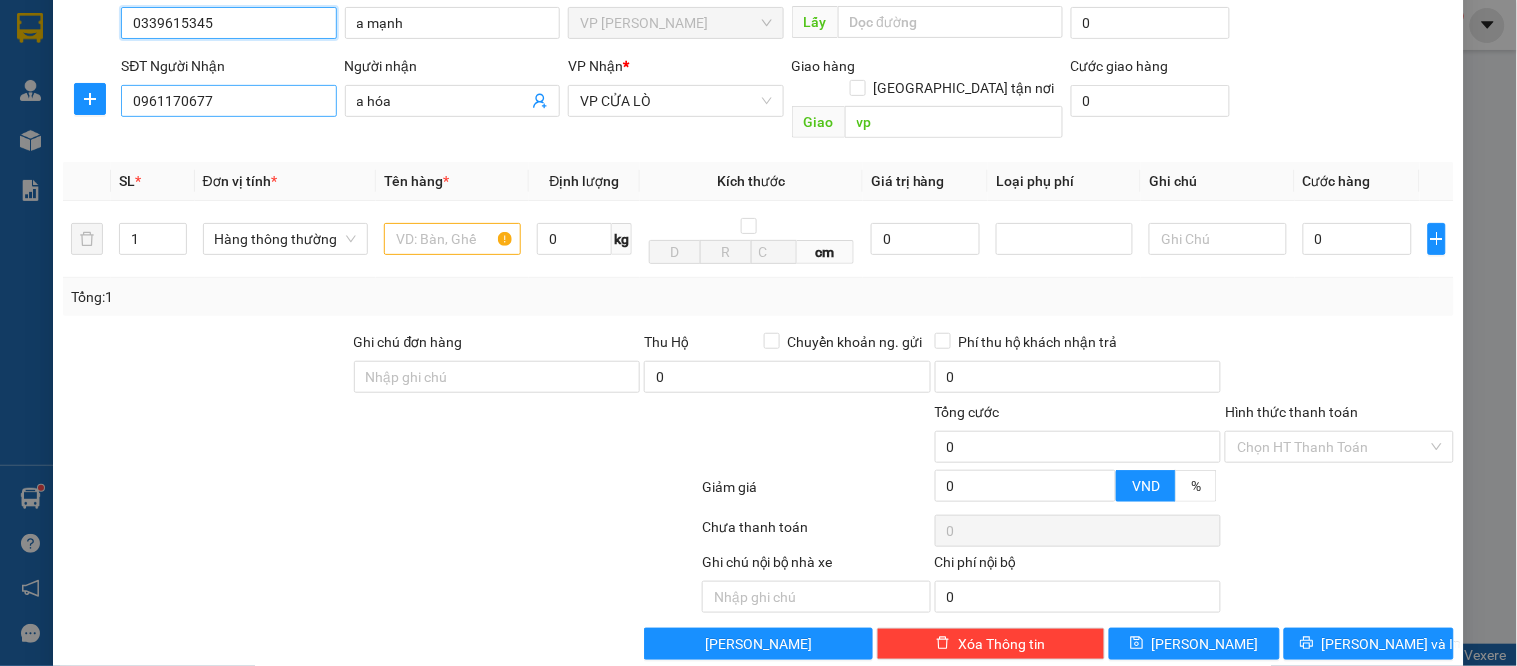 type on "0339615345" 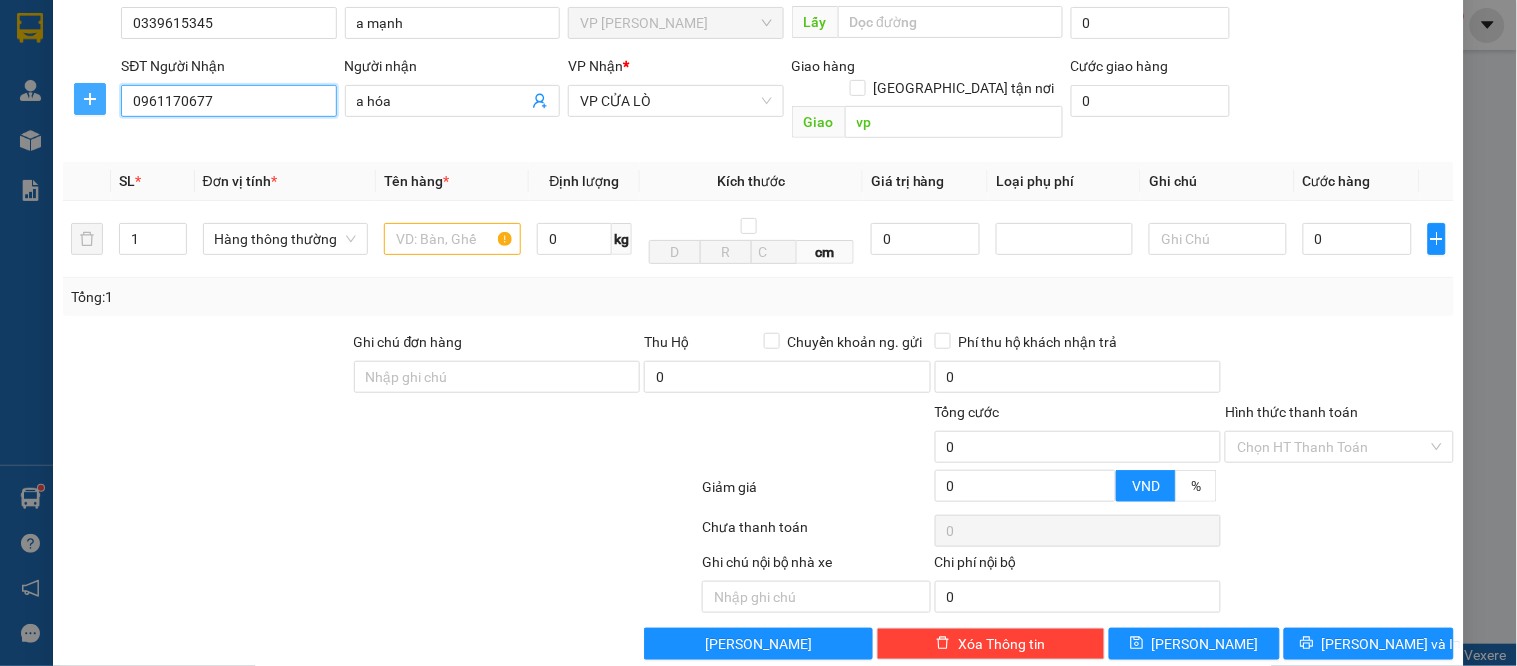 drag, startPoint x: 278, startPoint y: 103, endPoint x: 101, endPoint y: 103, distance: 177 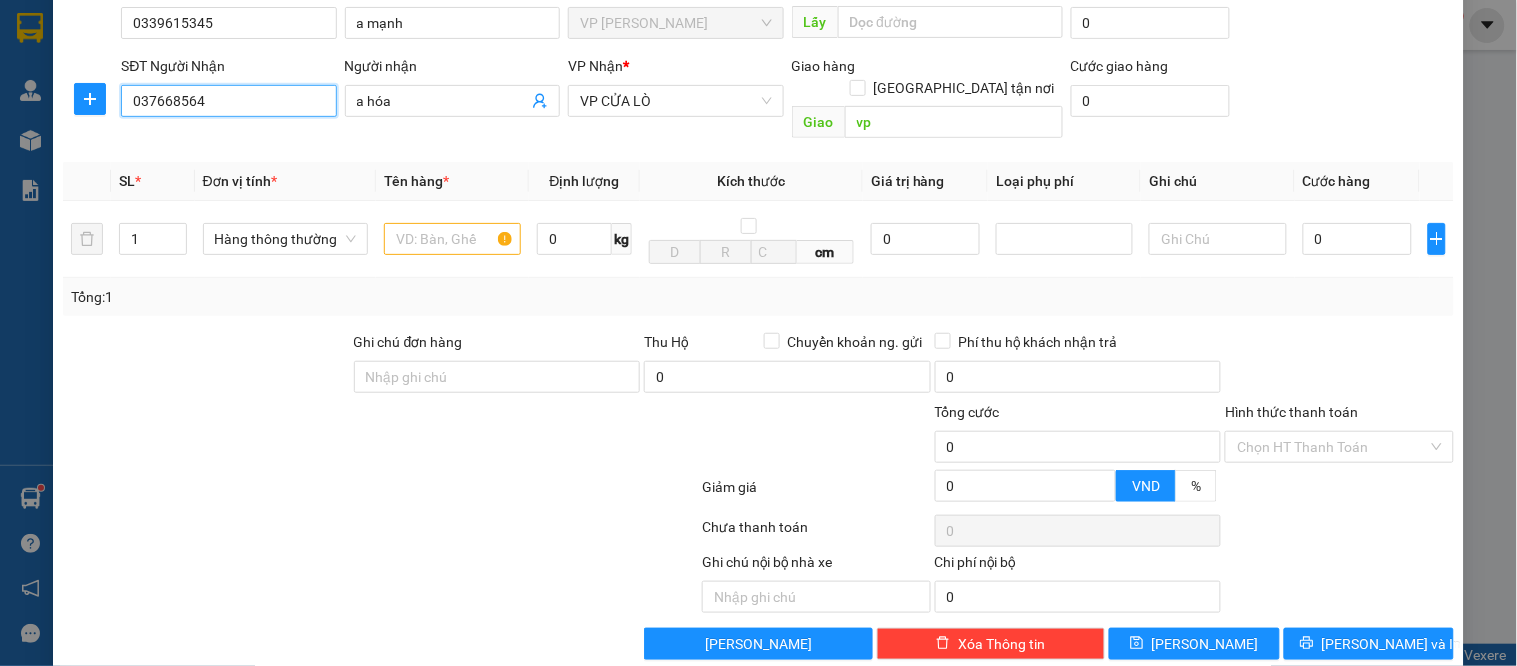 type on "0376685644" 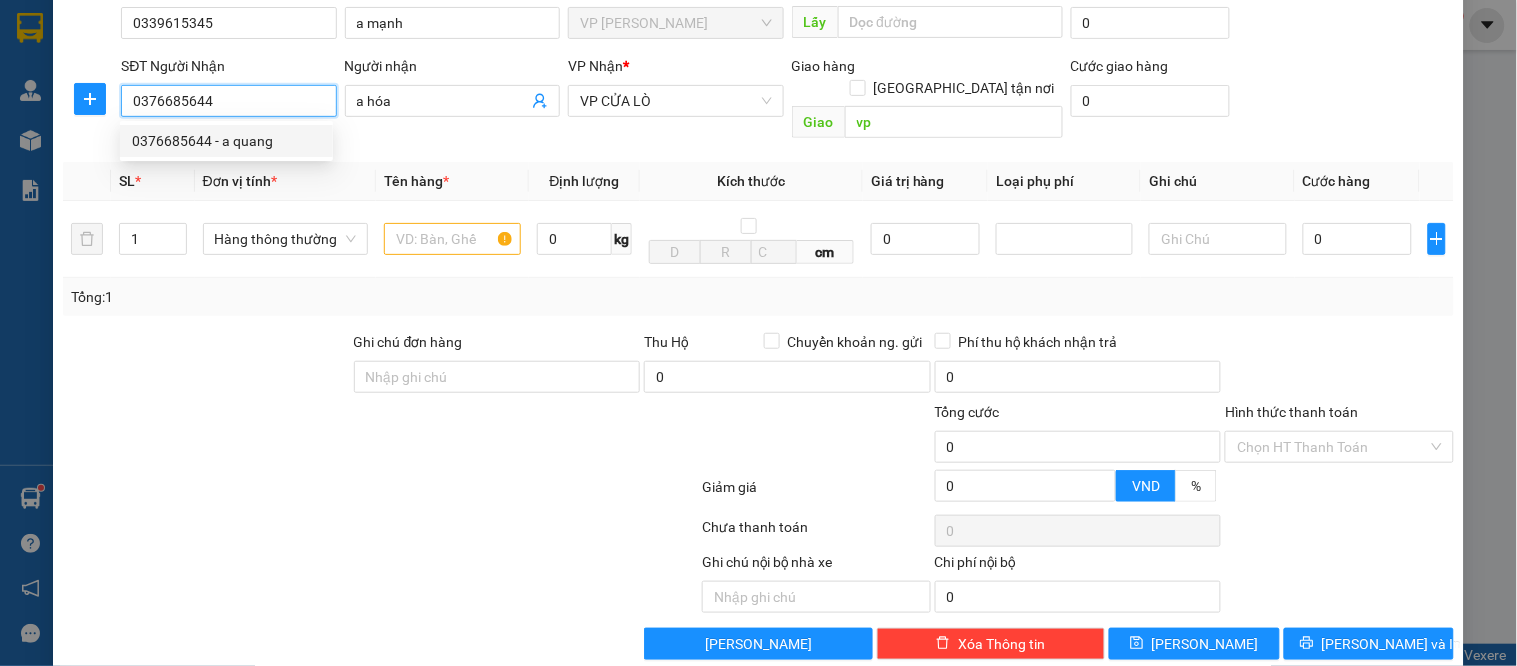 click on "0376685644 - a quang" at bounding box center (226, 141) 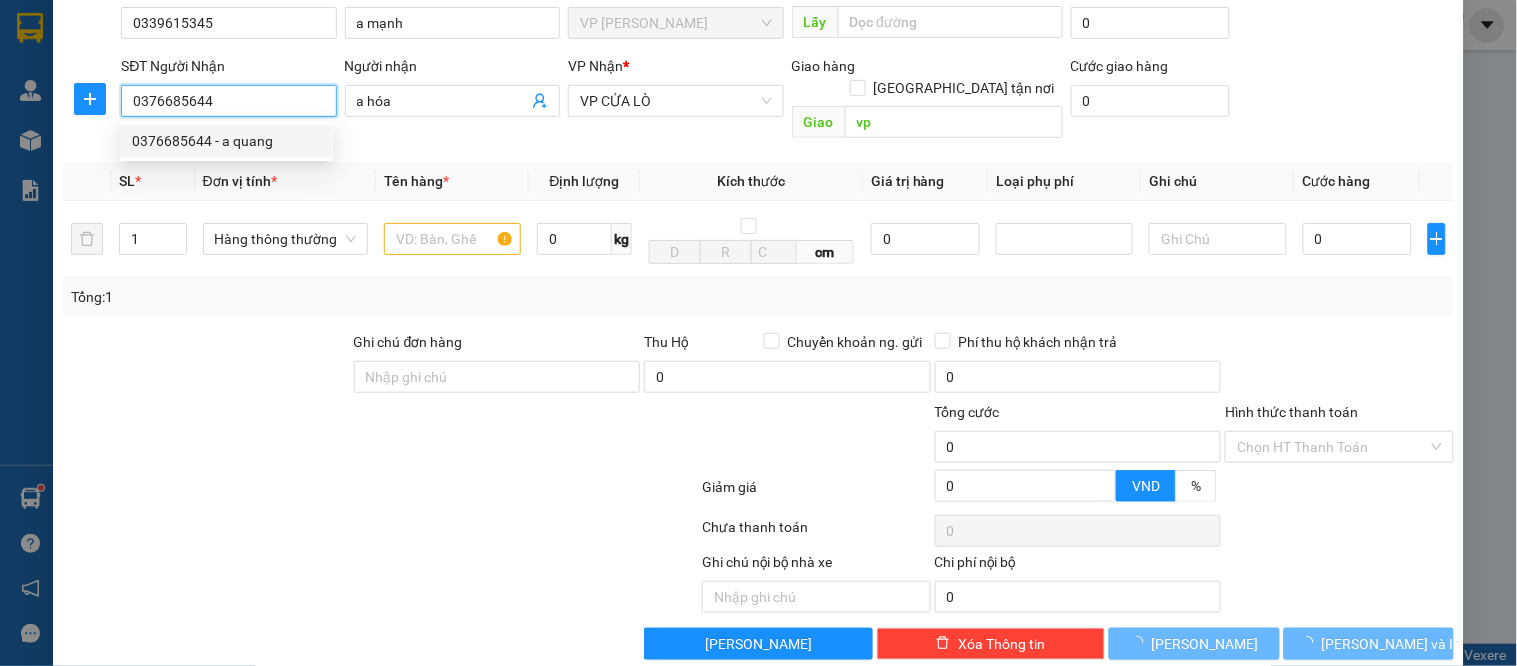 type on "a quang" 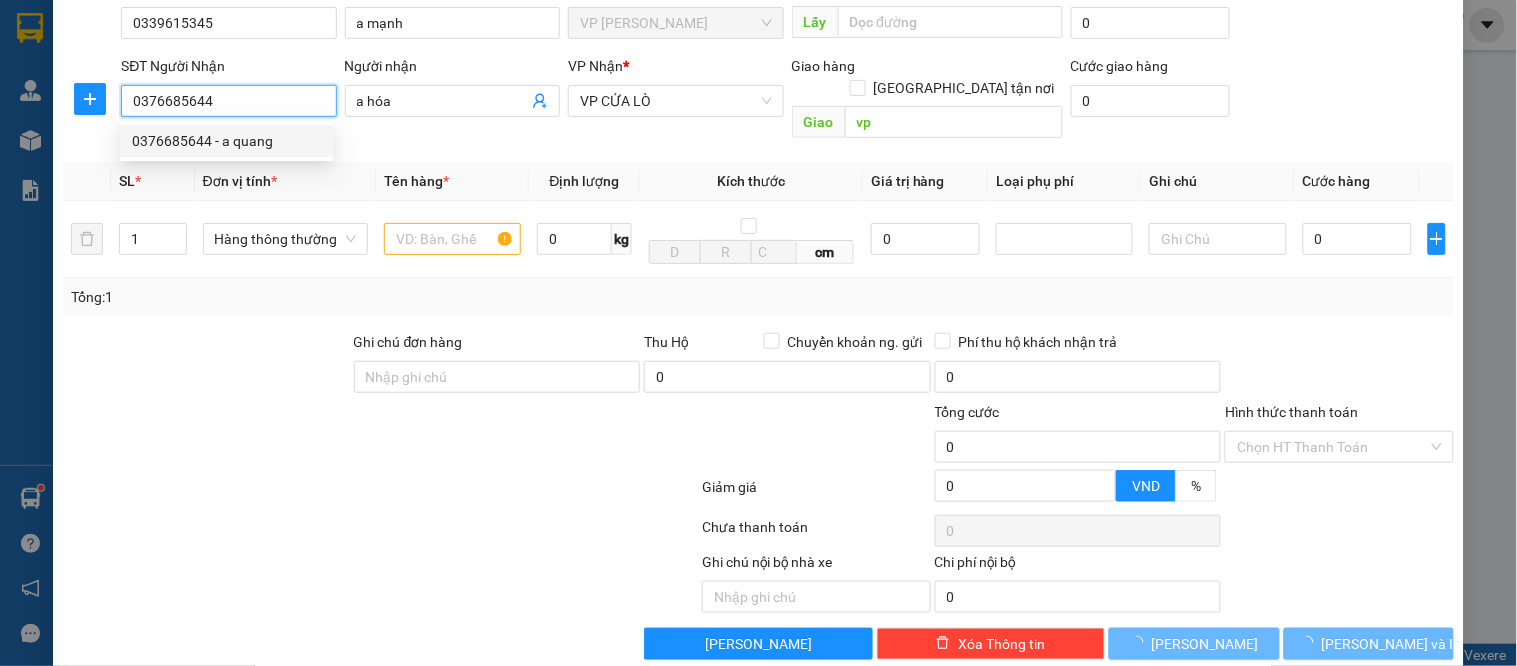checkbox on "true" 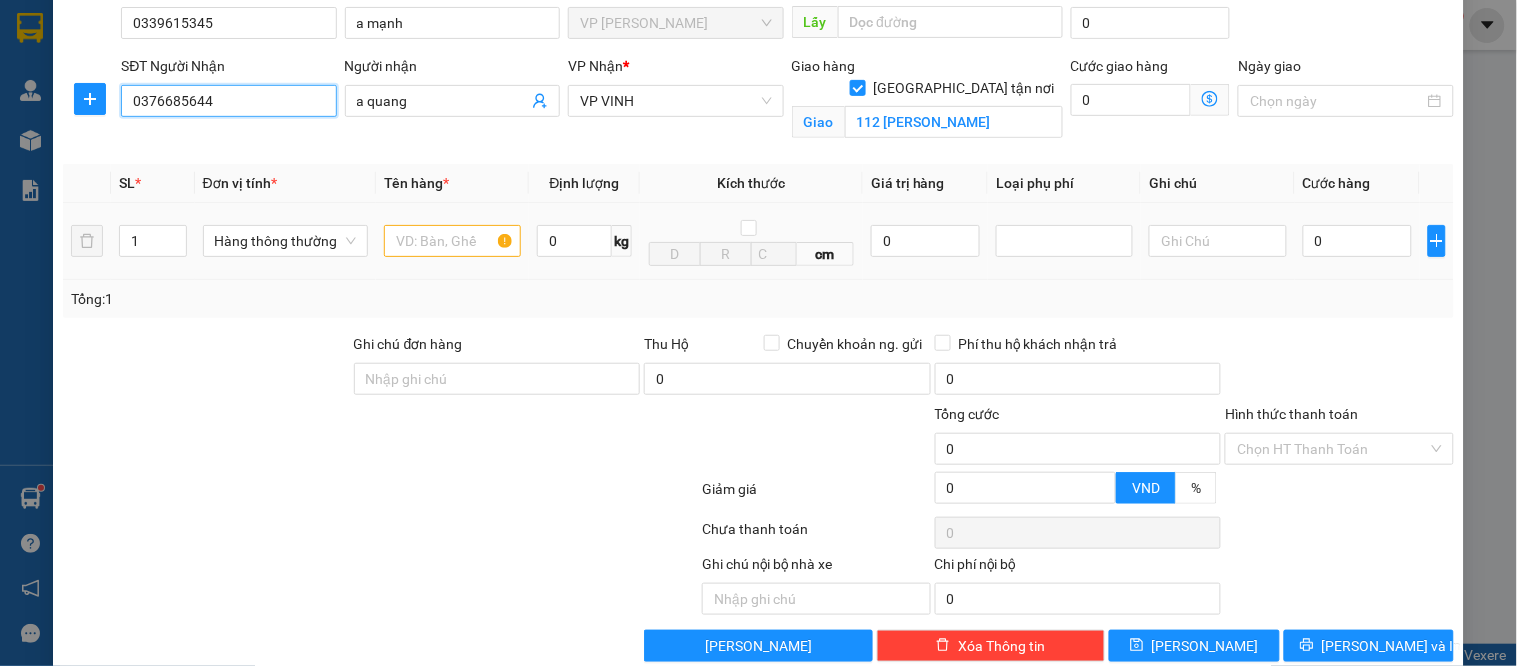type on "0376685644" 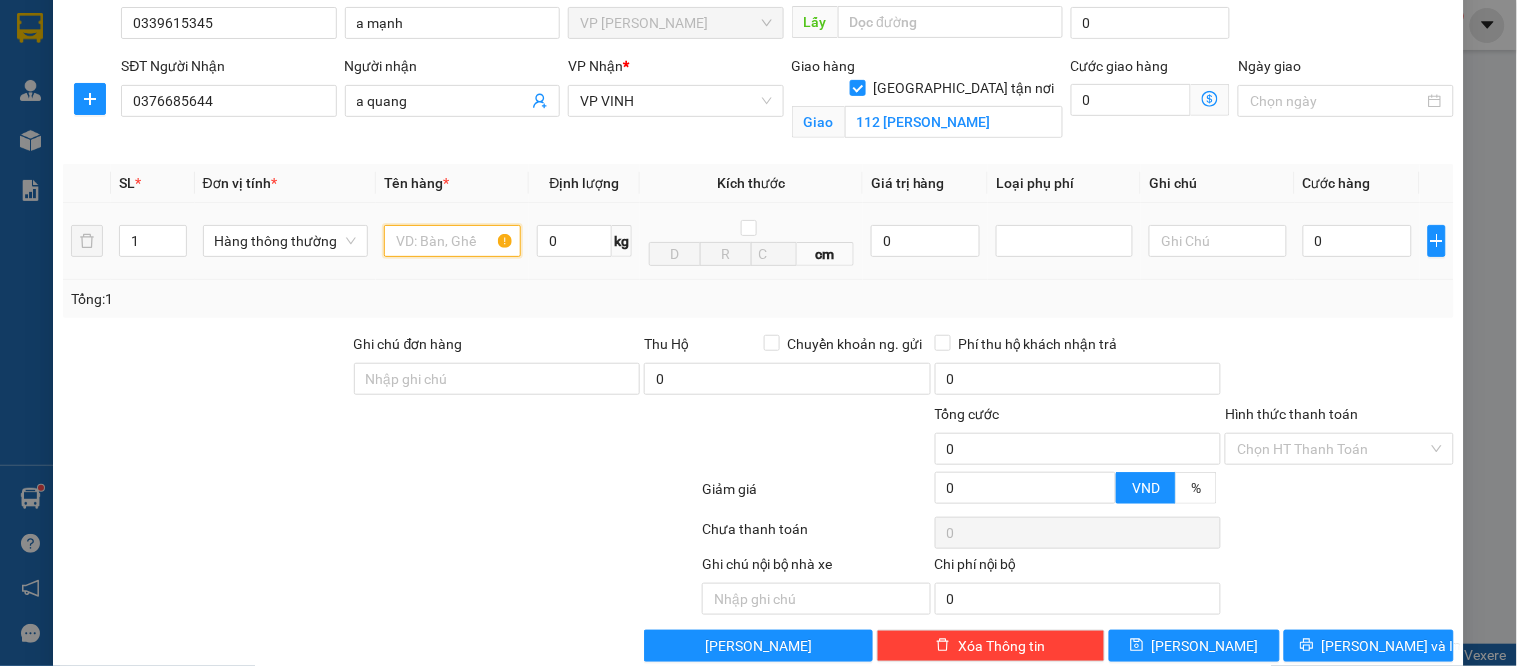 drag, startPoint x: 418, startPoint y: 243, endPoint x: 421, endPoint y: 253, distance: 10.440307 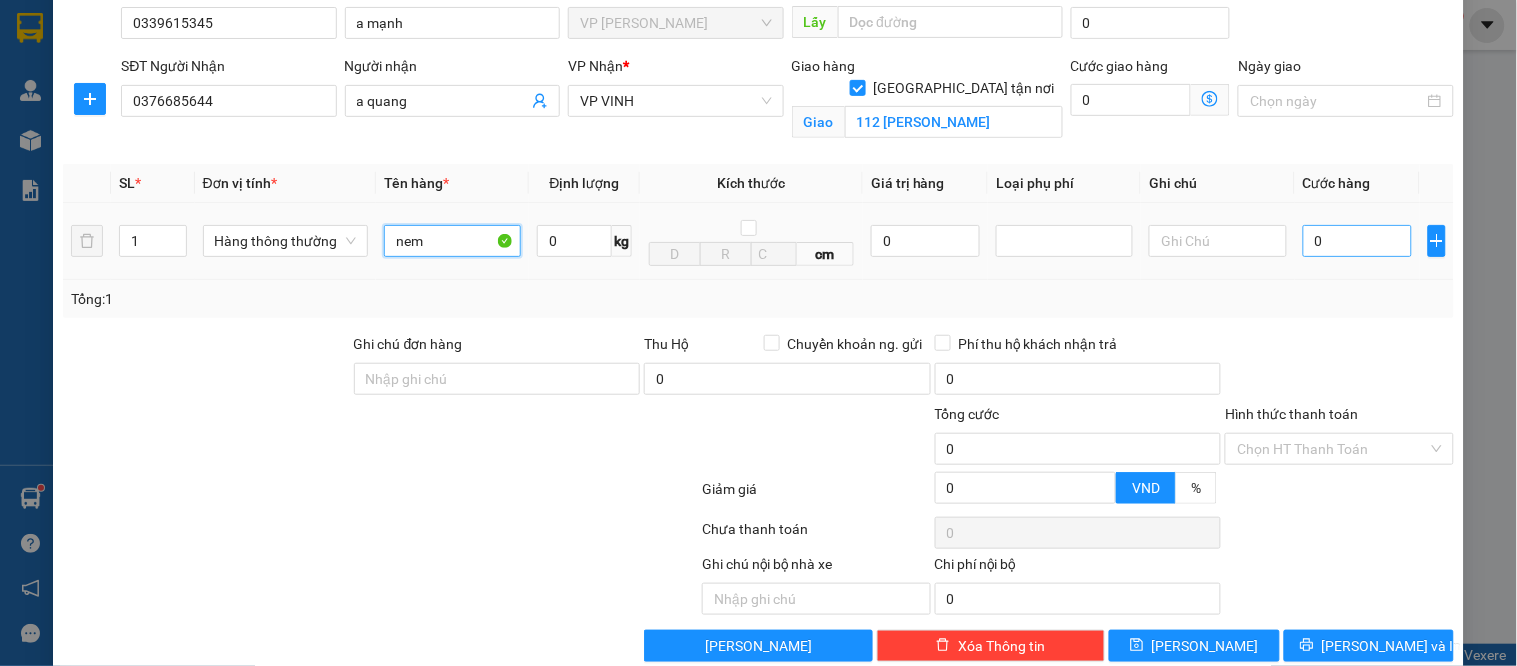 type on "nem" 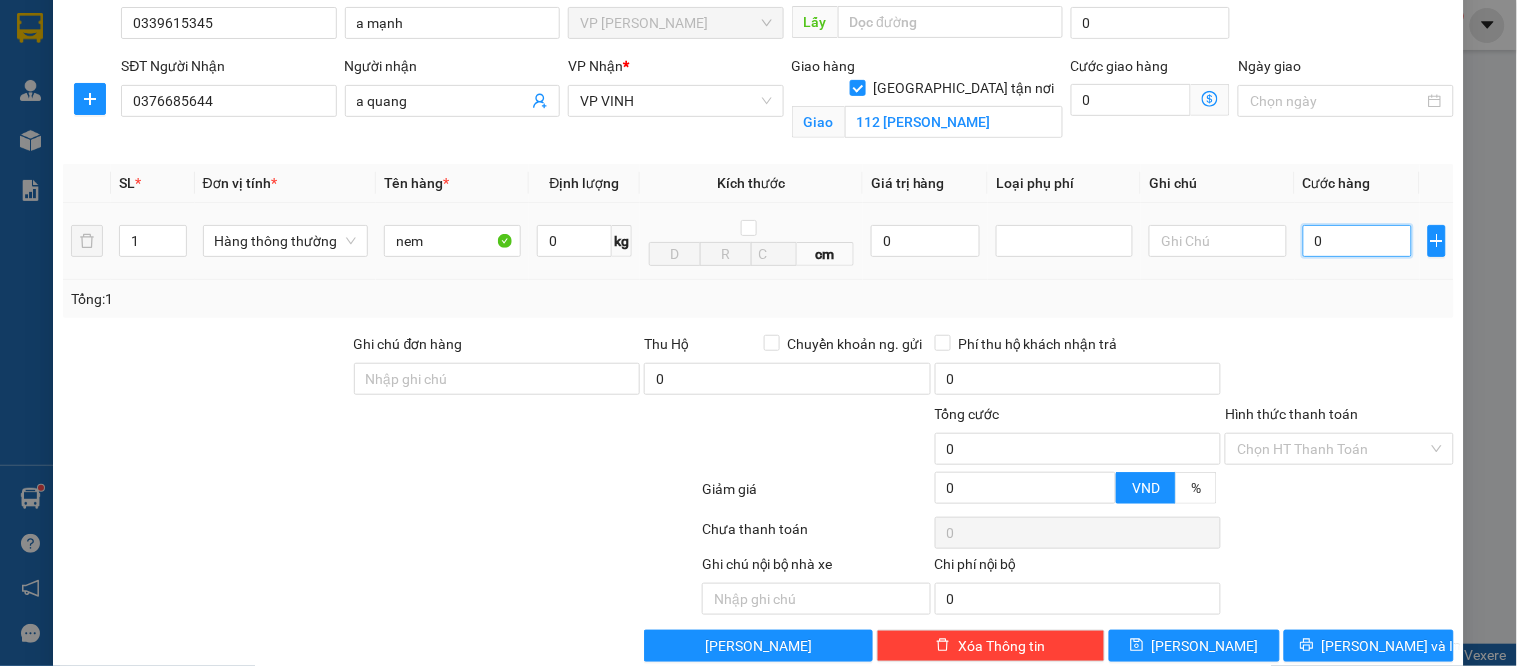 click on "0" at bounding box center [1357, 241] 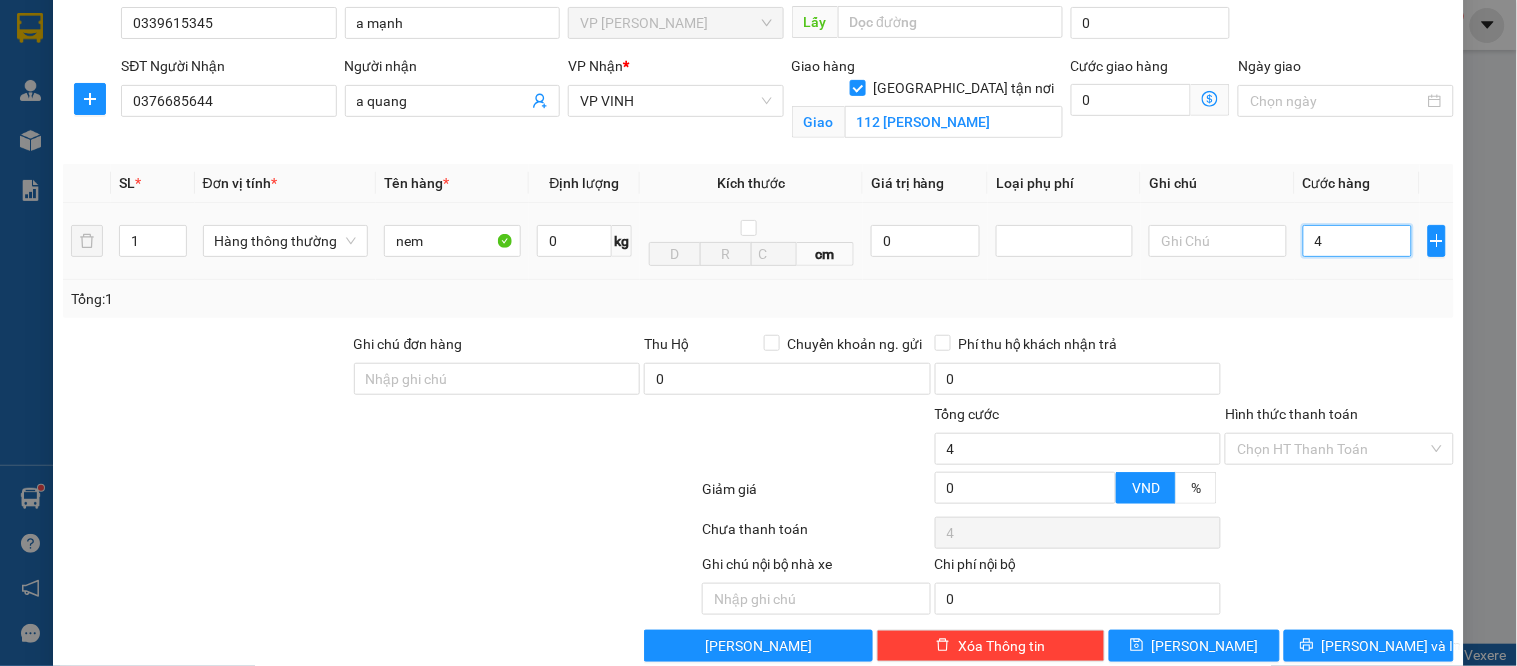 type on "40" 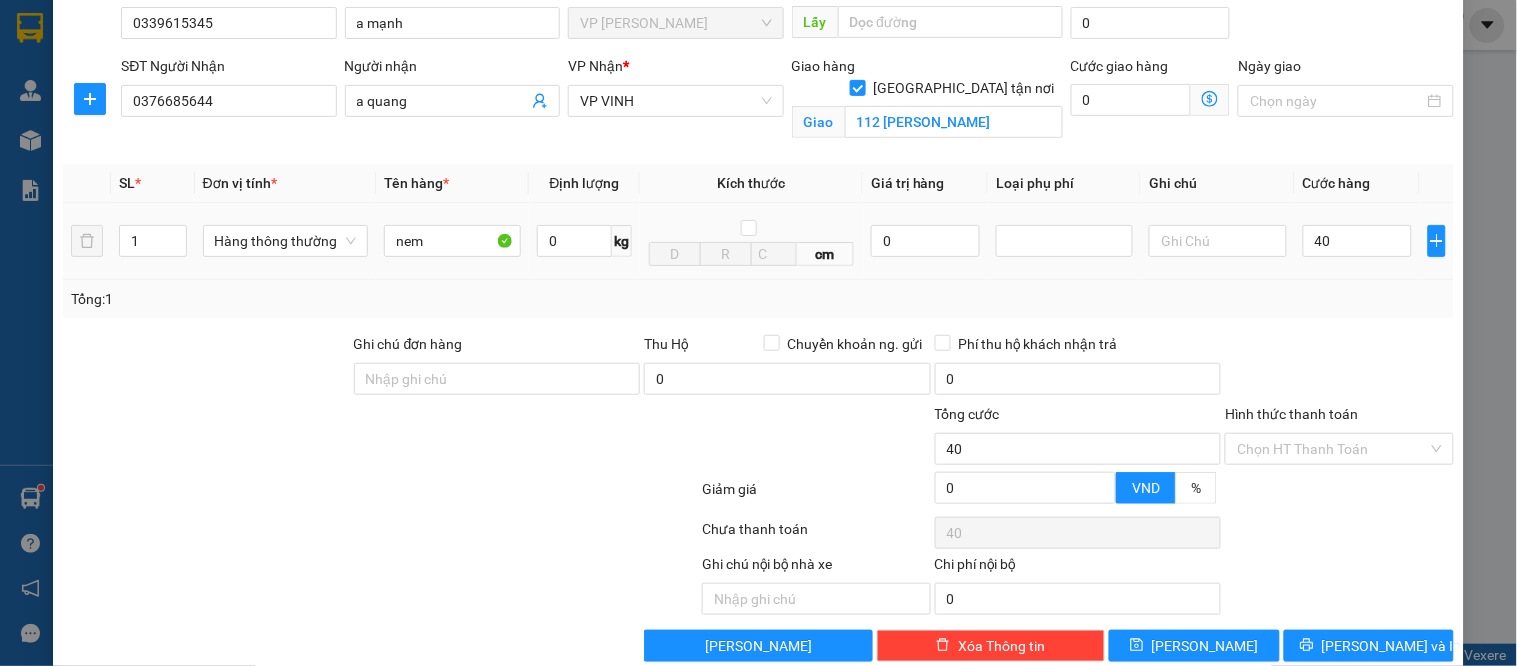 type on "40.000" 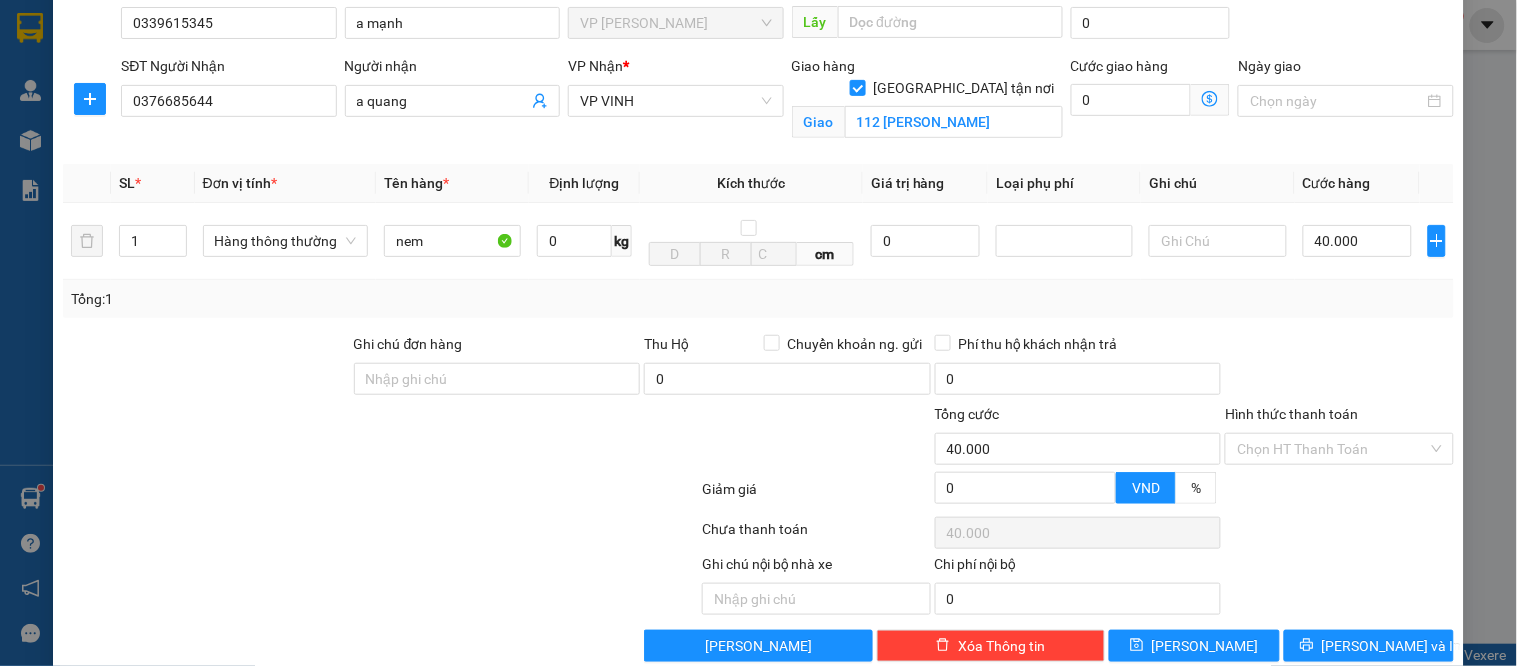 click on "Transit Pickup Surcharge Ids Transit Deliver Surcharge Ids Transit Deliver Surcharge Transit Deliver Surcharge Gói vận chuyển  * Tiêu chuẩn Gán nhãn   Nhãn SĐT Người Gửi 0339615345 Người gửi a mạnh VP gửi  * VP GIA LÂM Lấy hàng Lấy tận nơi Lấy Cước lấy hàng 0 SĐT Người Nhận 0376685644 Người nhận a quang VP Nhận  * VP VINH Giao hàng Giao tận nơi Giao 112 tuệ tĩnh Cước giao hàng 0 Ngày giao SL  * Đơn vị tính  * Tên hàng  * Định lượng Kích thước Giá trị hàng Loại phụ phí Ghi chú Cước hàng                       1 Hàng thông thường nem 0 kg cm 0   40.000 Tổng:  1 Ghi chú đơn hàng Thu Hộ Chuyển khoản ng. gửi 0 Phí thu hộ khách nhận trả 0 Tổng cước 40.000 Hình thức thanh toán Chọn HT Thanh Toán Giảm giá 0 VND % Discount 0 Số tiền thu trước 0 Chưa thanh toán 40.000 Chọn HT Thanh Toán Ghi chú nội bộ nhà xe Chi phí nội bộ 0 Lưu nháp [PERSON_NAME]" at bounding box center (758, 279) 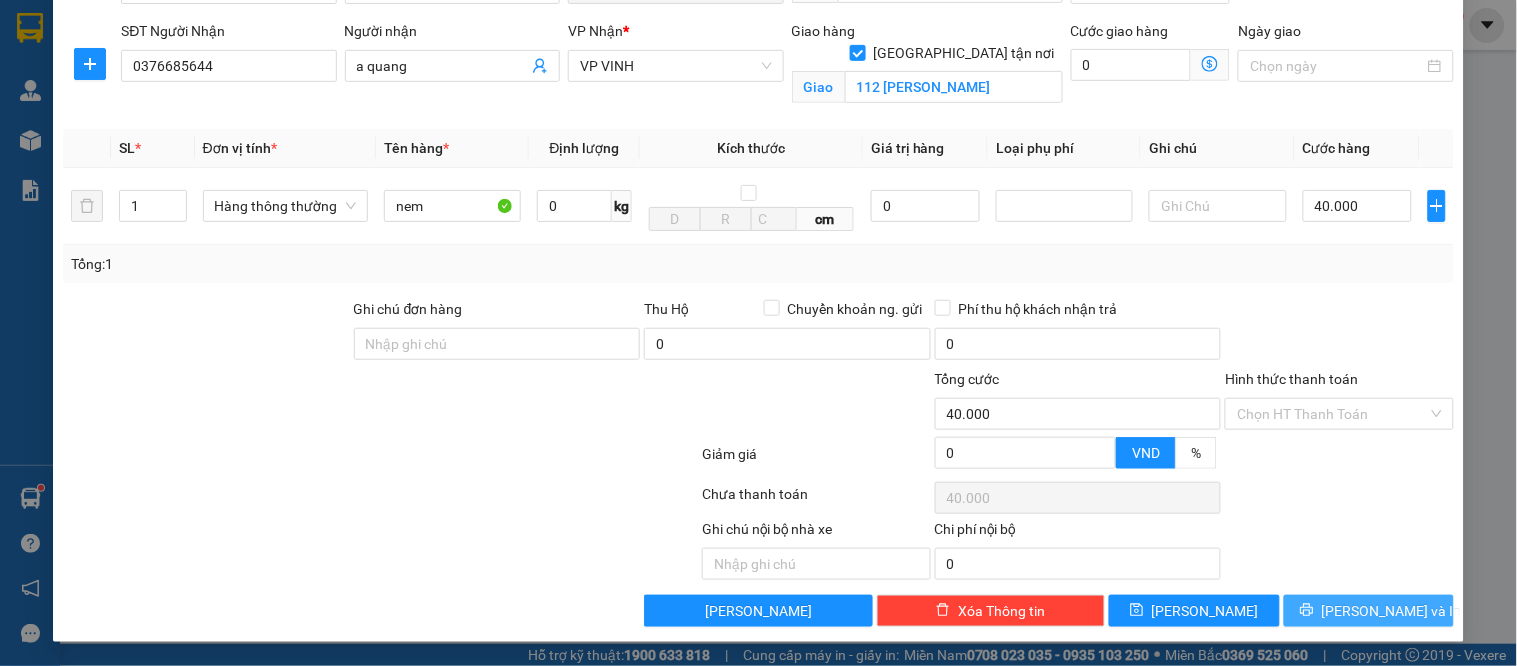 click on "[PERSON_NAME] và In" at bounding box center (1392, 611) 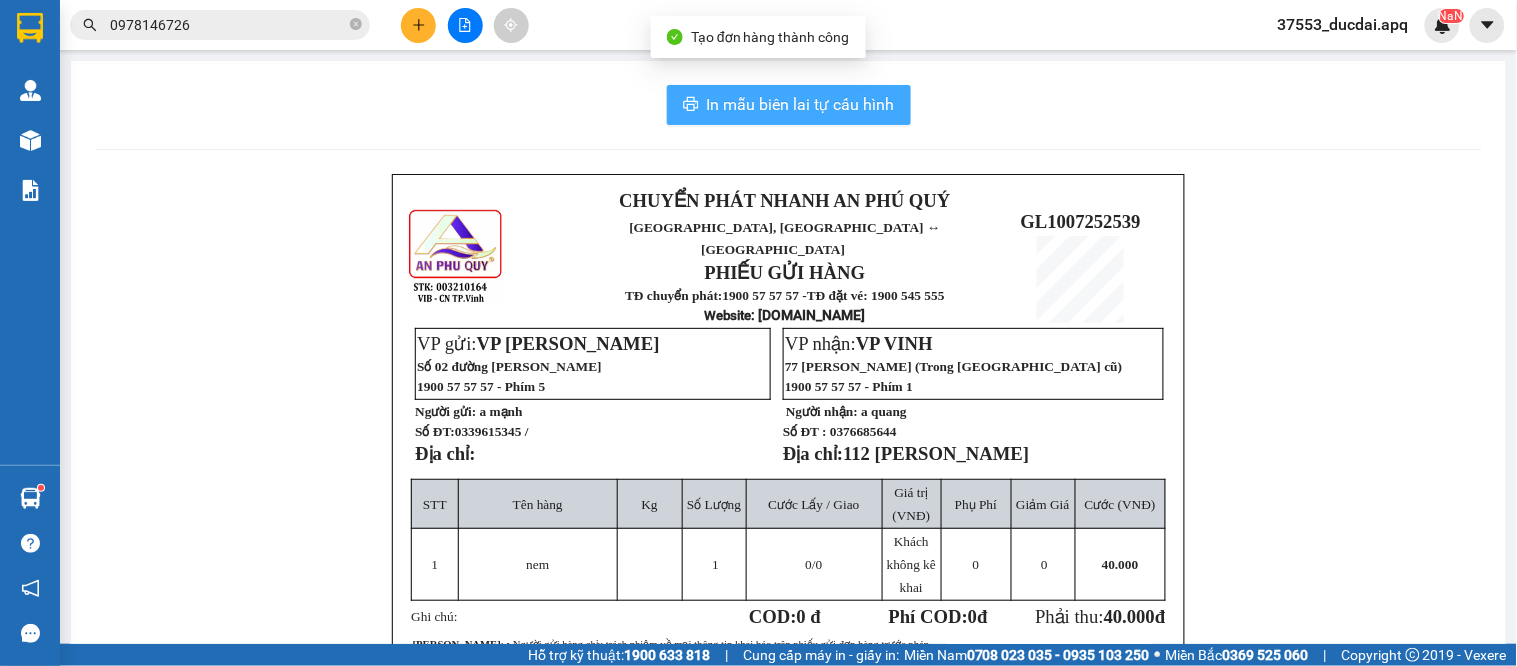 click on "In mẫu biên lai tự cấu hình" at bounding box center (801, 104) 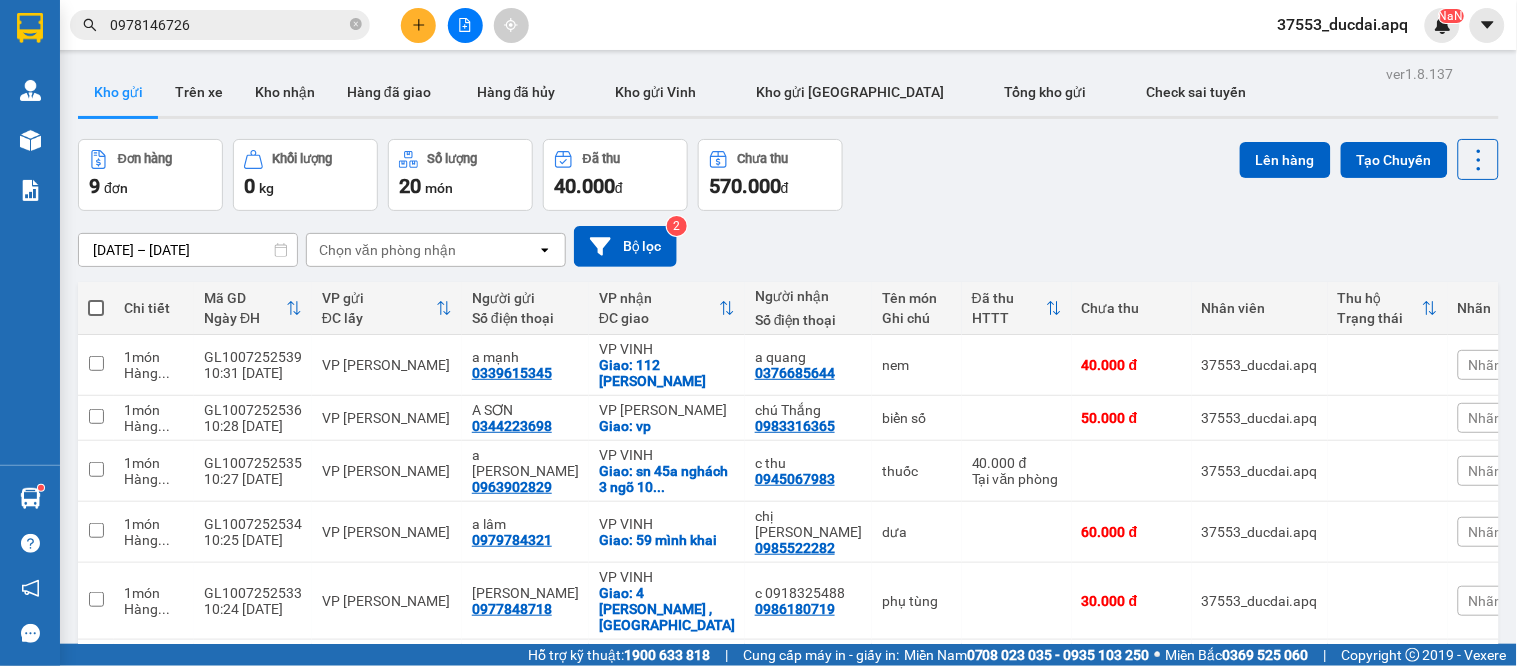 click on "[DATE] – [DATE] Press the down arrow key to interact with the calendar and select a date. Press the escape button to close the calendar. Selected date range is from [DATE] to [DATE]. Chọn văn phòng nhận open Bộ lọc 2" at bounding box center [788, 246] 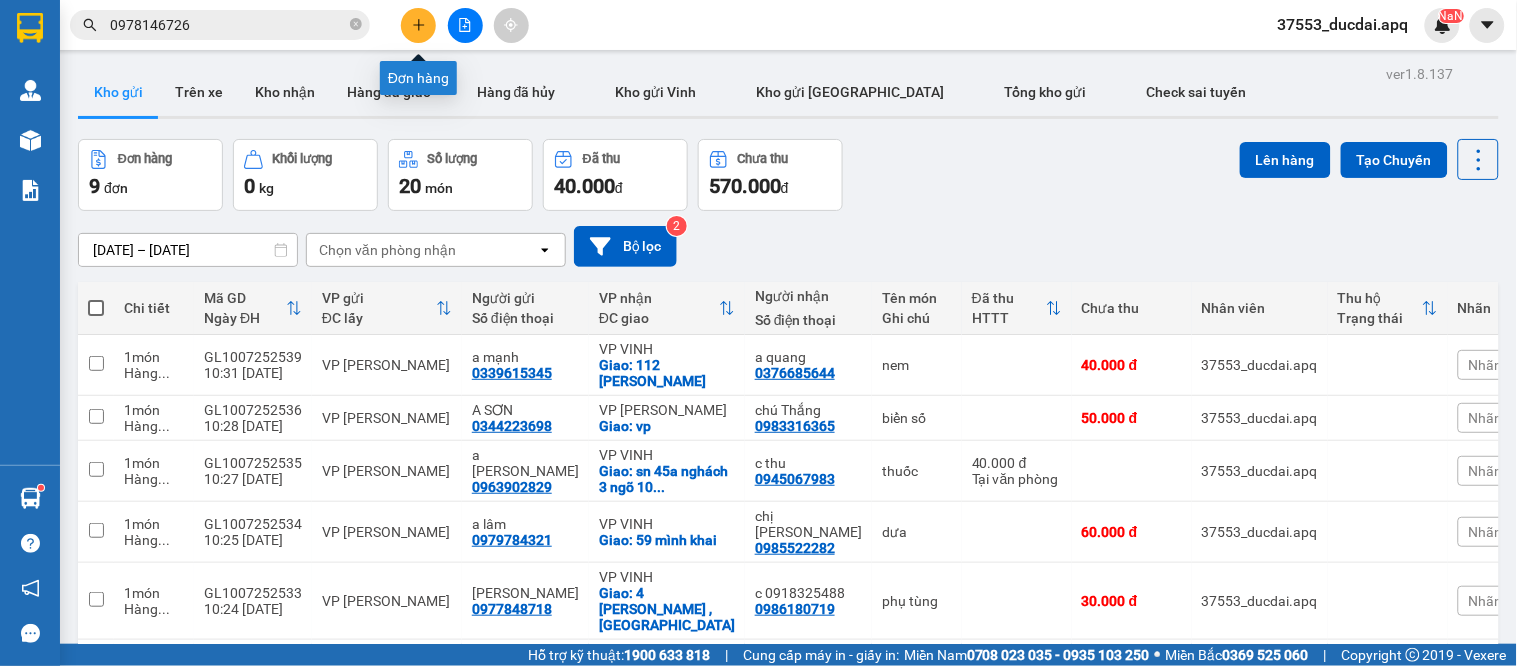 click at bounding box center (418, 25) 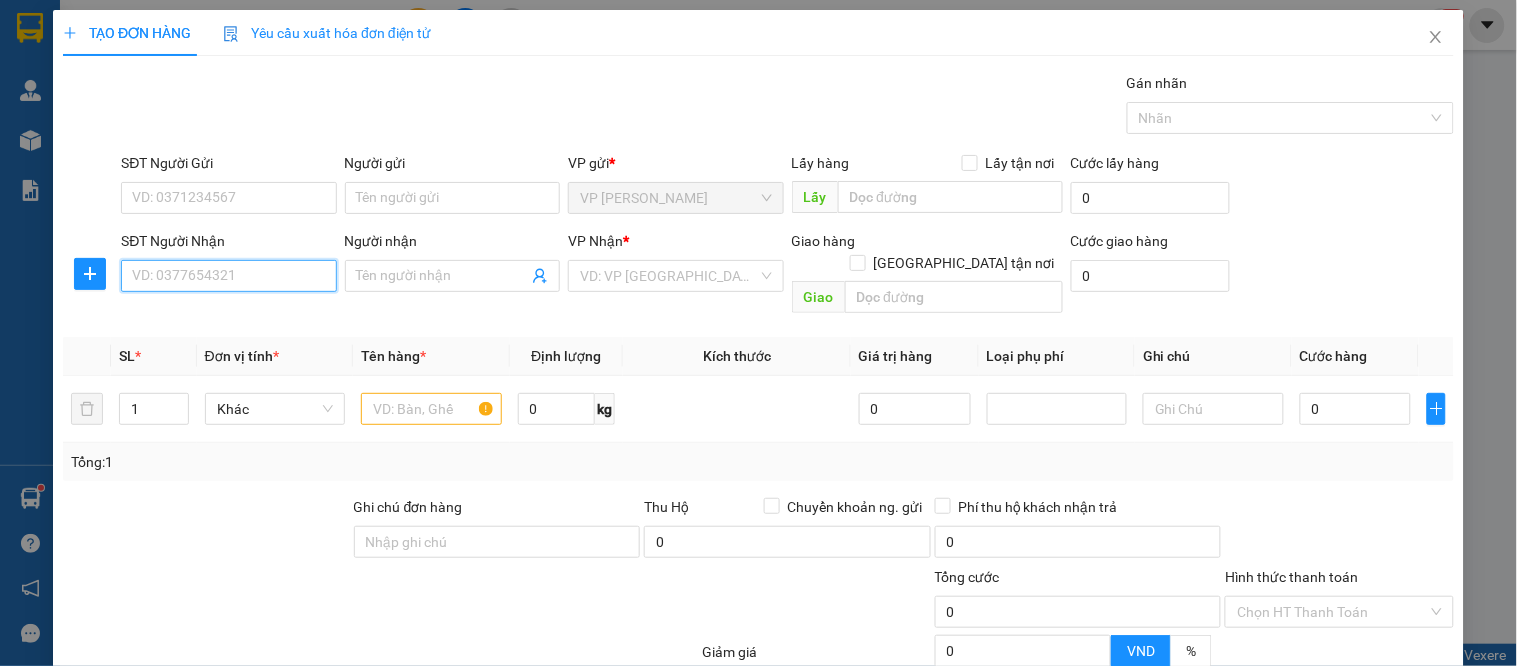 paste on "0961170677" 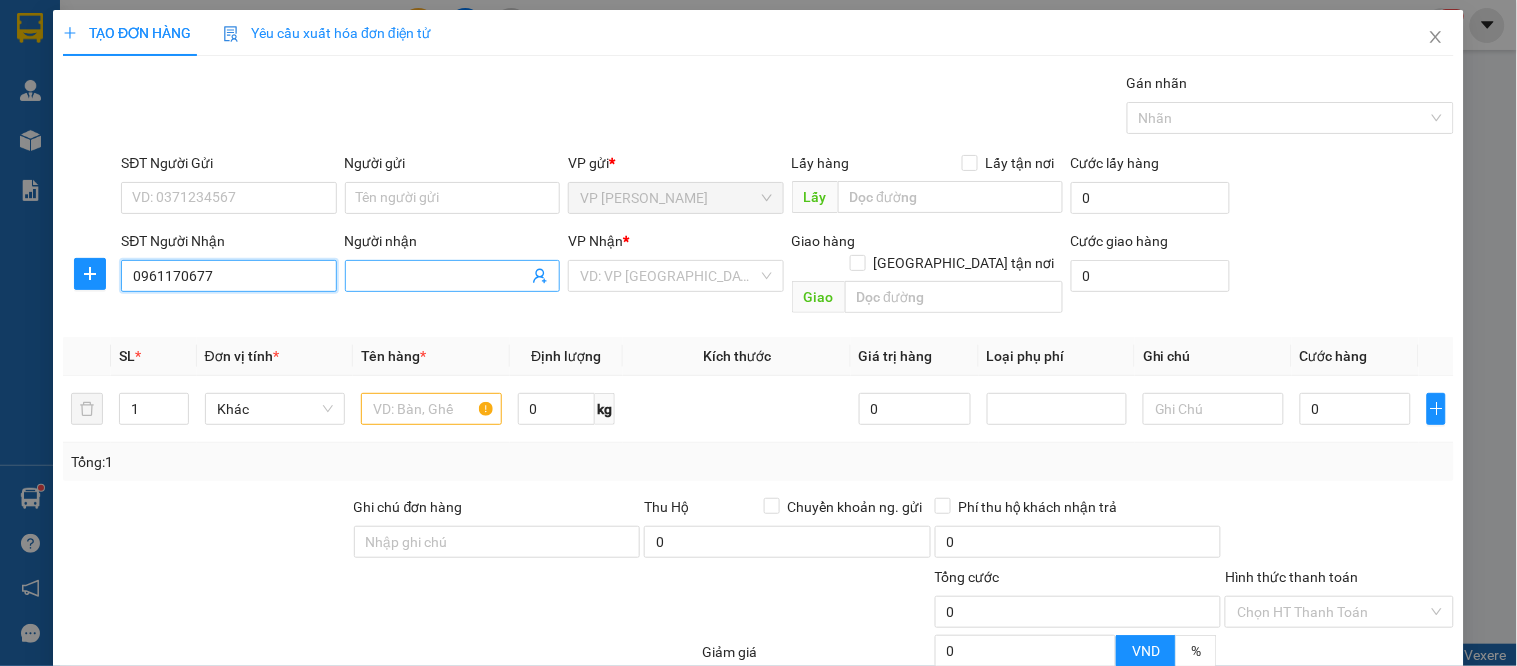 type on "0961170677" 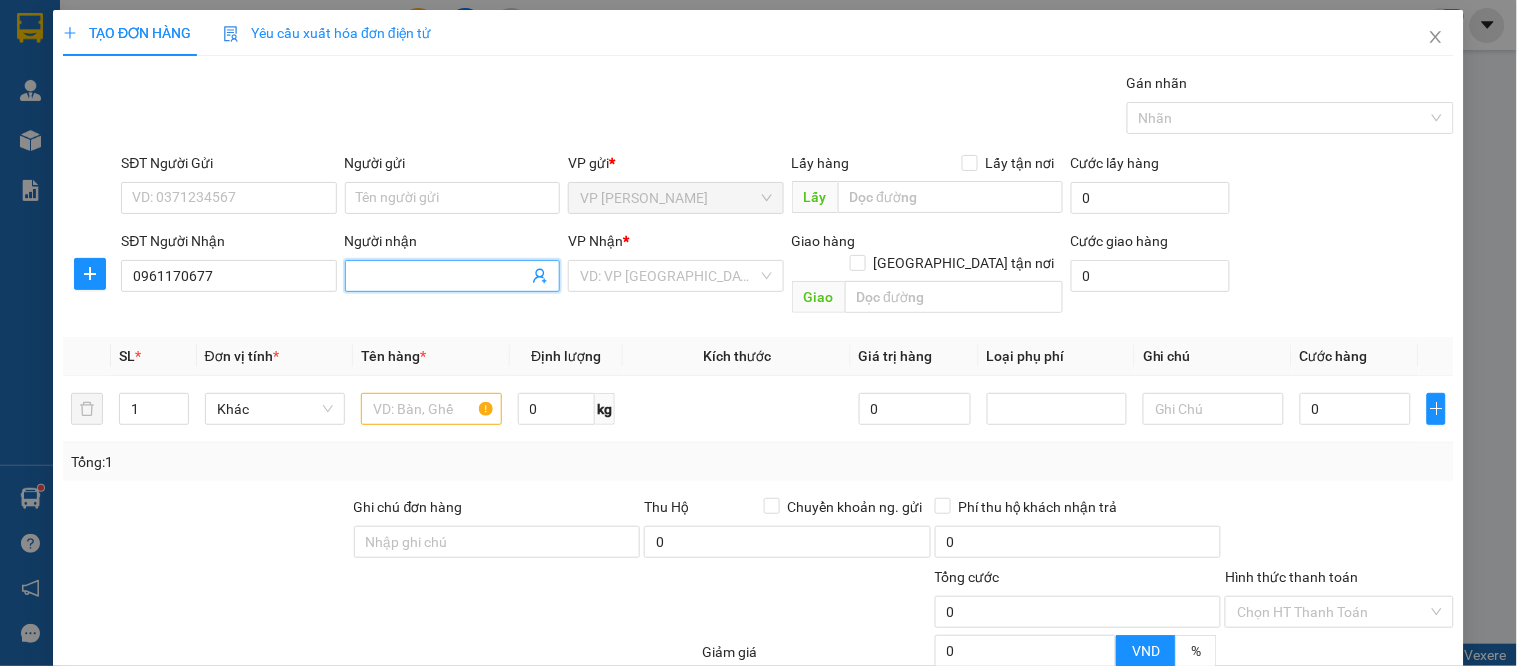 click on "Người nhận" at bounding box center (442, 276) 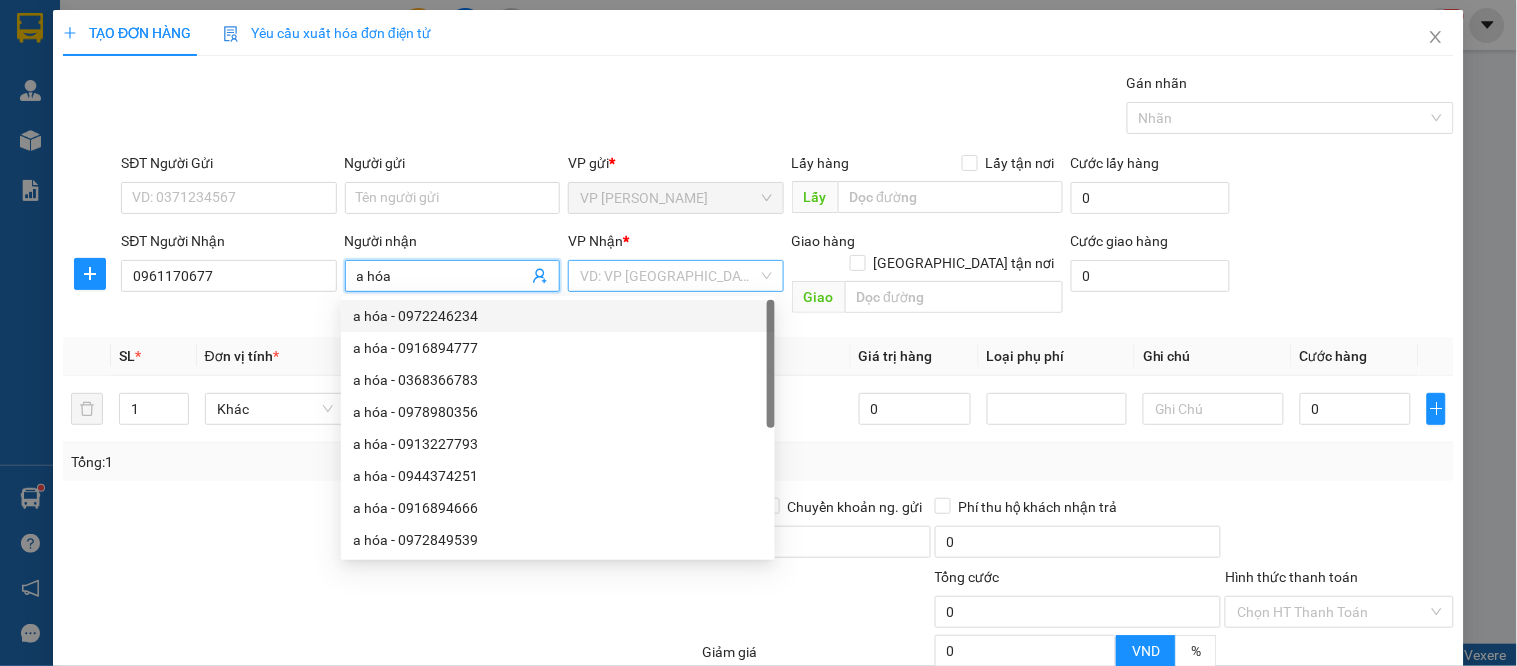 type on "a hóa" 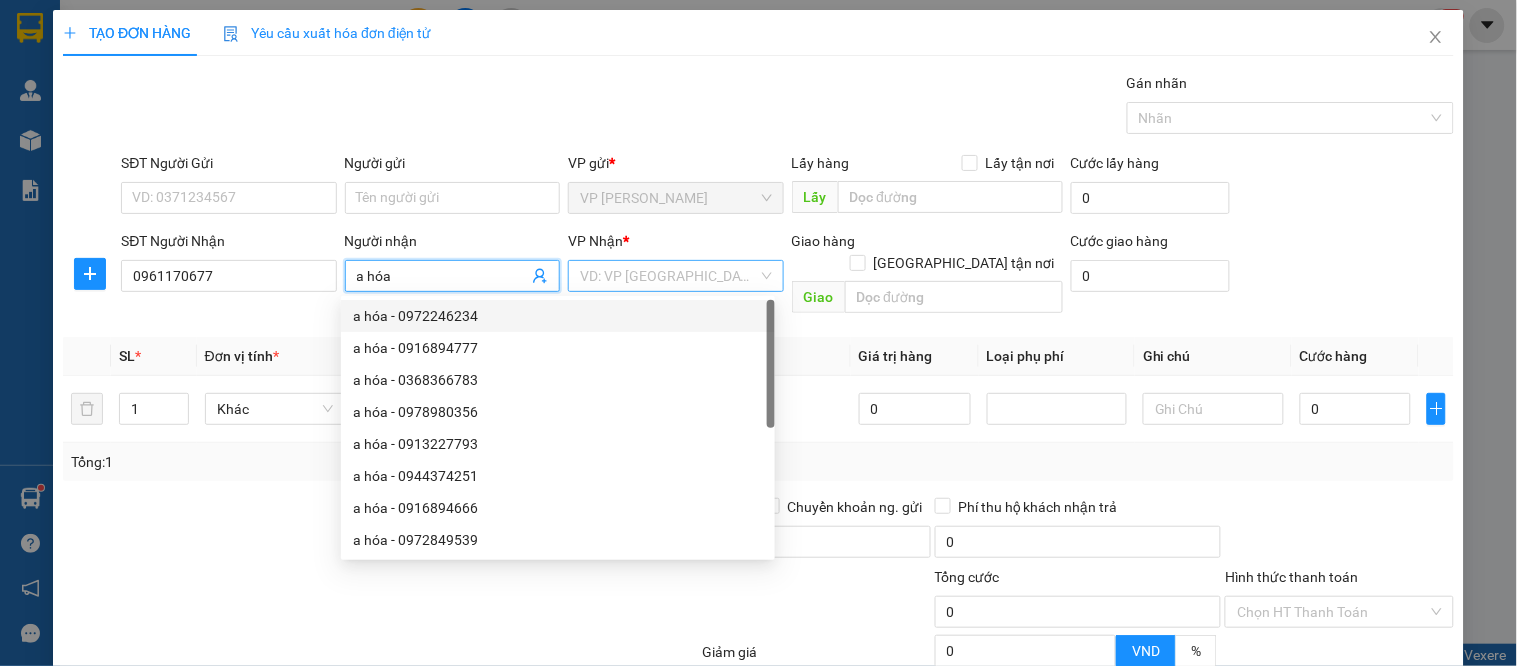 click at bounding box center [668, 276] 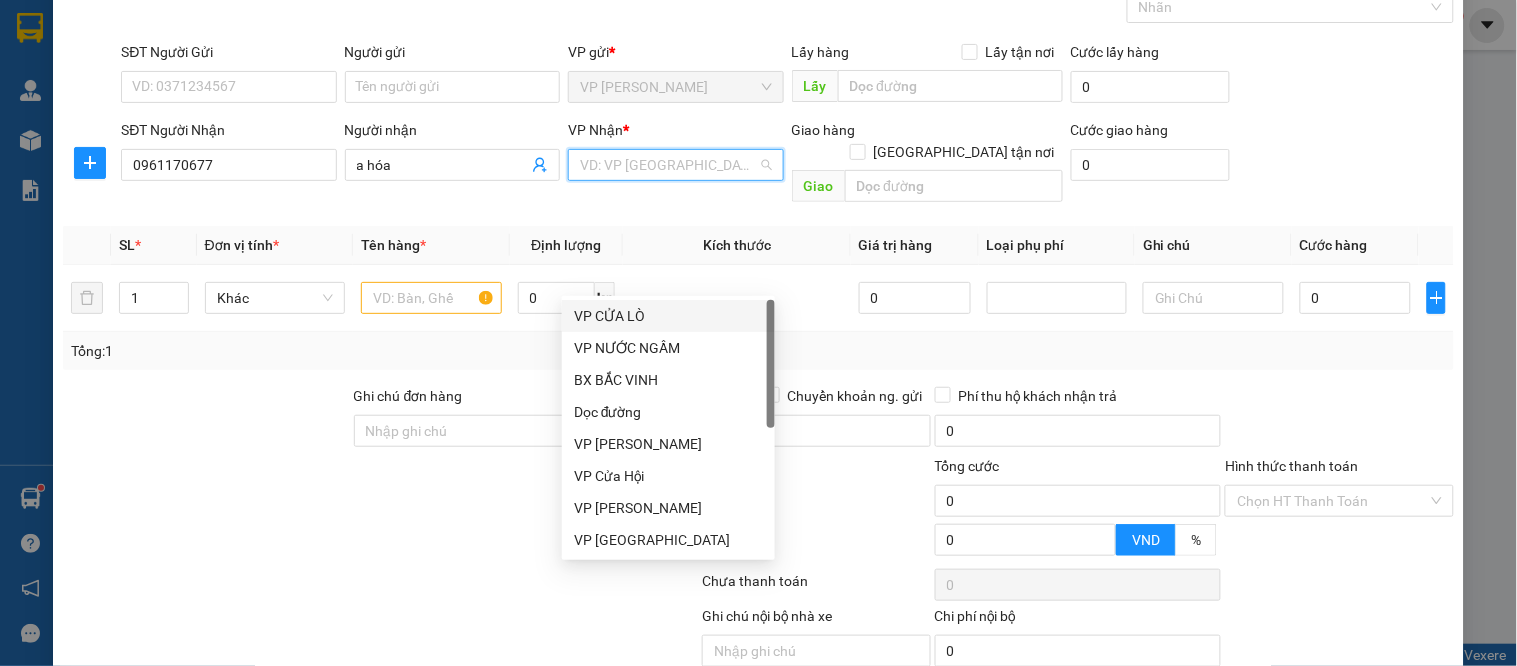 scroll, scrollTop: 175, scrollLeft: 0, axis: vertical 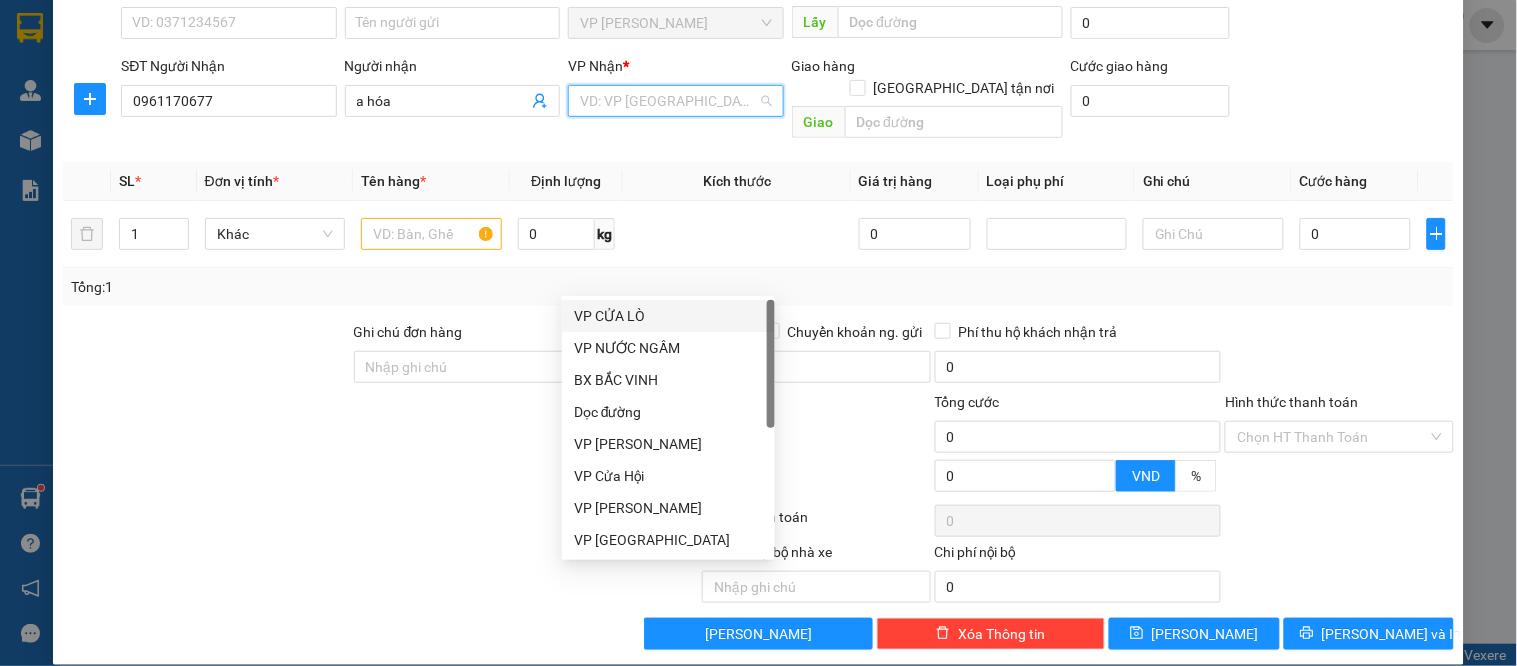 click on "VP CỬA LÒ" at bounding box center (668, 316) 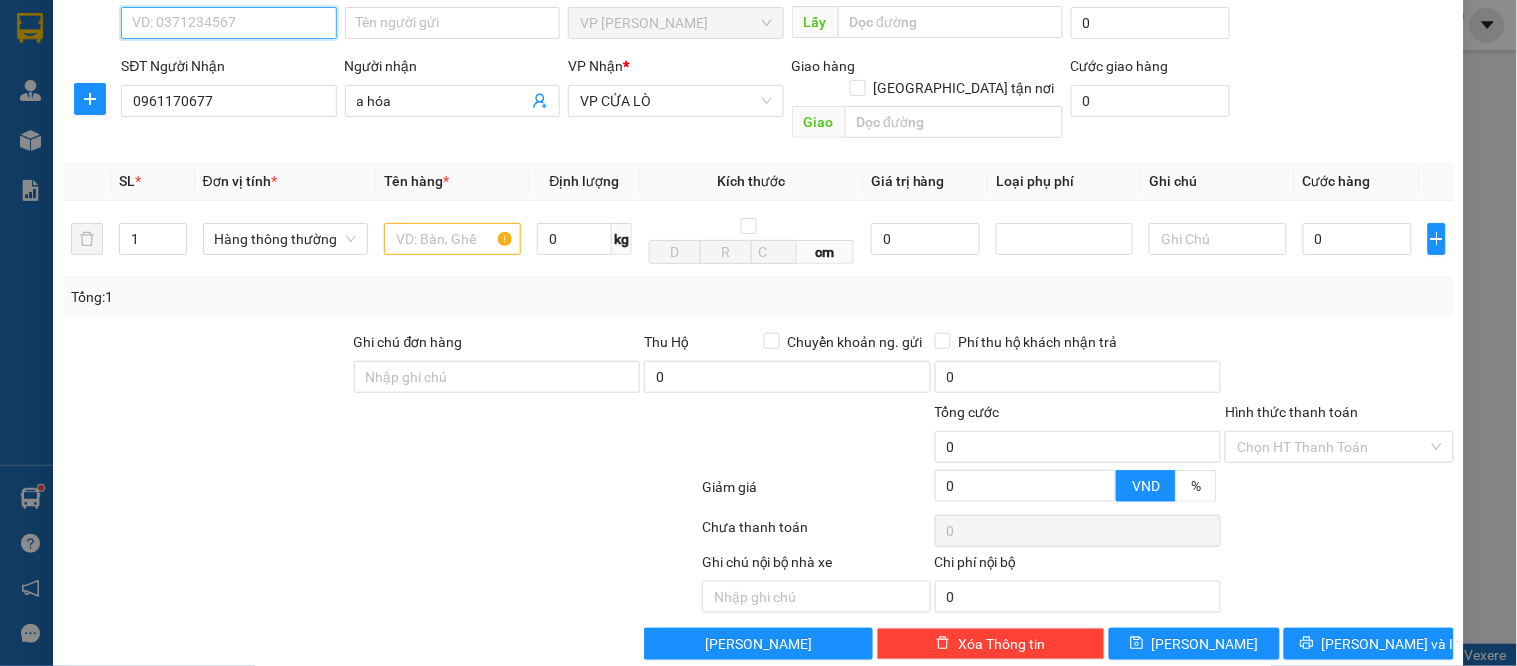 click on "SĐT Người Gửi" at bounding box center (228, 23) 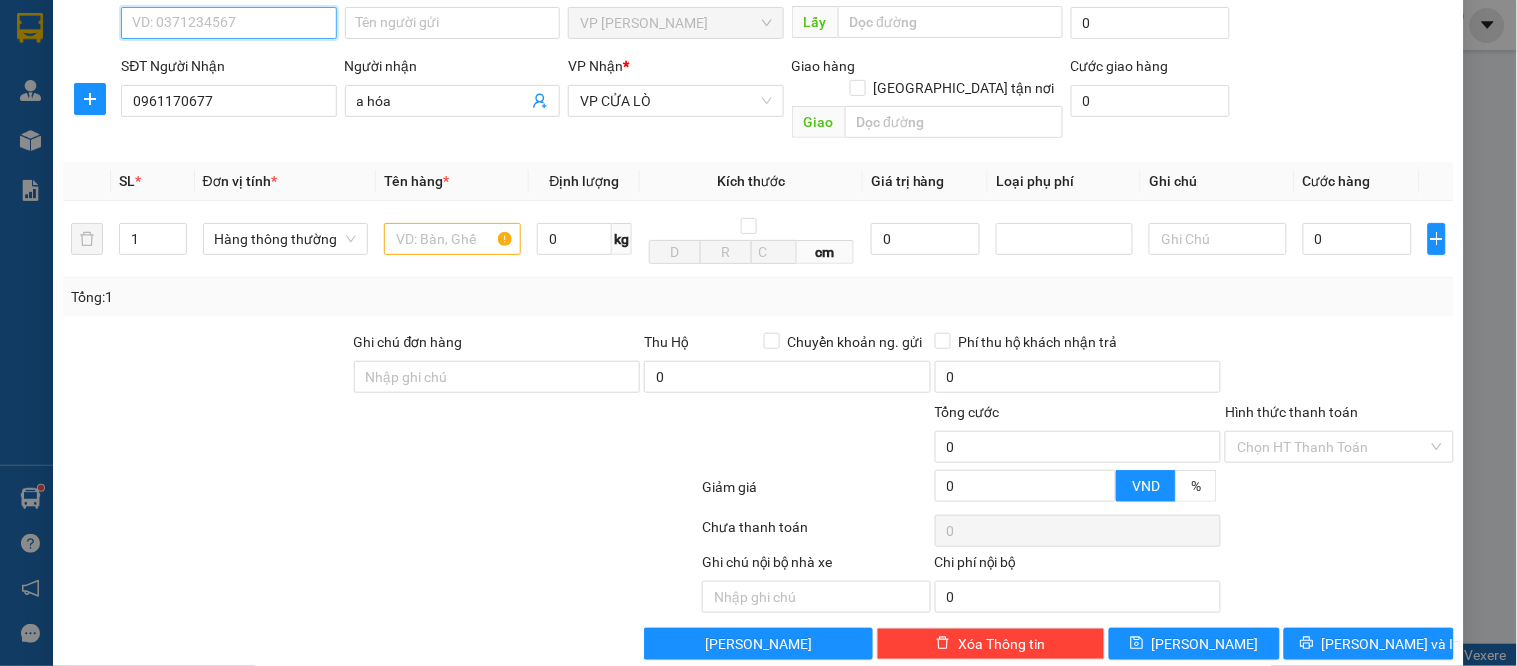 click on "SĐT Người Gửi" at bounding box center [228, 23] 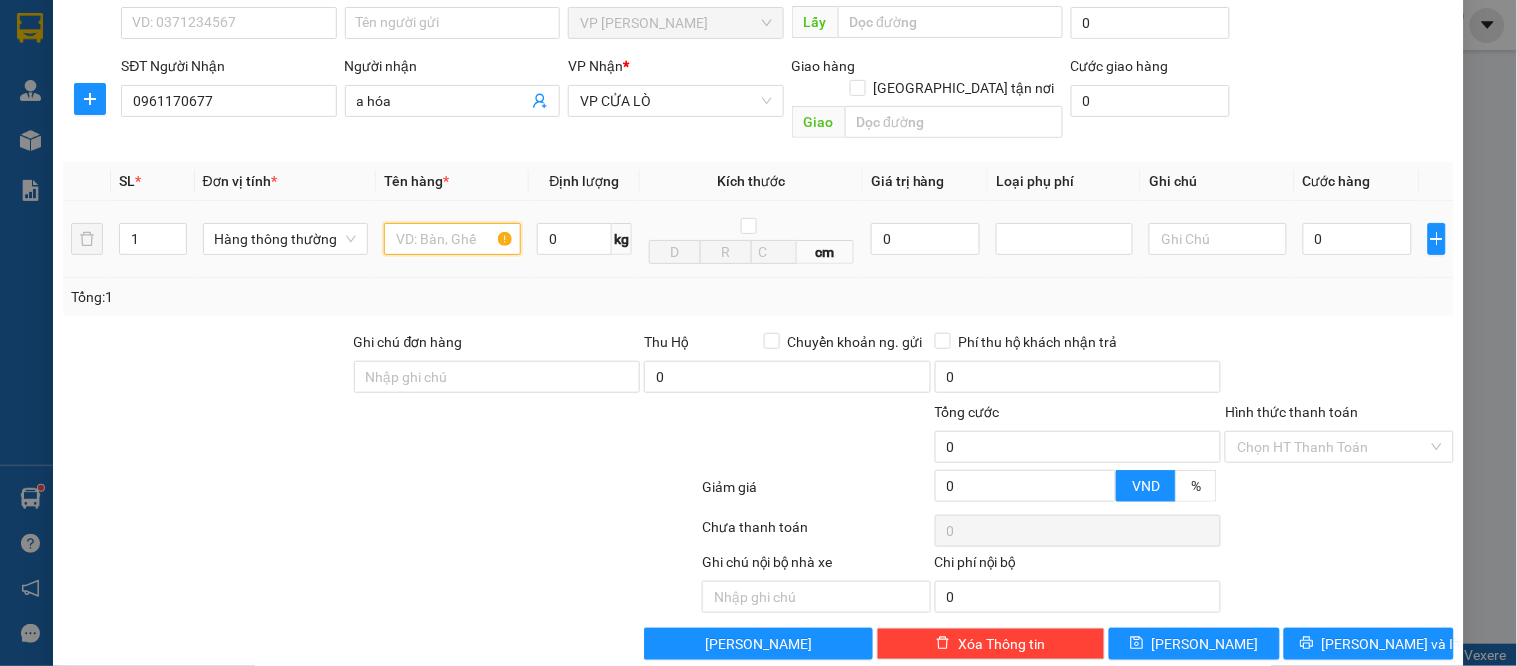 click at bounding box center (452, 239) 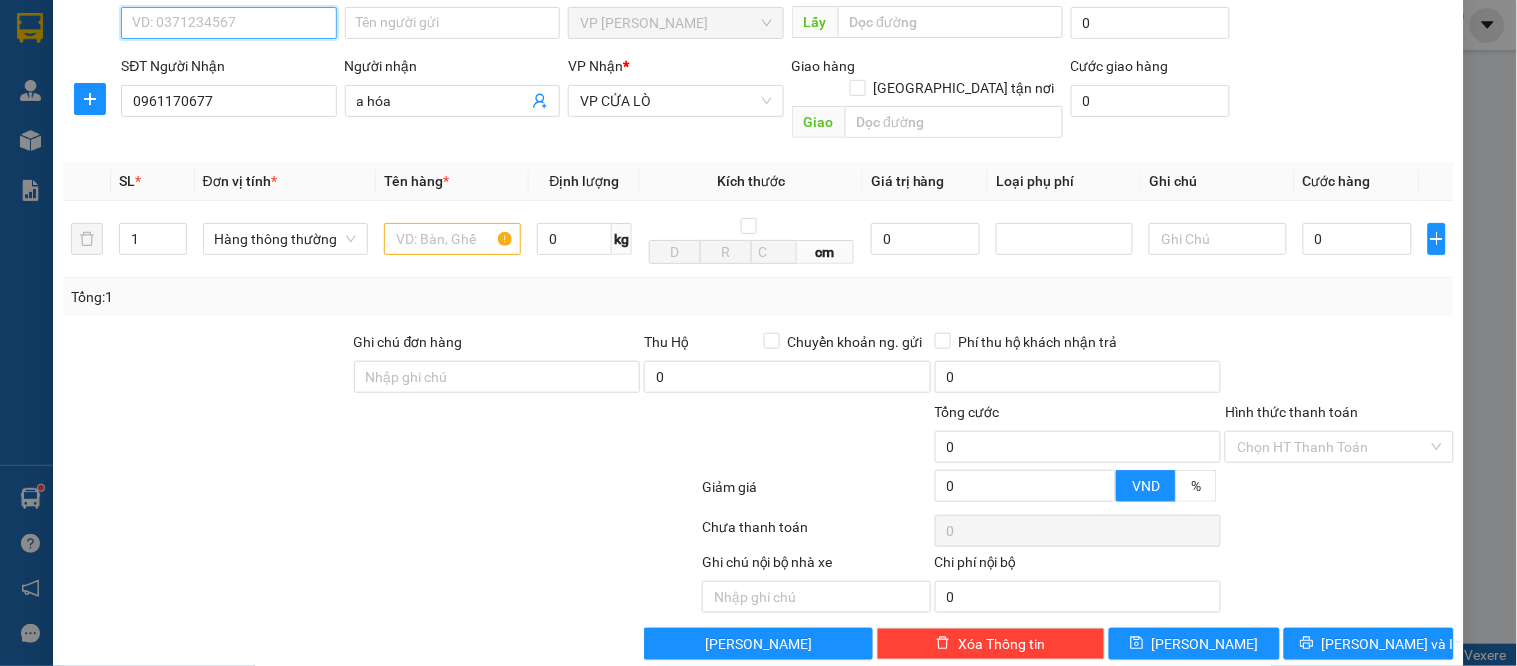 click on "SĐT Người Gửi" at bounding box center [228, 23] 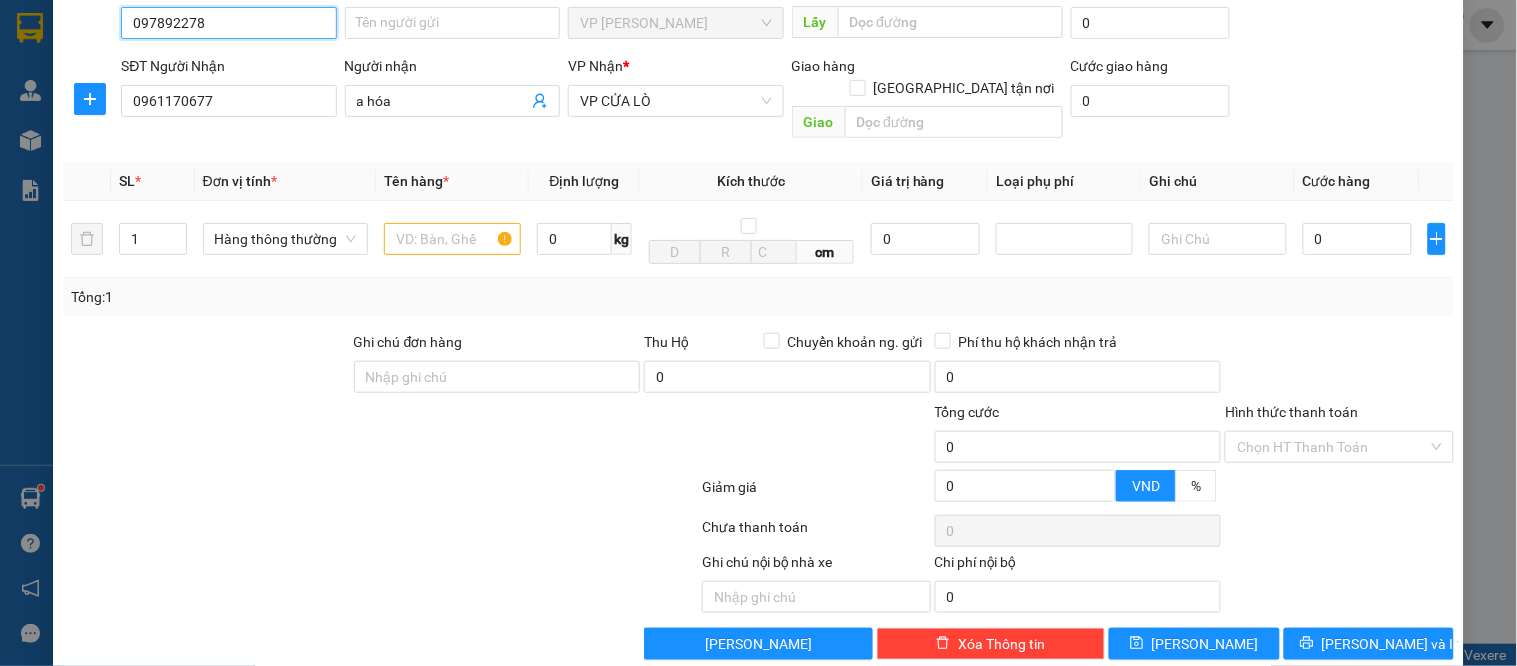 type on "0978922788" 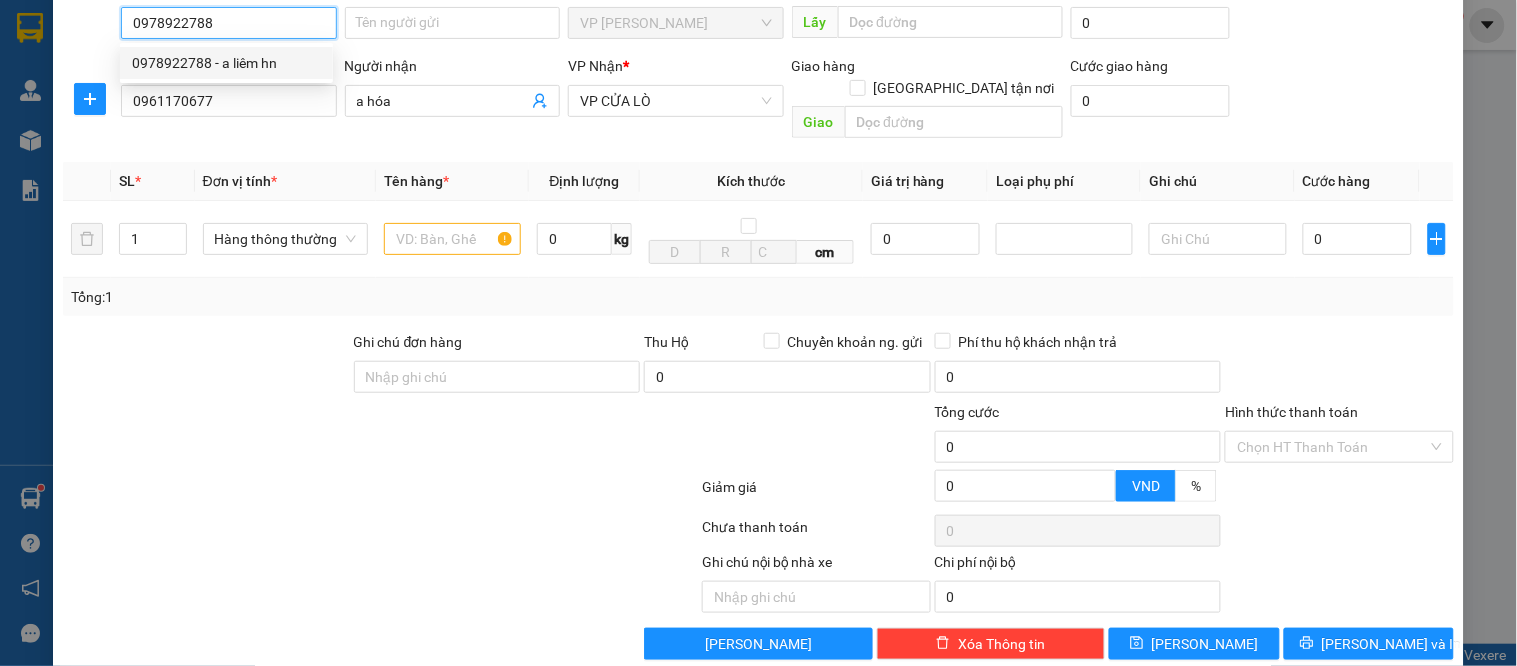 click on "0978922788 - a liêm hn" at bounding box center [226, 63] 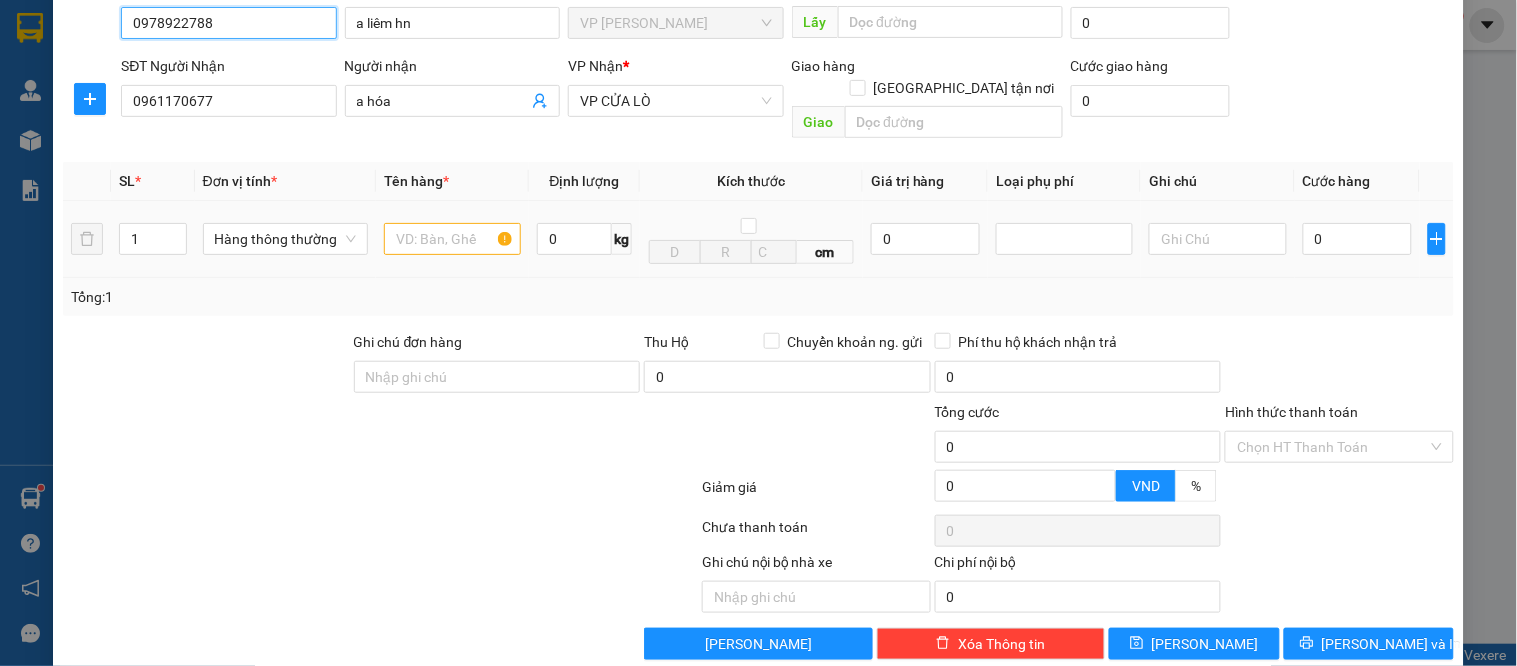 type on "0978922788" 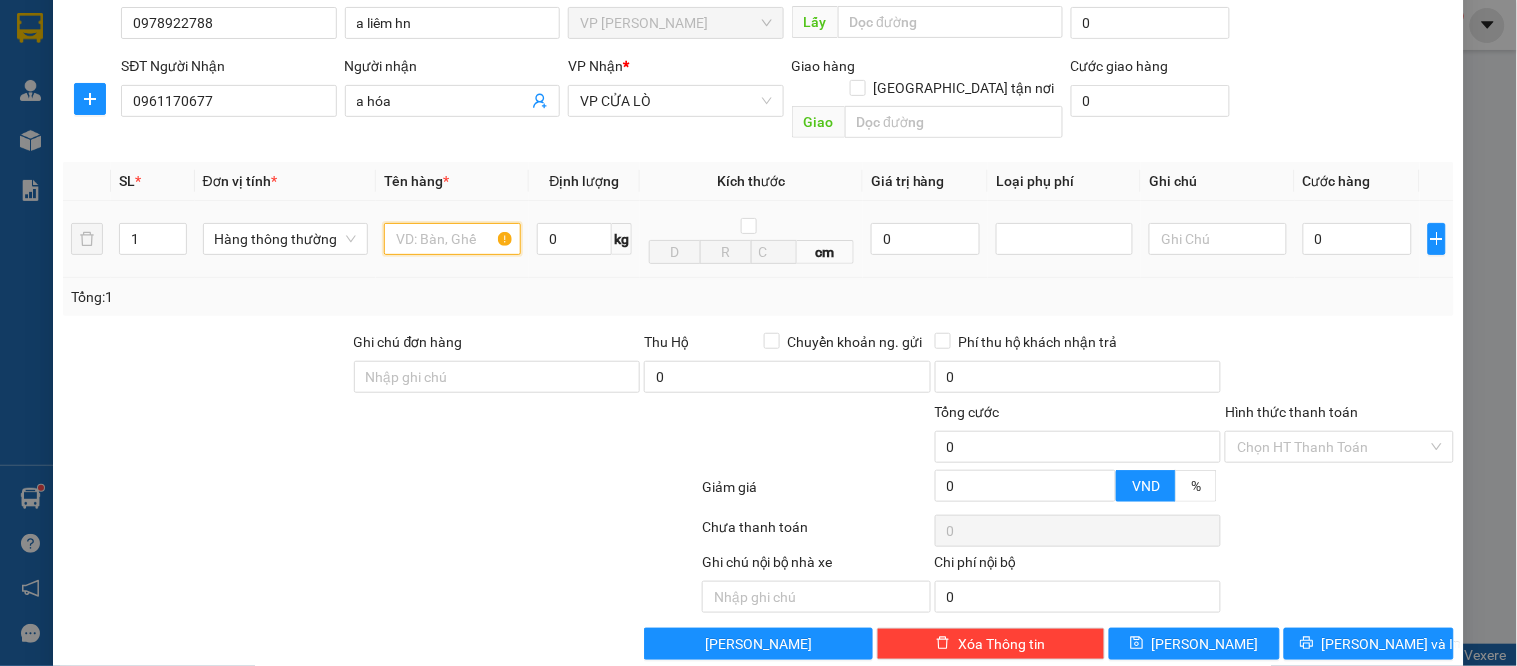 click at bounding box center (452, 239) 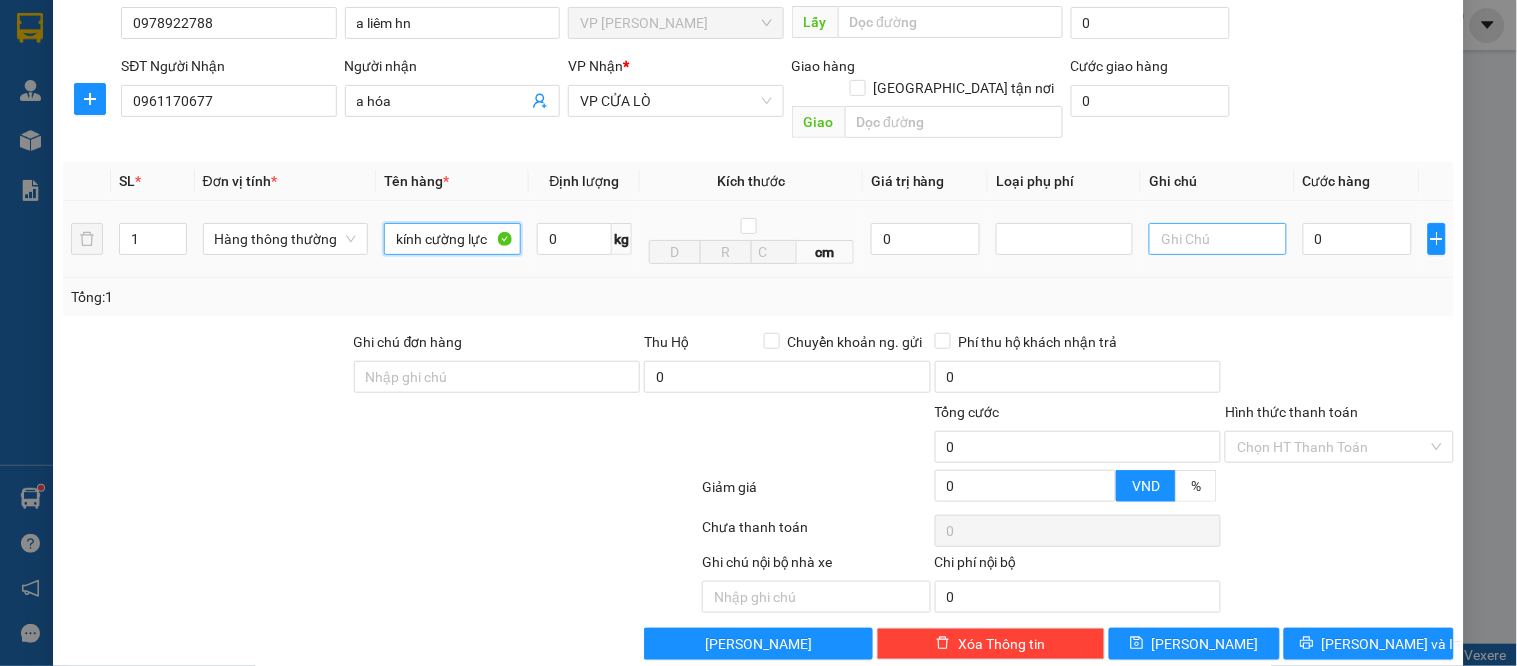 type on "kính cường lực" 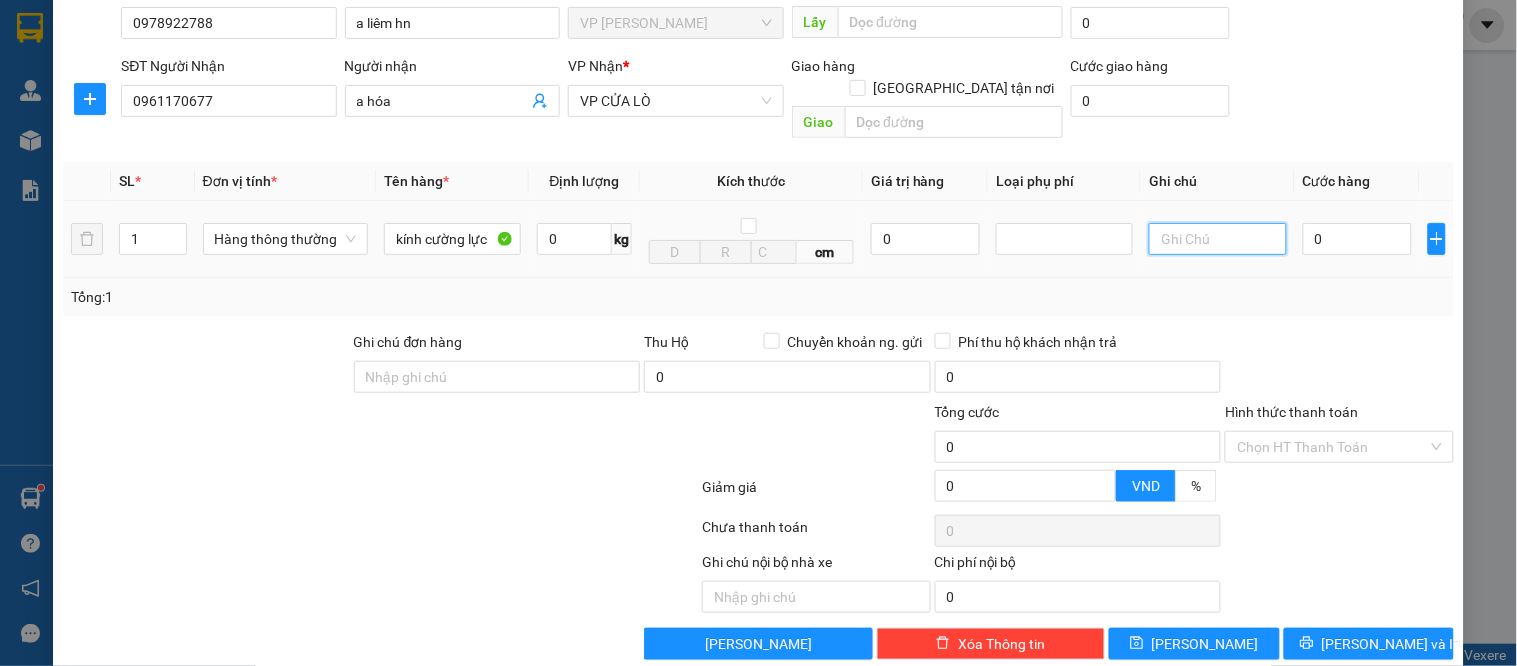 click at bounding box center [1217, 239] 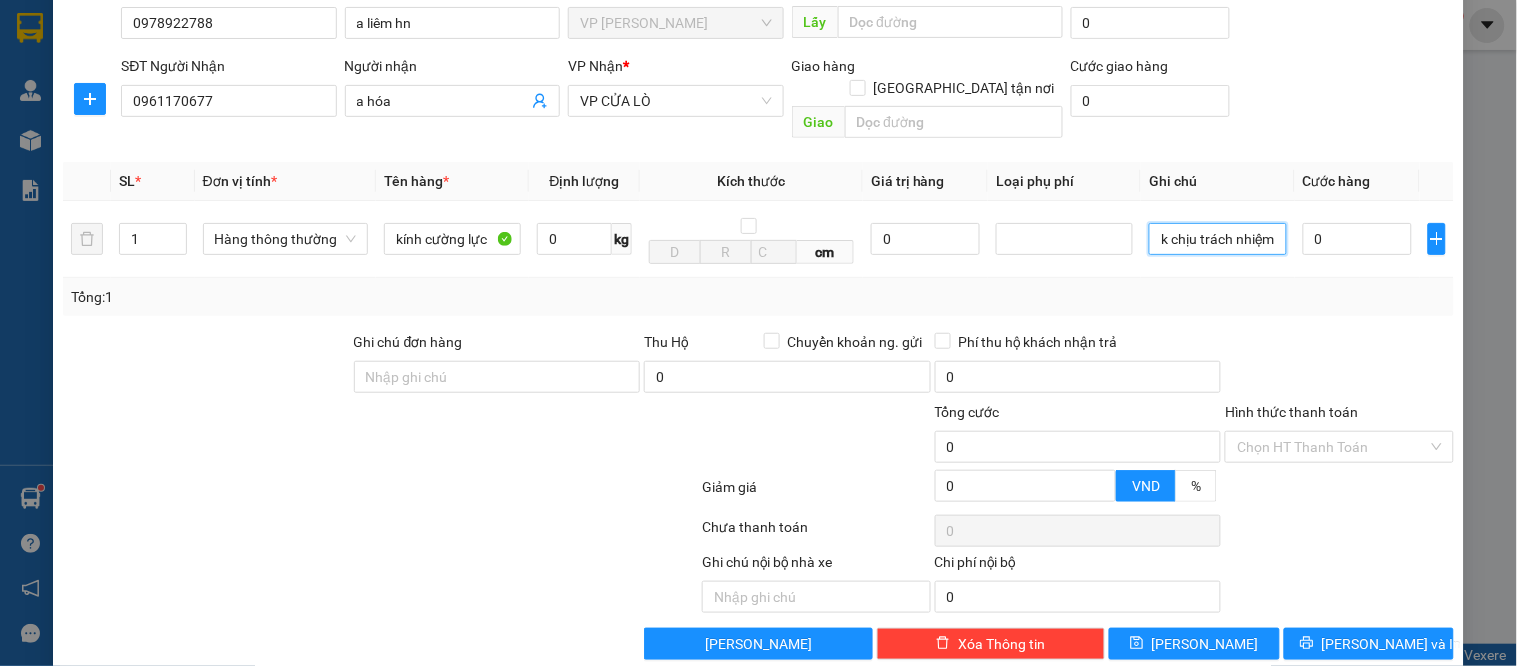 scroll, scrollTop: 0, scrollLeft: 84, axis: horizontal 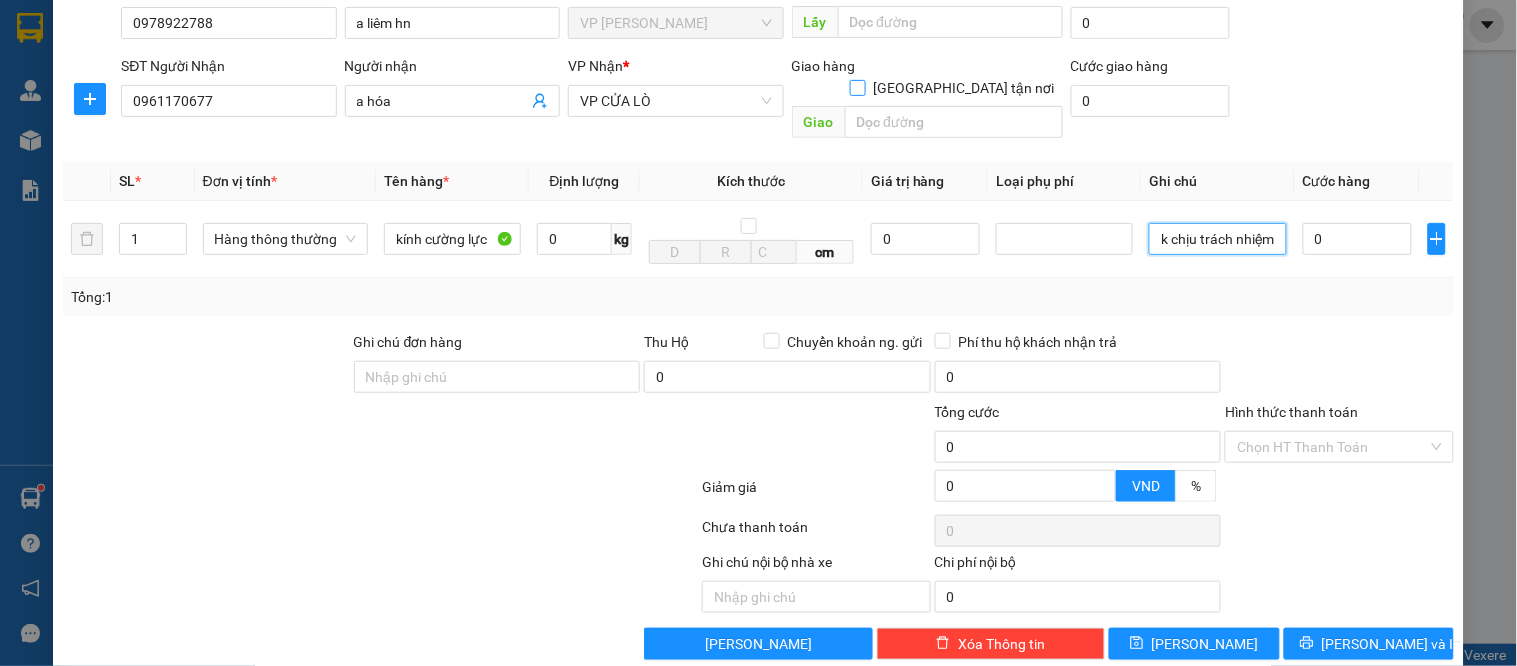 type on "bể võ nhà xe k chịu trách nhiệm" 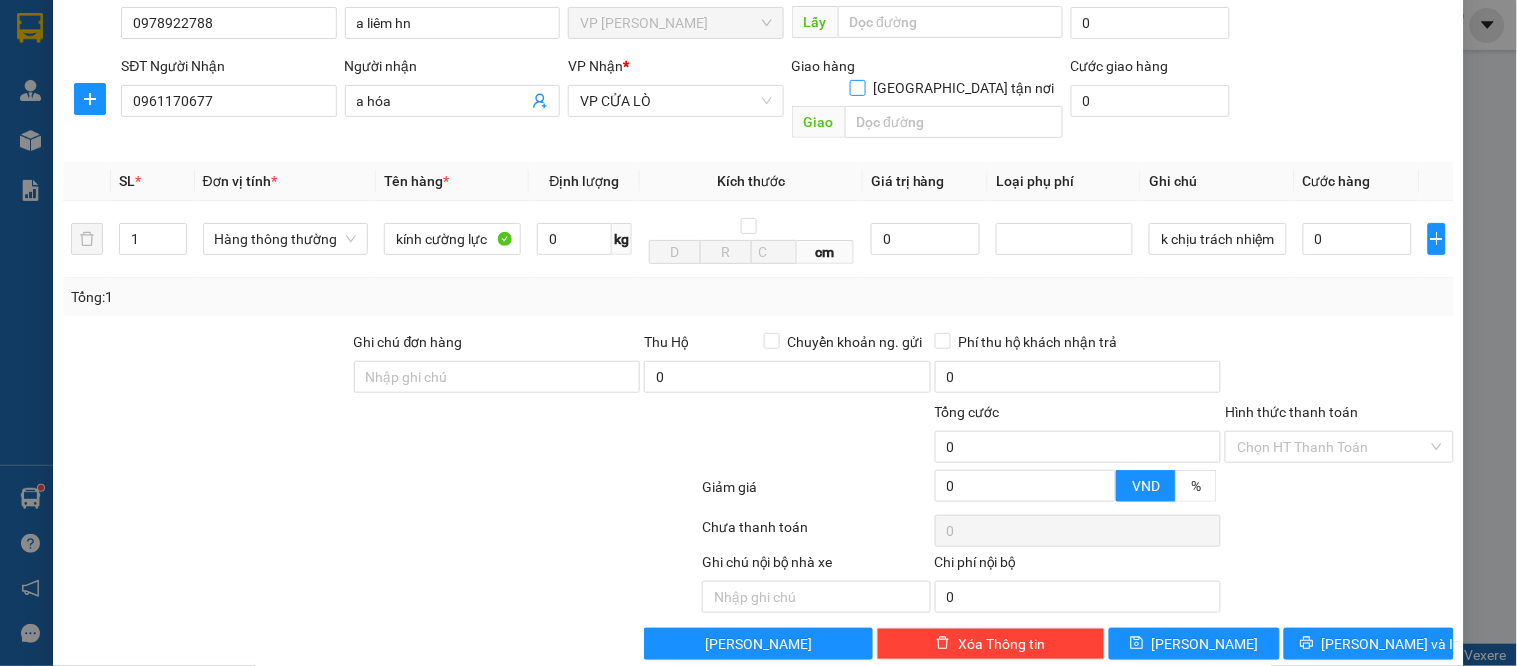 drag, startPoint x: 954, startPoint y: 58, endPoint x: 926, endPoint y: 85, distance: 38.8973 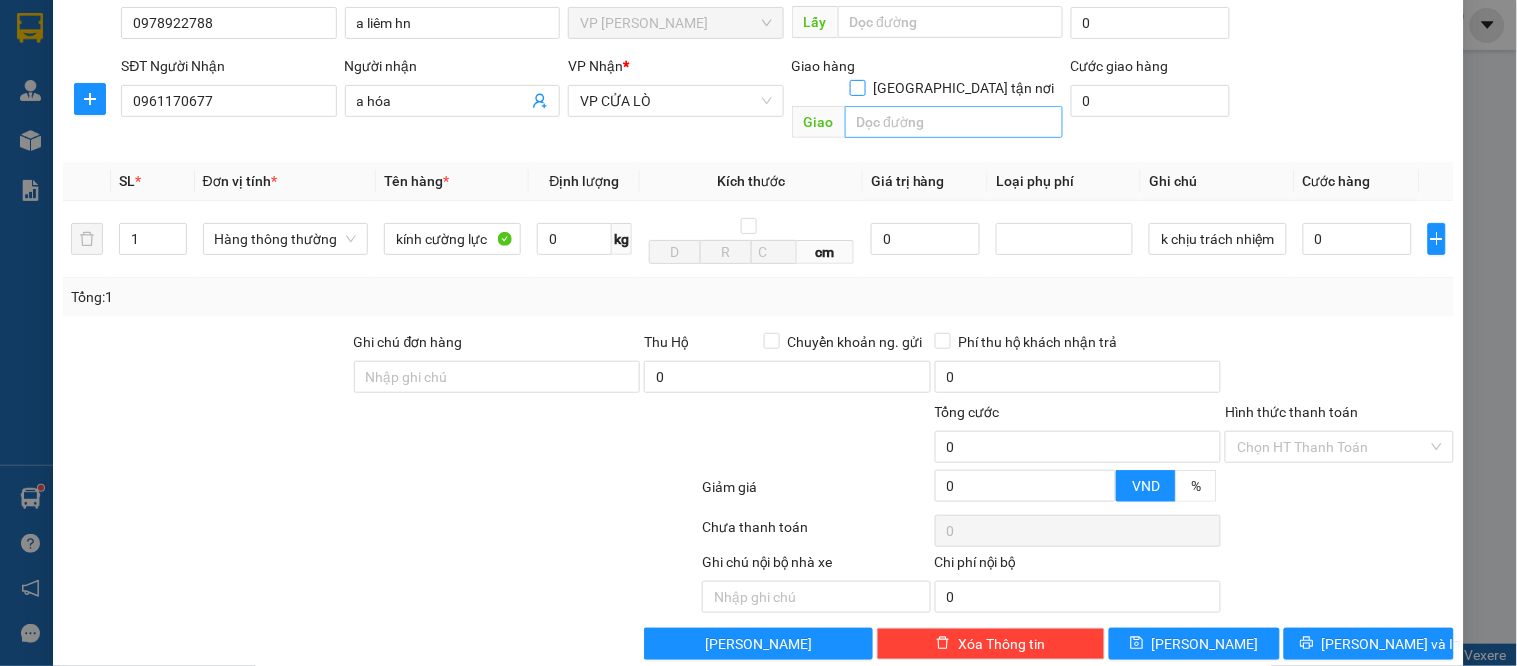 click on "[GEOGRAPHIC_DATA] tận nơi" at bounding box center (857, 87) 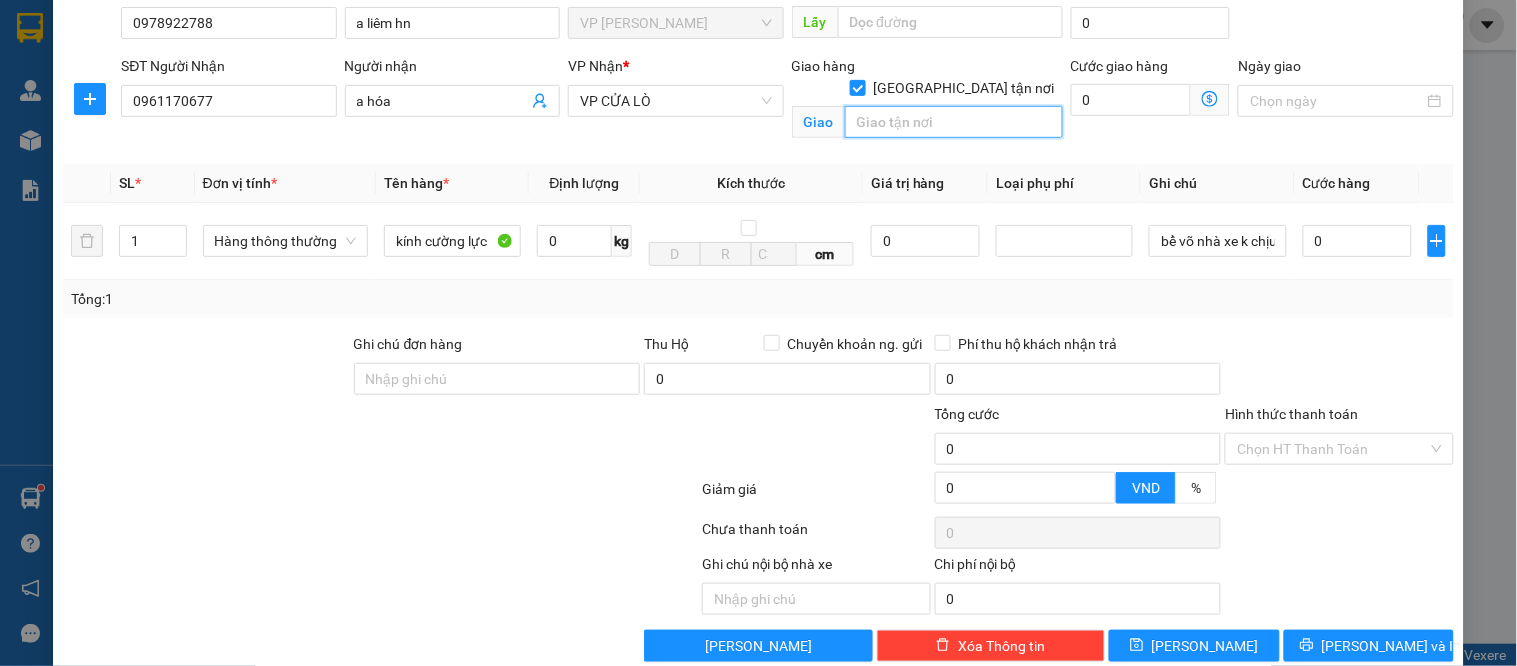 click at bounding box center (954, 122) 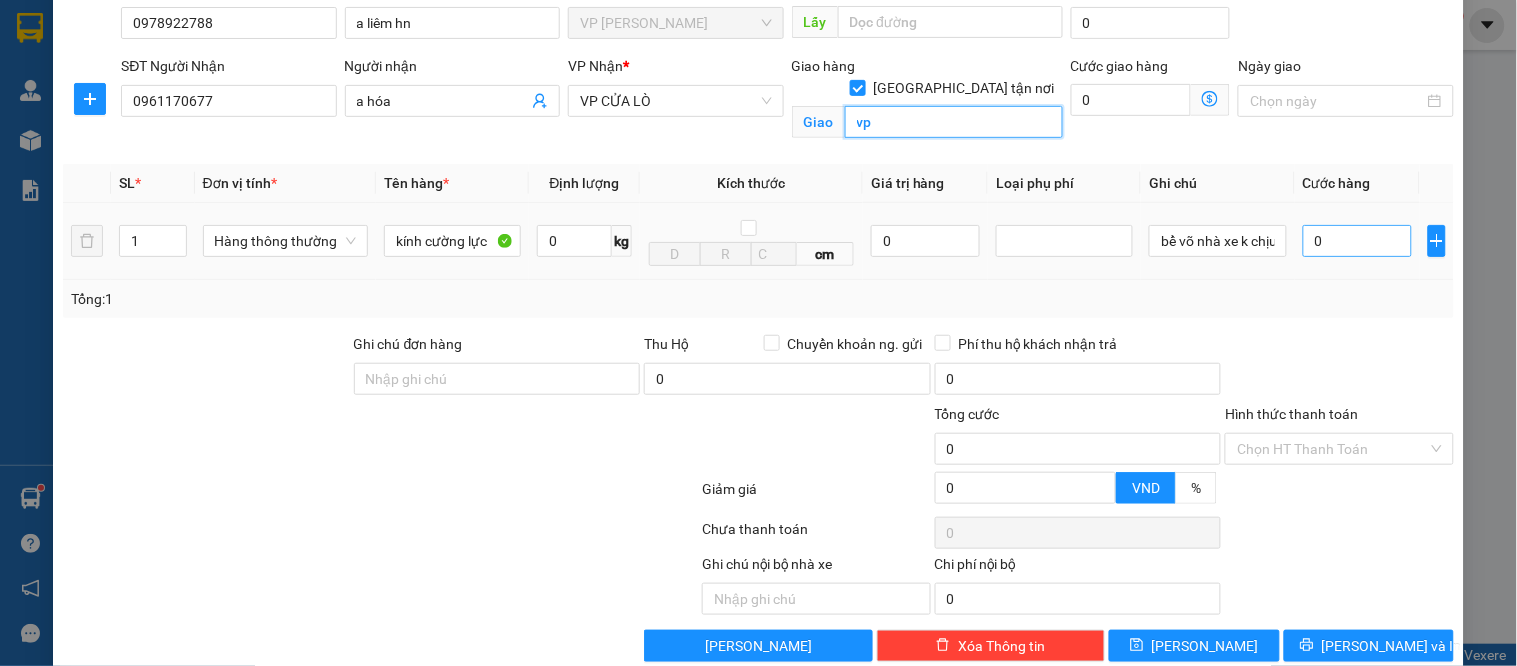 type on "vp" 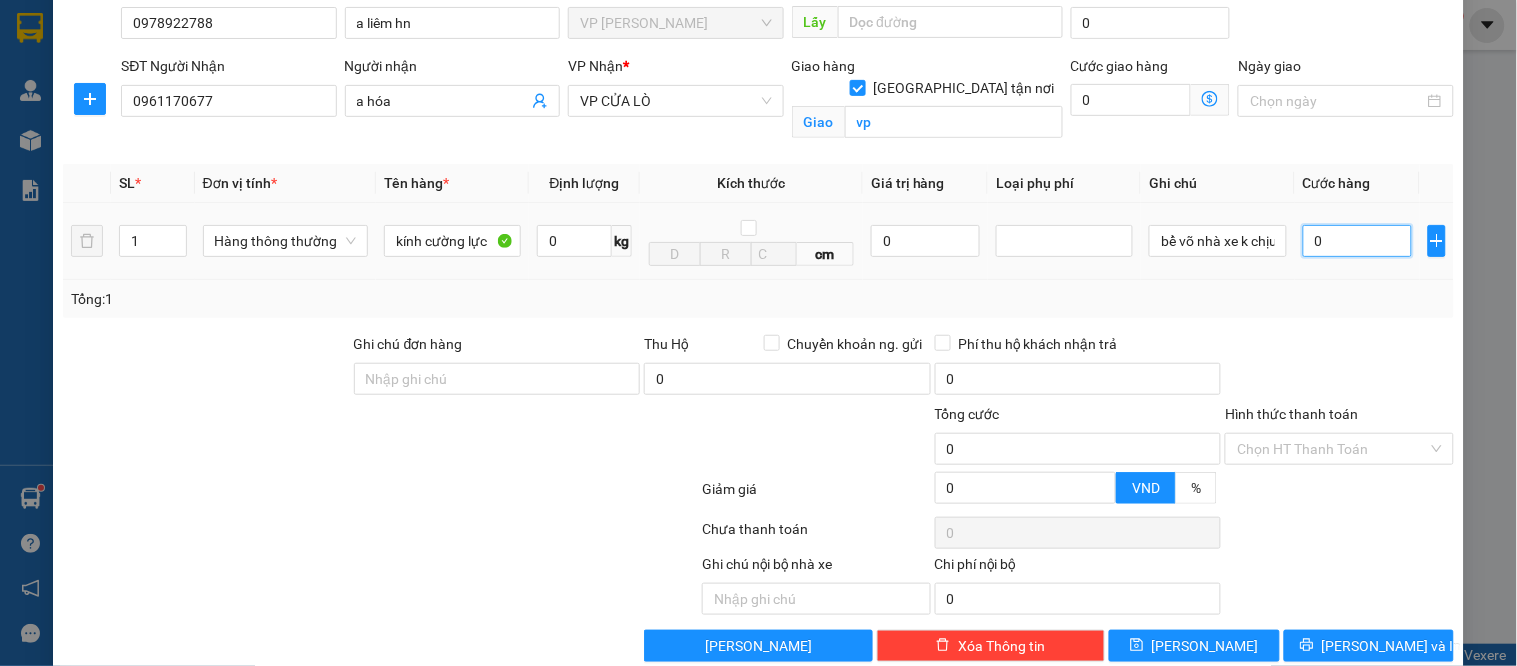 click on "0" at bounding box center (1357, 241) 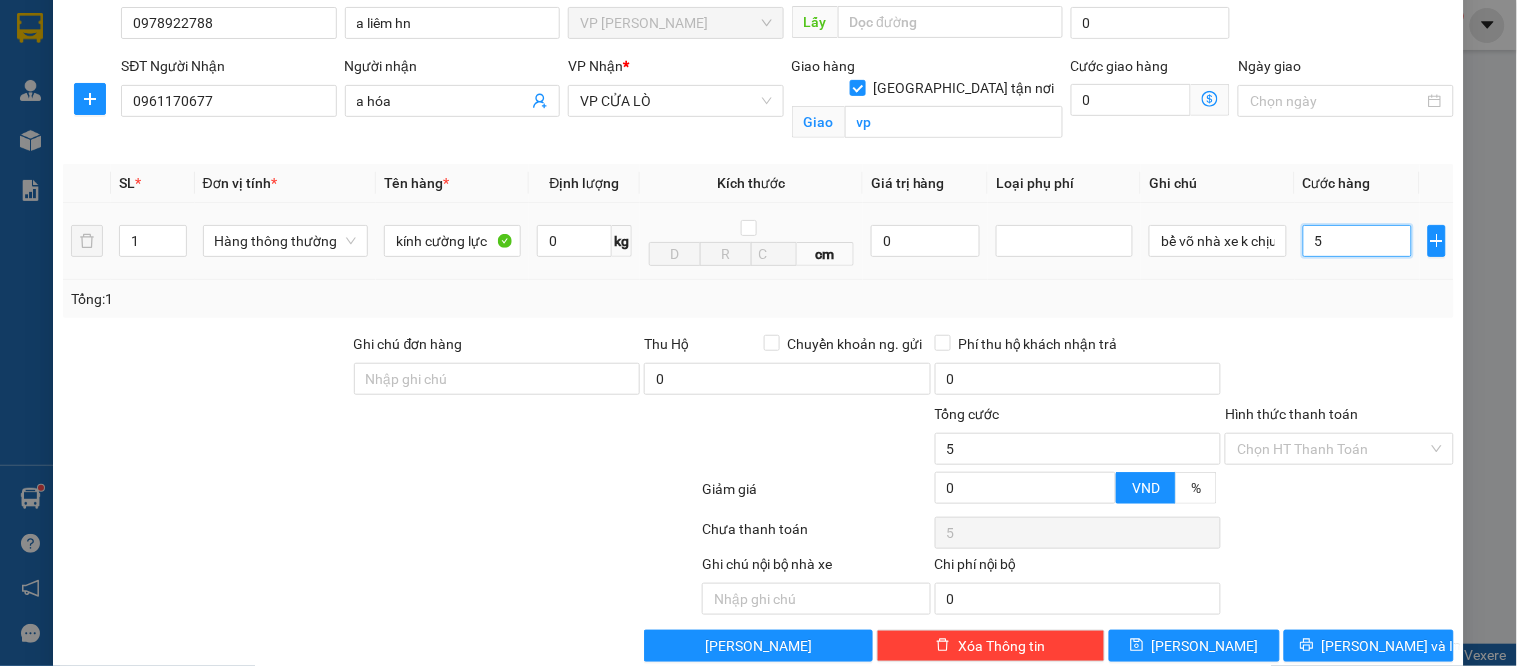 type on "50" 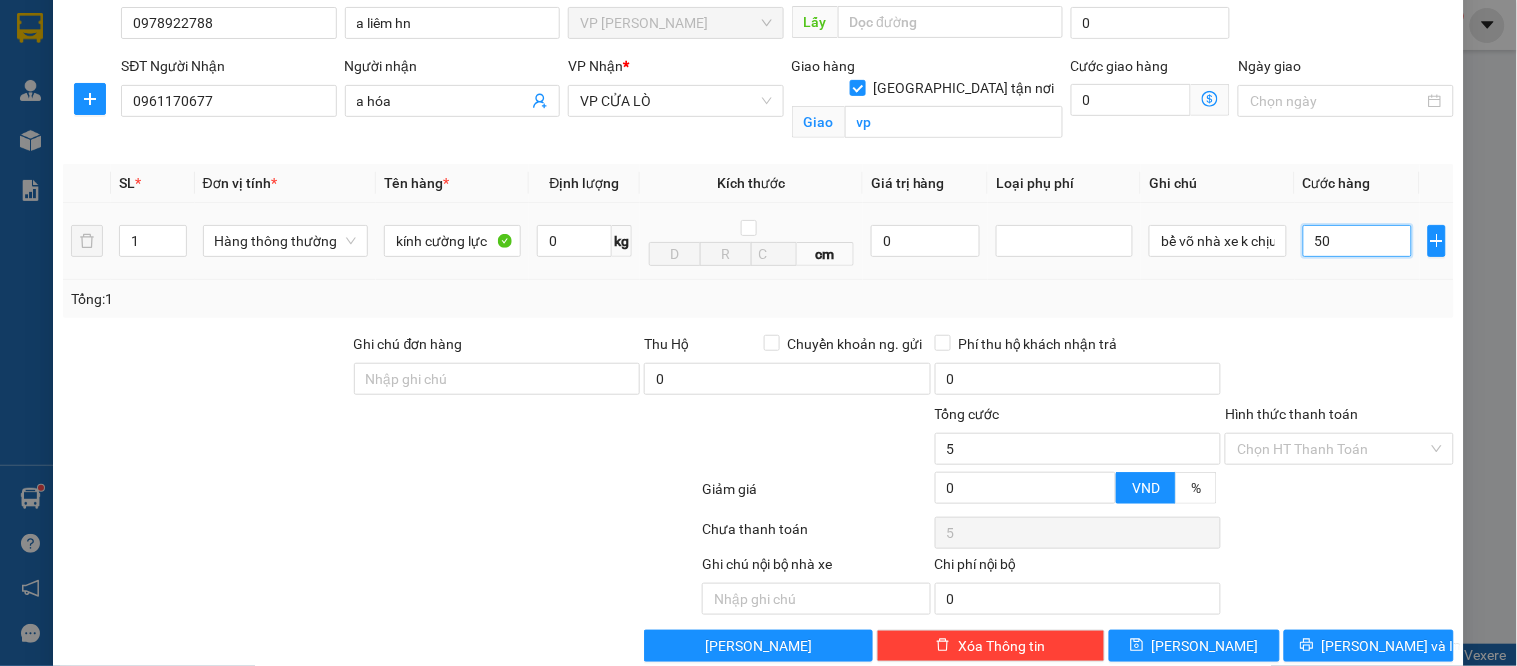 type on "50" 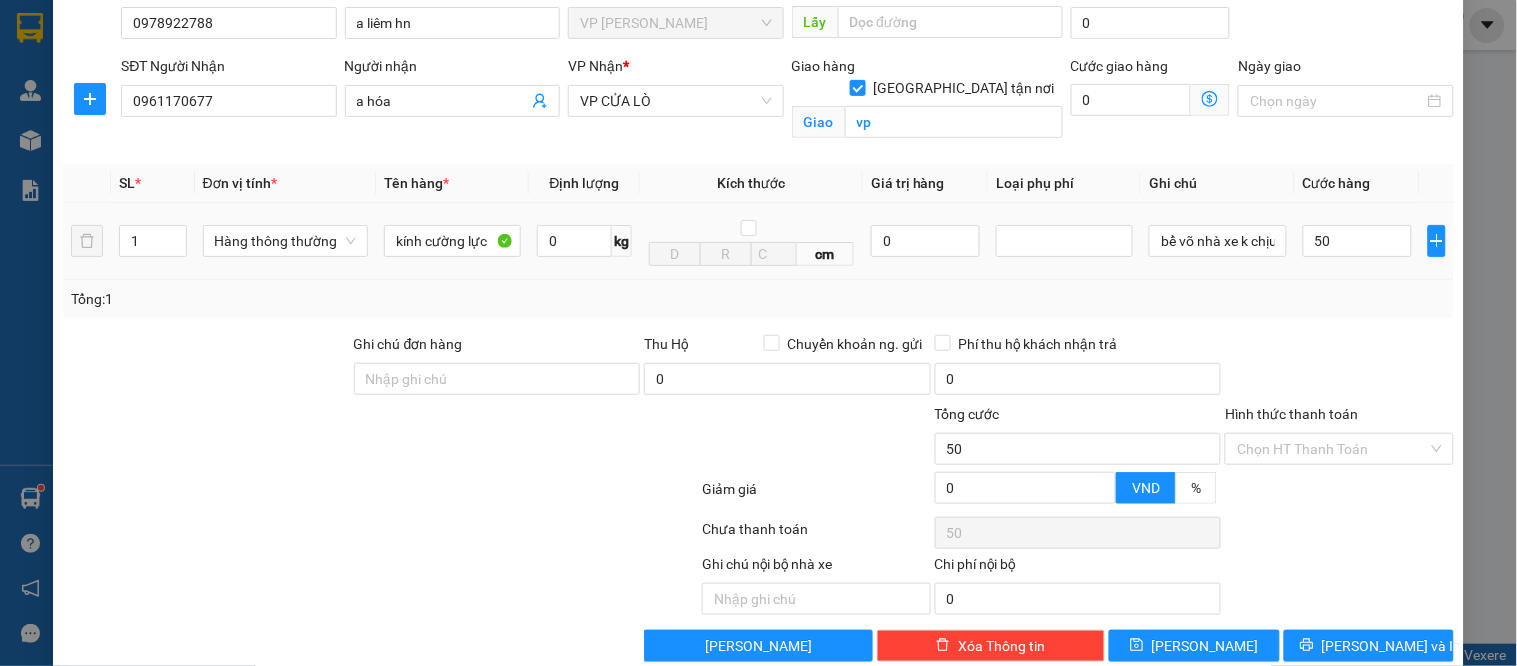 type on "50.000" 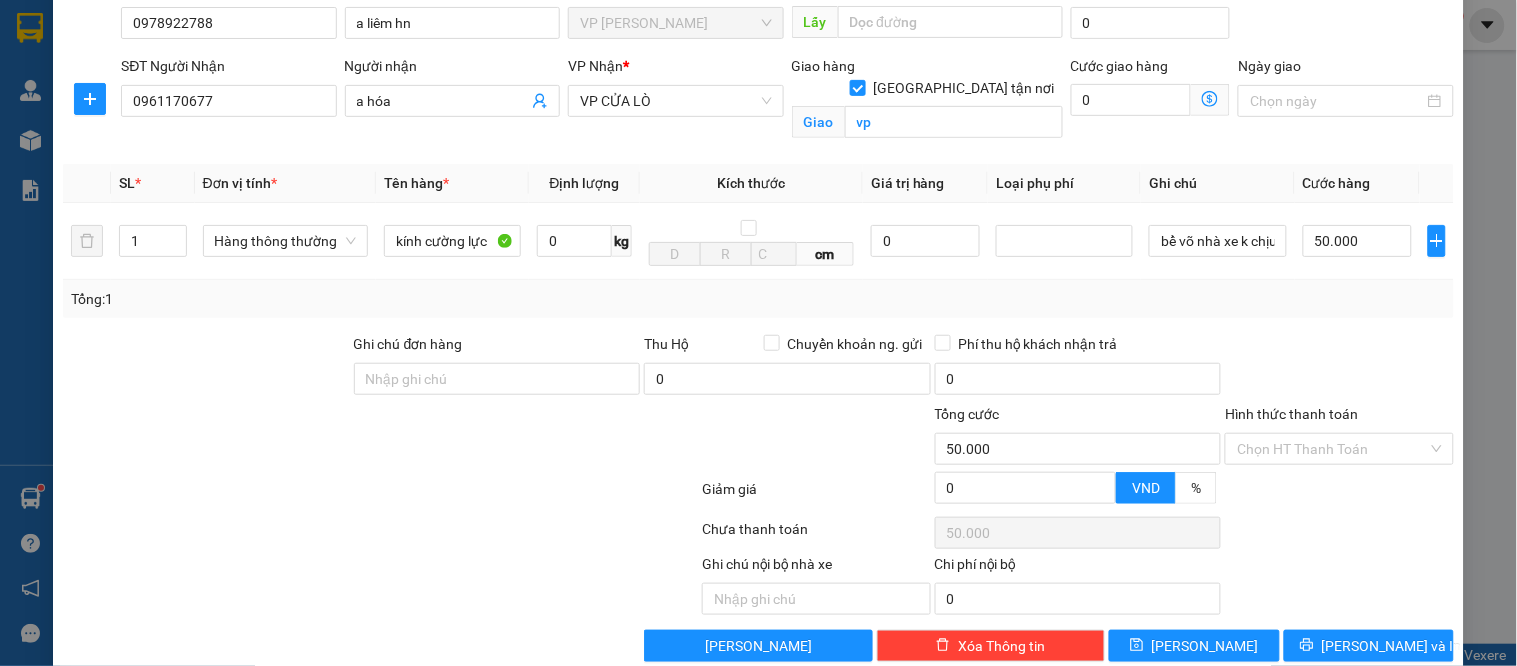 drag, startPoint x: 1357, startPoint y: 357, endPoint x: 1292, endPoint y: 331, distance: 70.00714 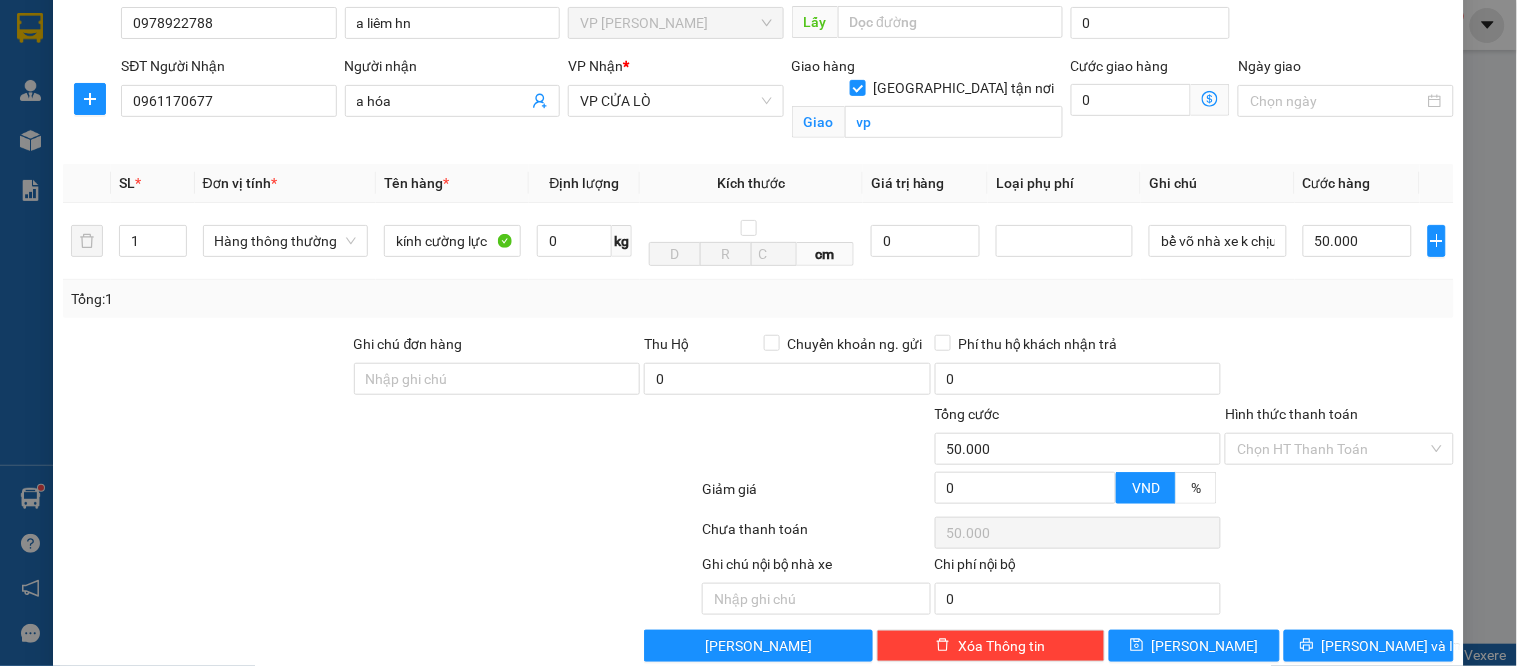 click at bounding box center (1339, 368) 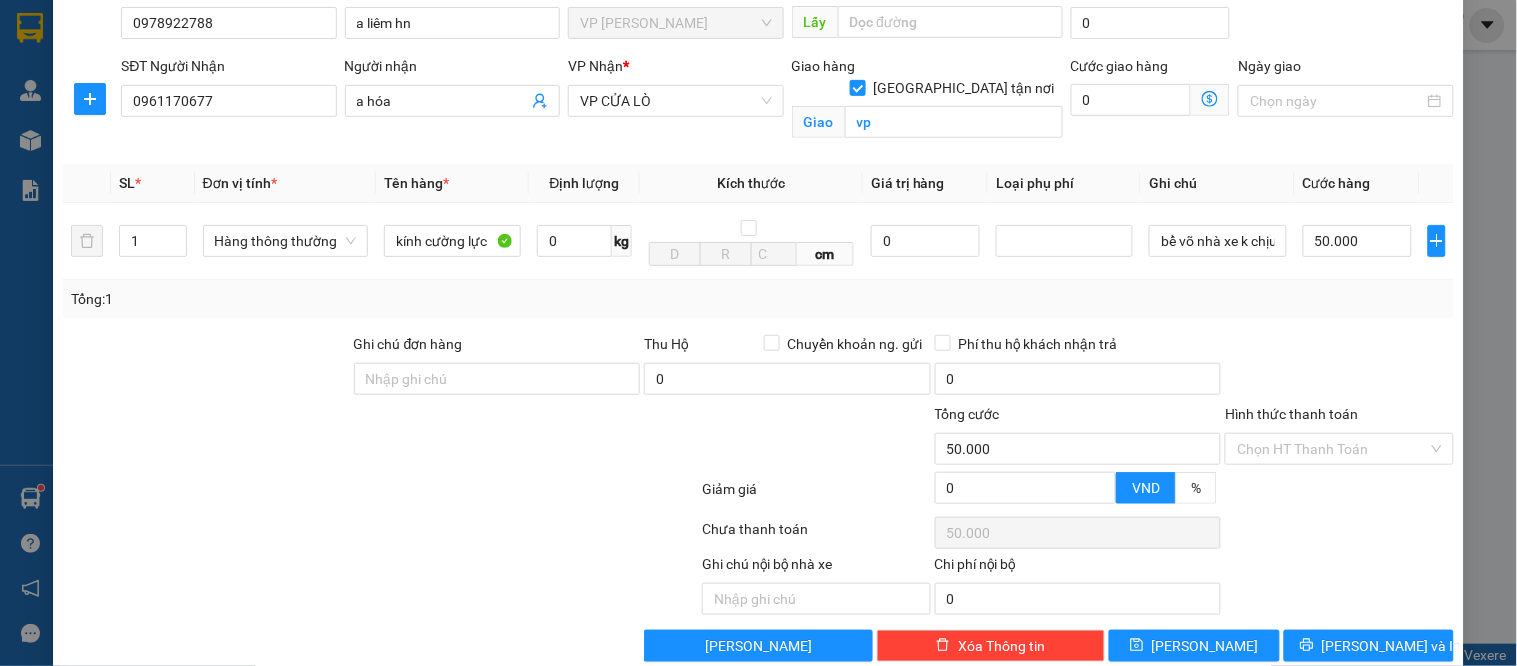 scroll, scrollTop: 210, scrollLeft: 0, axis: vertical 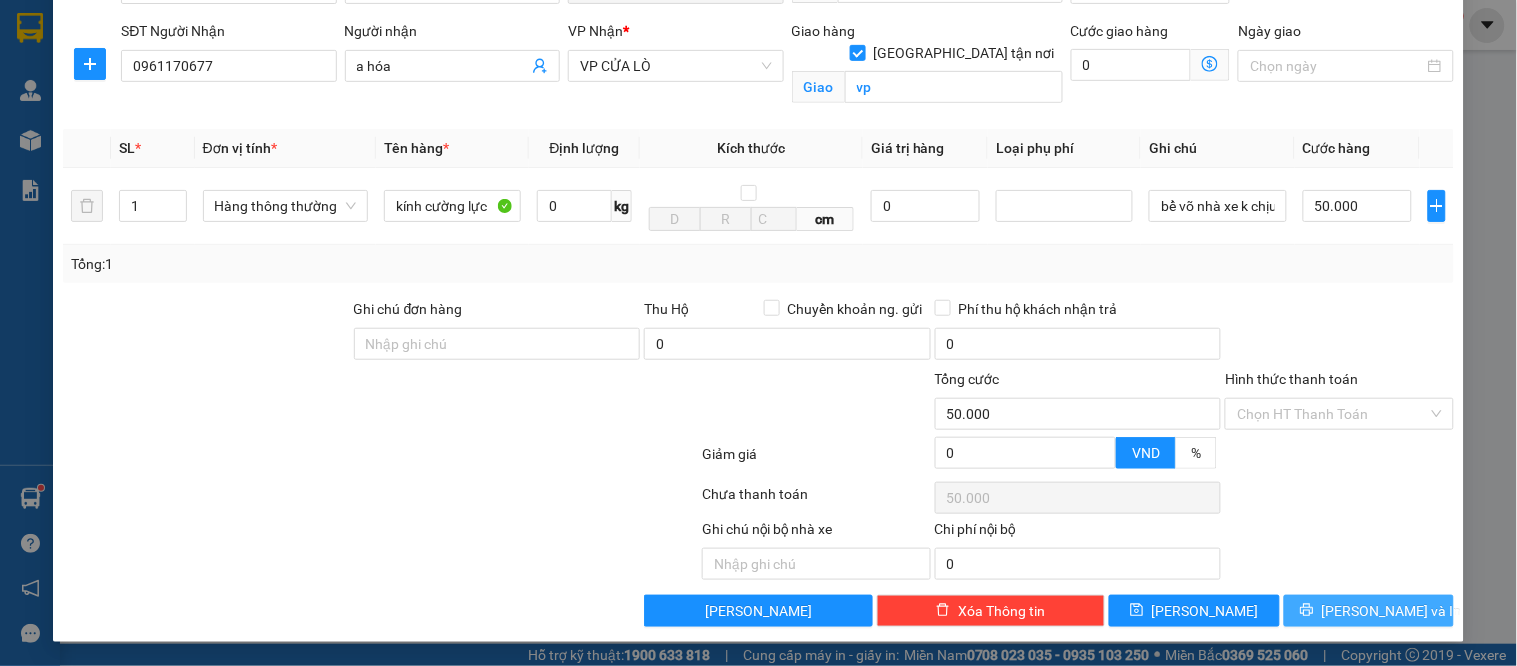 click on "[PERSON_NAME] và In" at bounding box center (1392, 611) 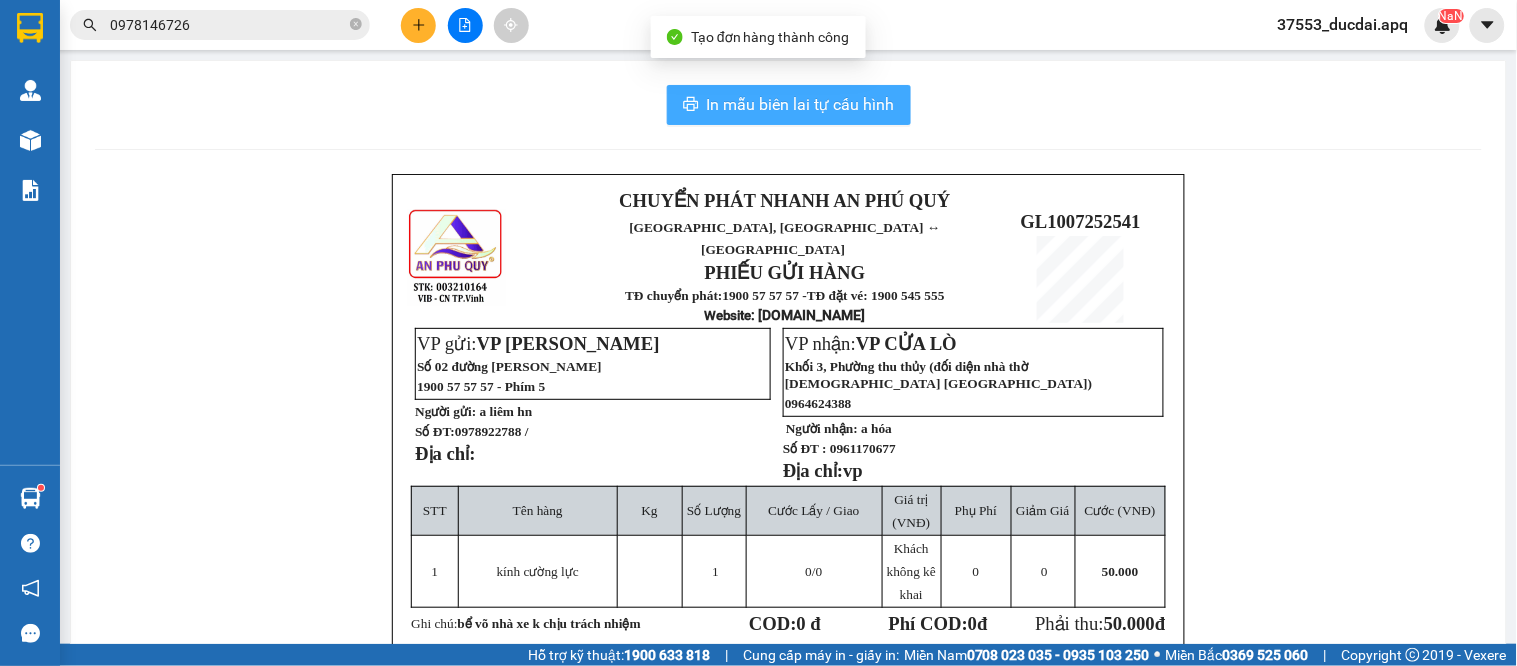 click on "In mẫu biên lai tự cấu hình" at bounding box center (801, 104) 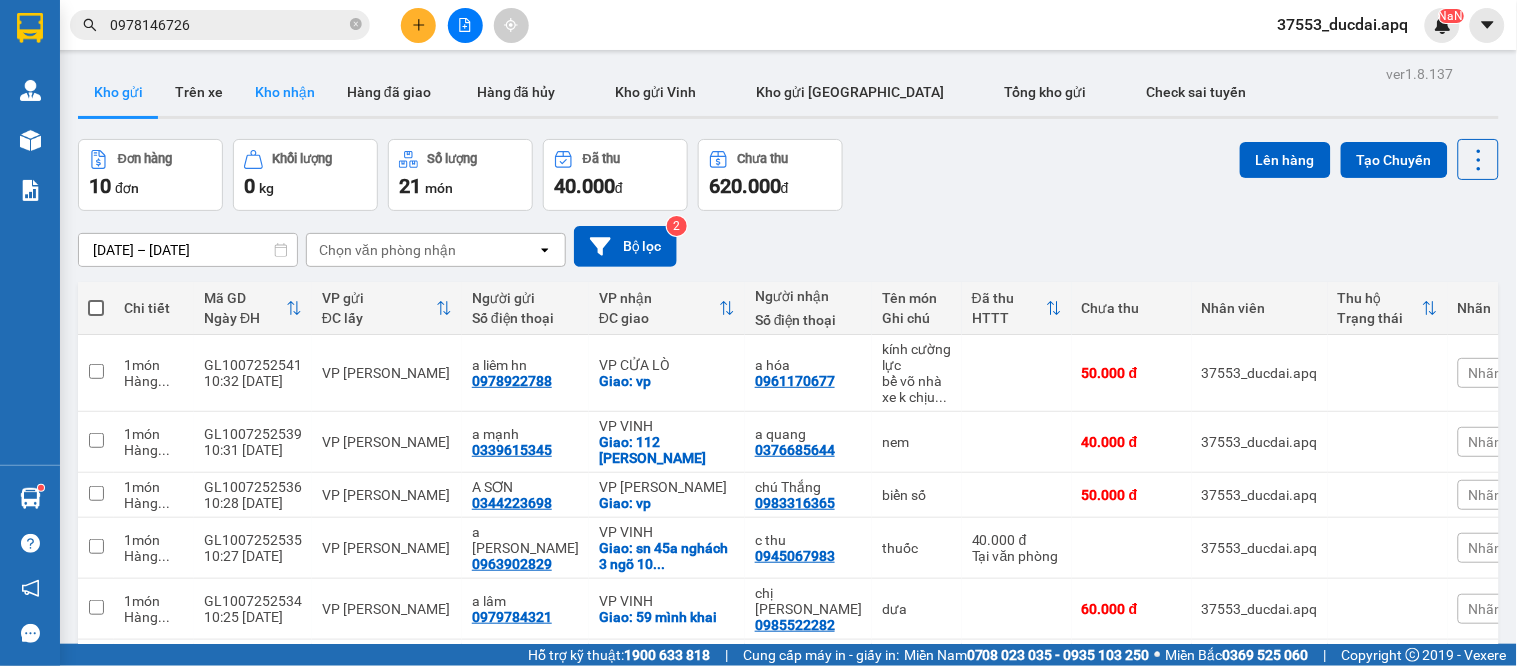 click on "Kho nhận" at bounding box center (285, 92) 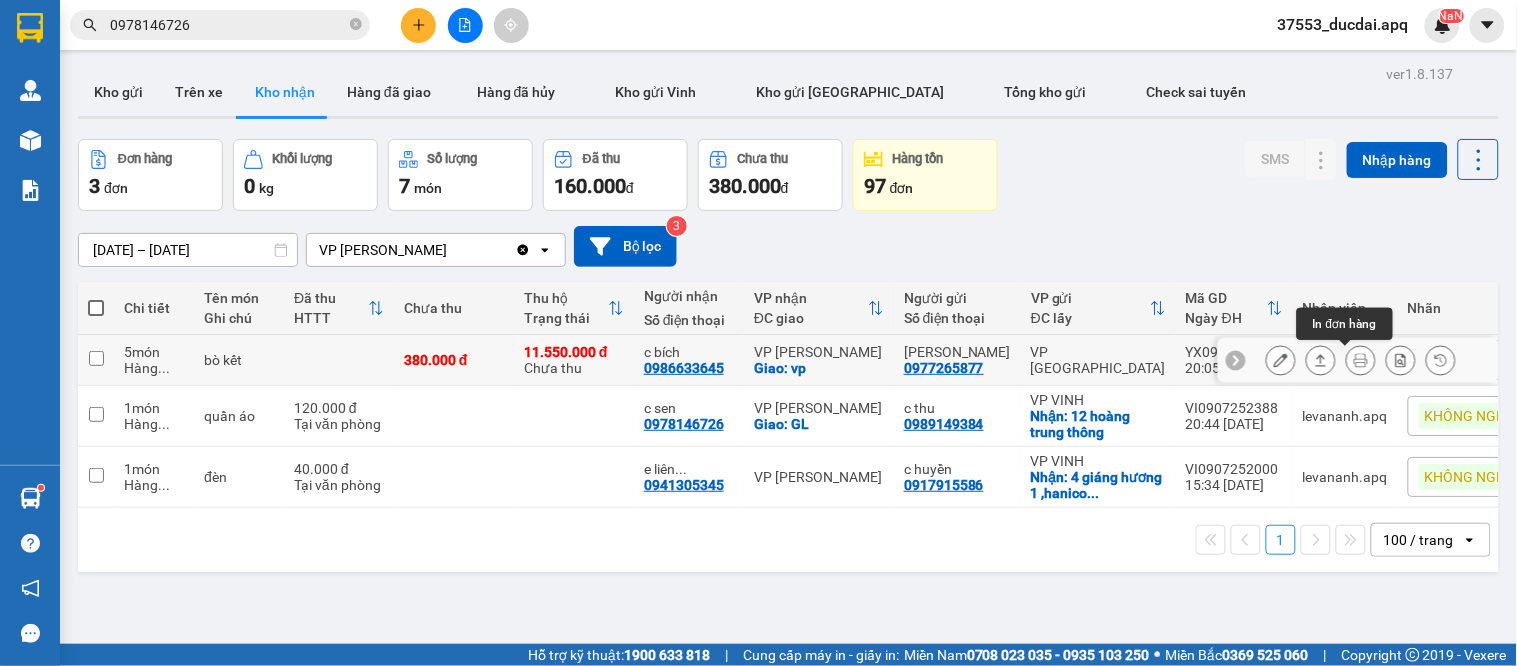click at bounding box center [1361, 360] 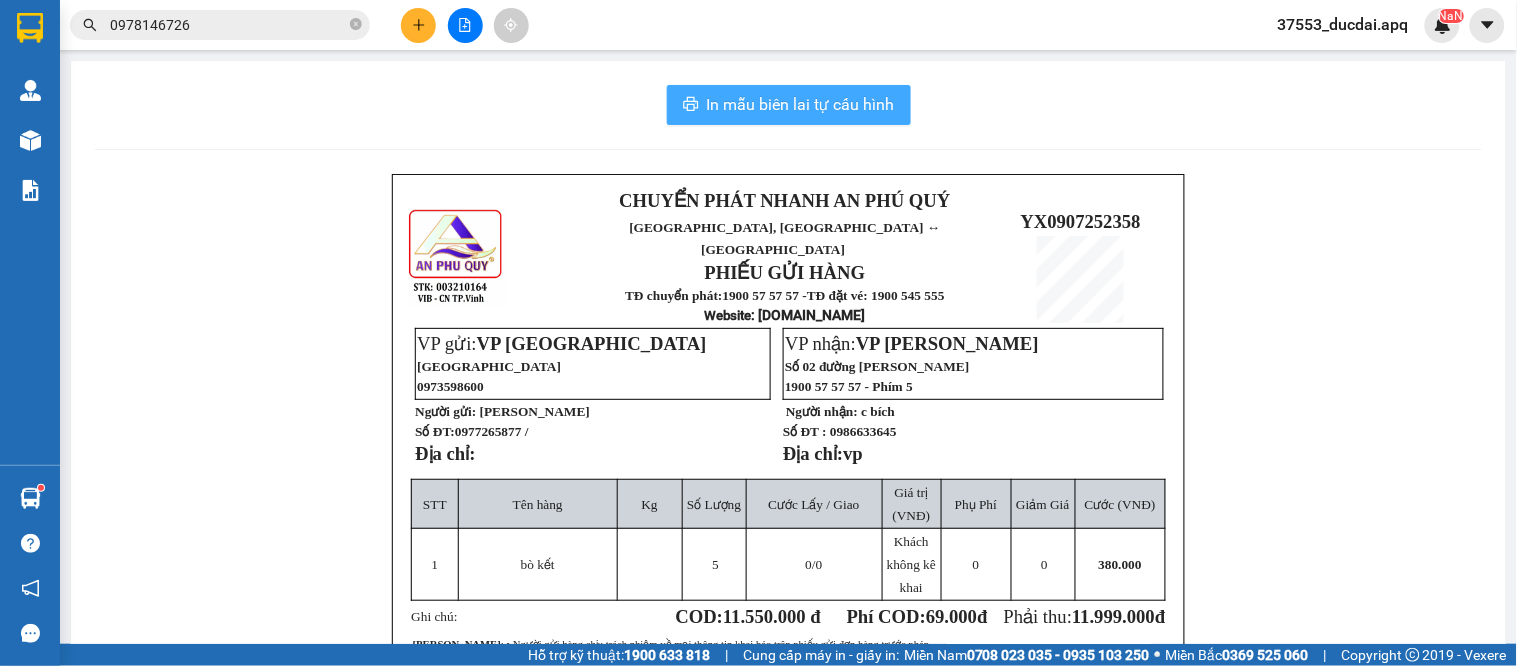 click on "In mẫu biên lai tự cấu hình" at bounding box center (801, 104) 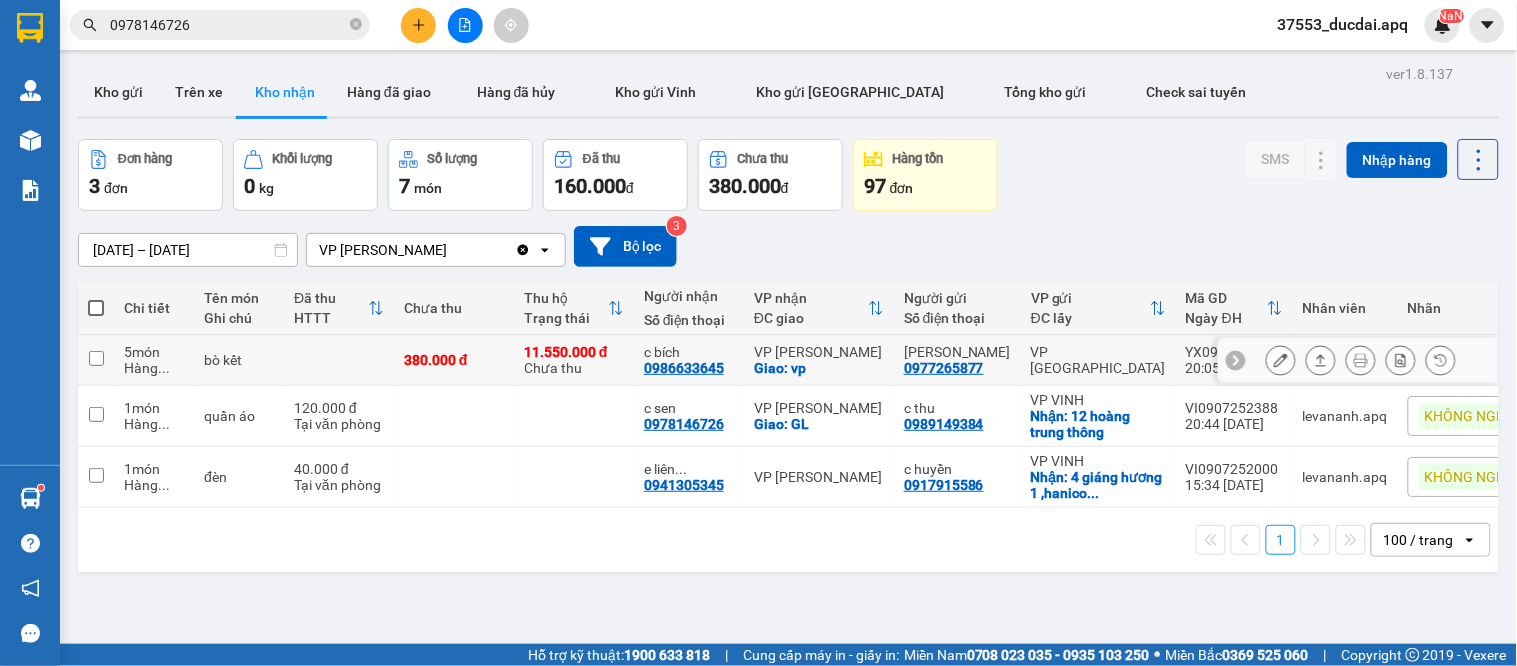 click on "[PERSON_NAME] 0977265877" at bounding box center (957, 360) 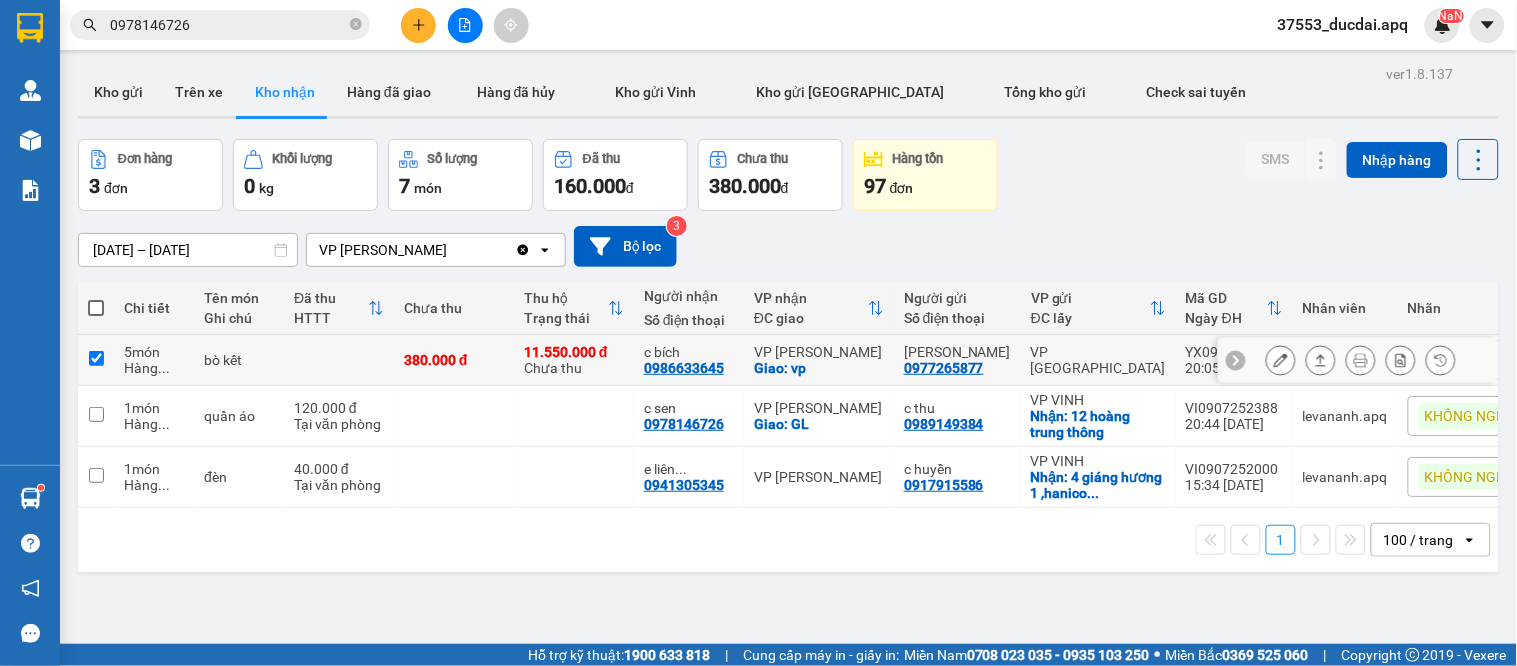 checkbox on "true" 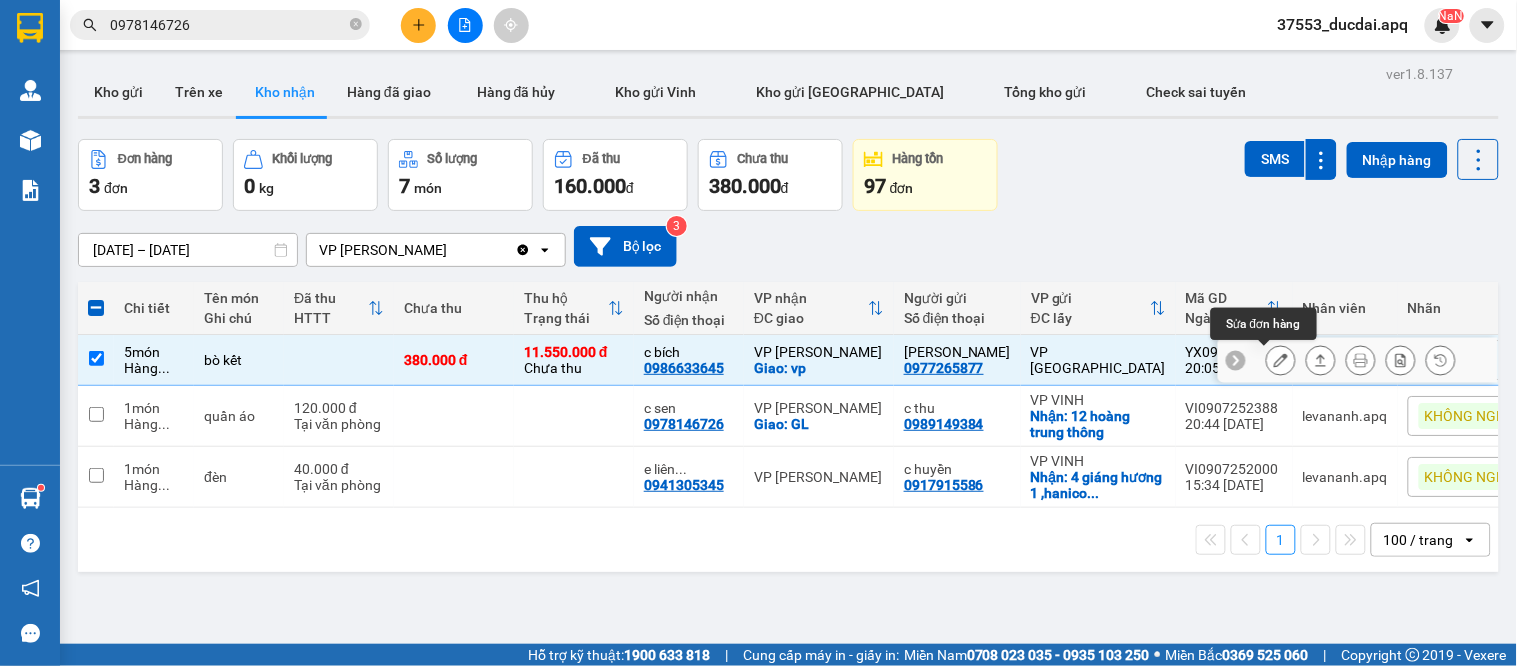 click at bounding box center (1281, 360) 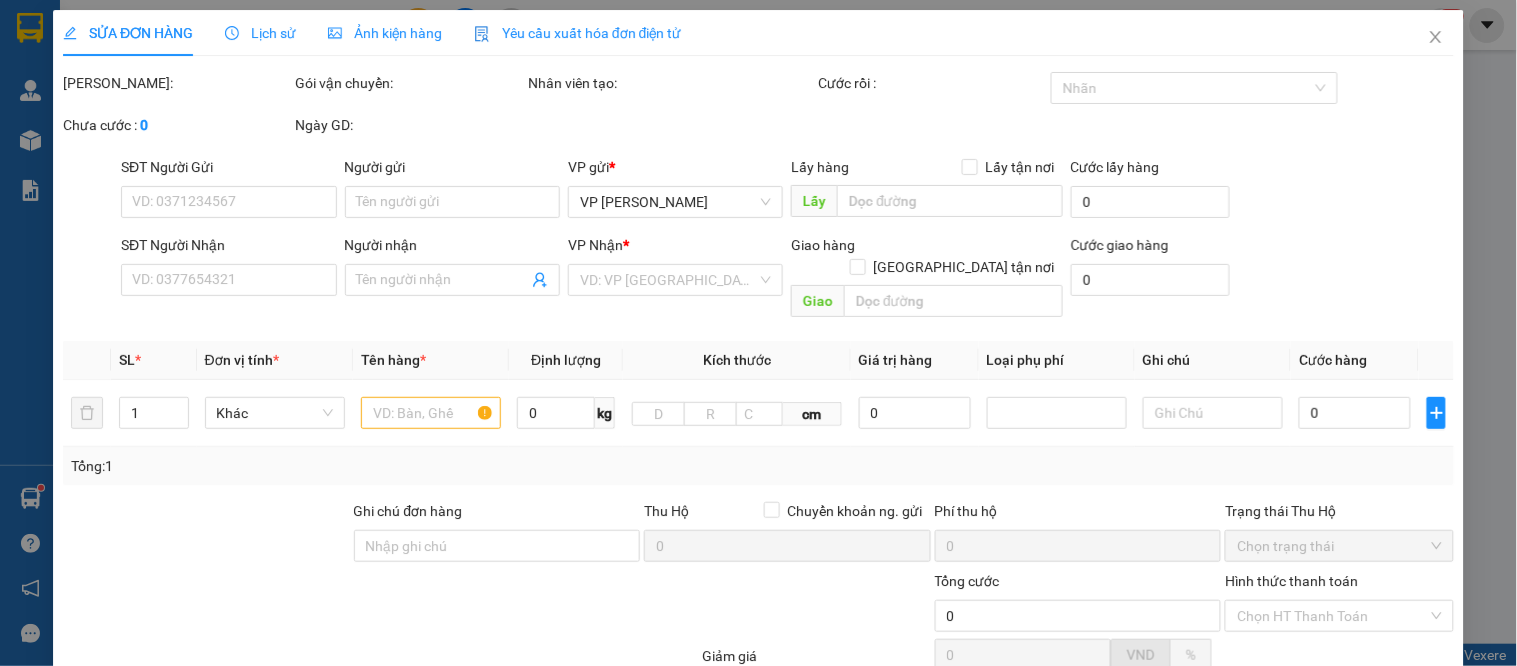 type on "0977265877" 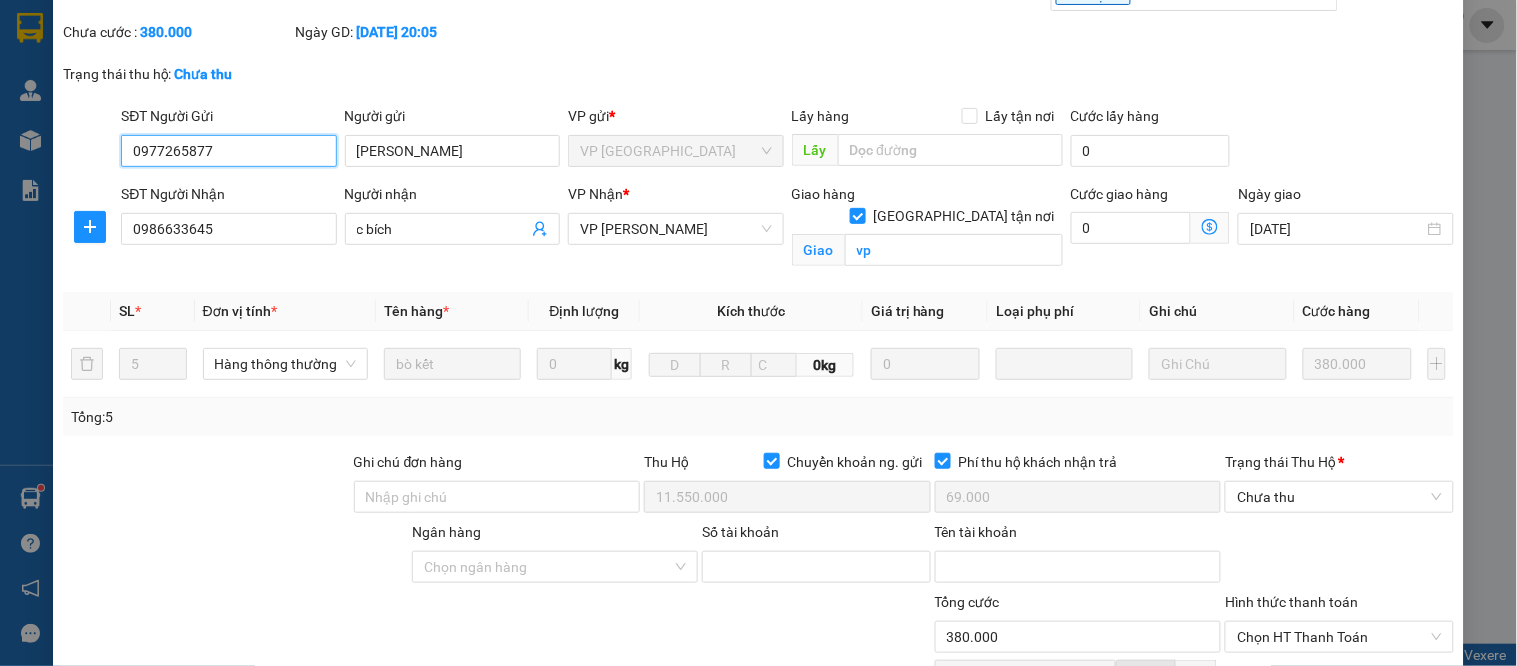 scroll, scrollTop: 0, scrollLeft: 0, axis: both 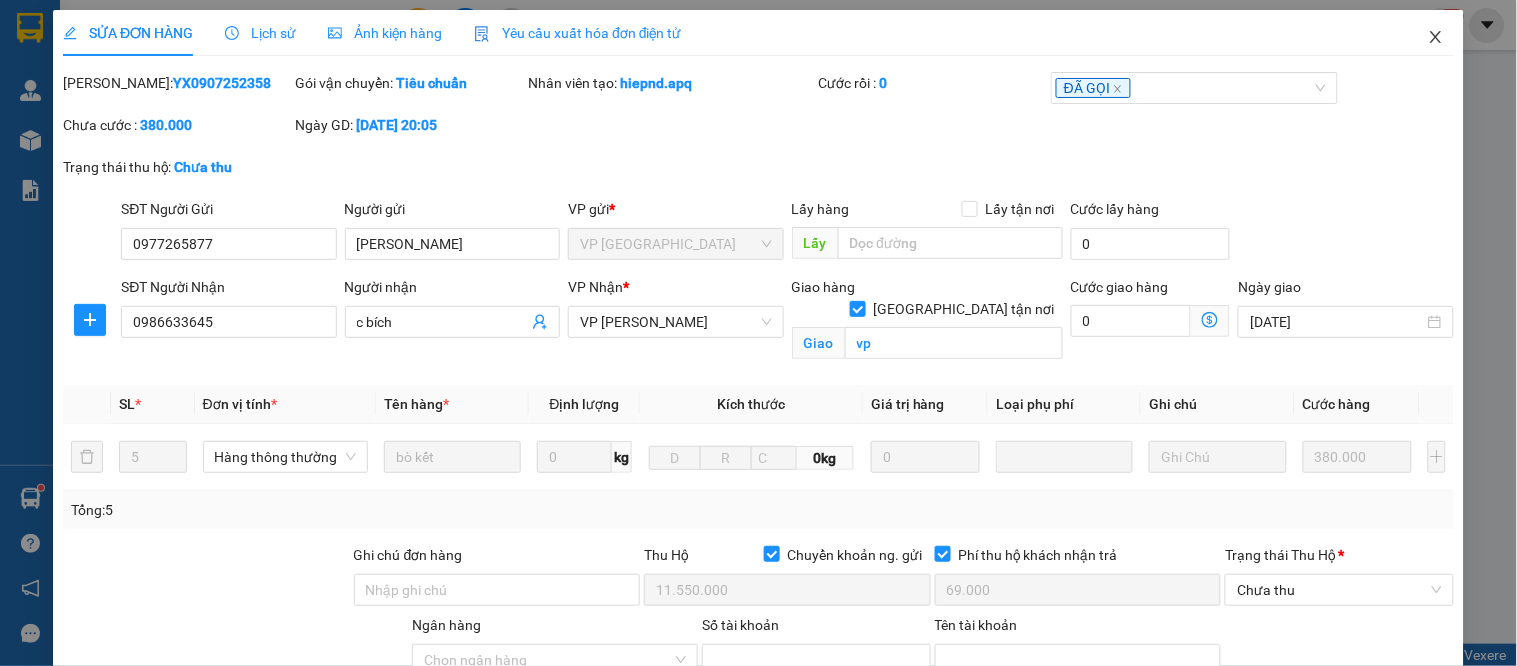 click 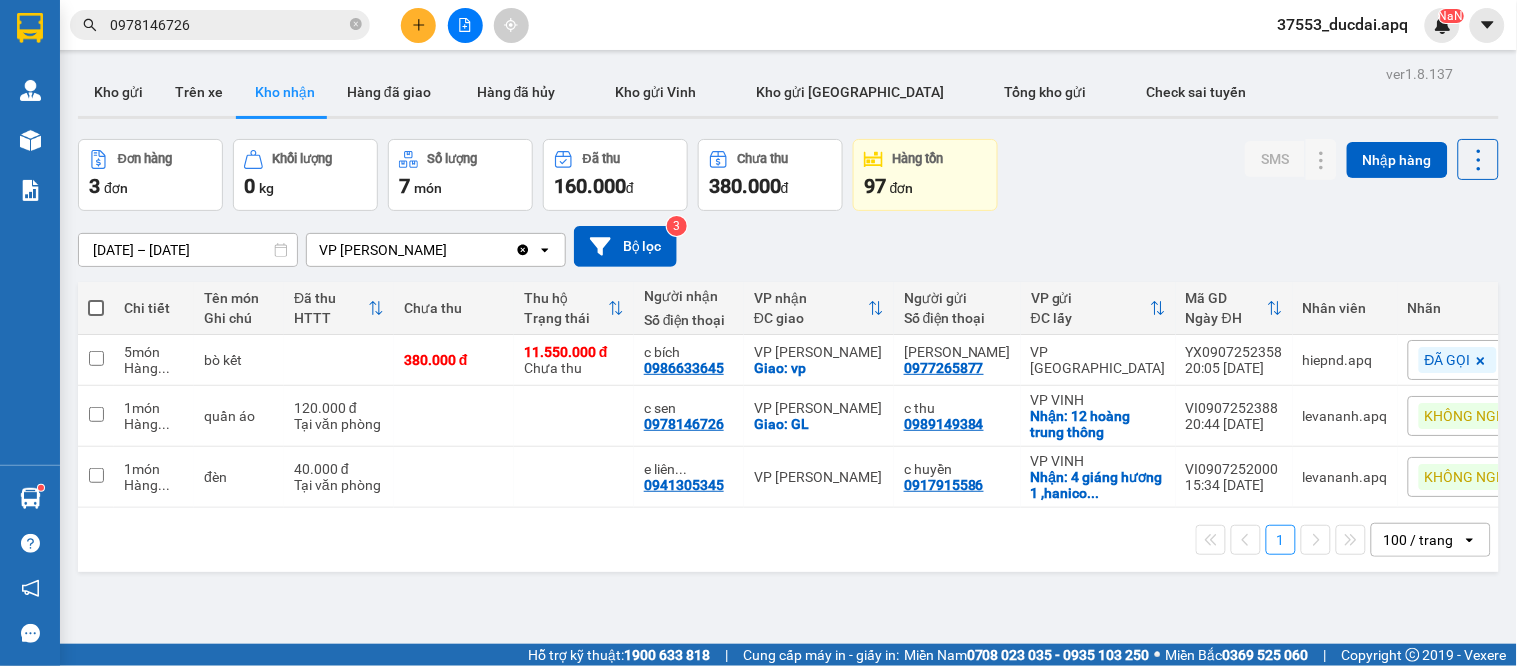 click 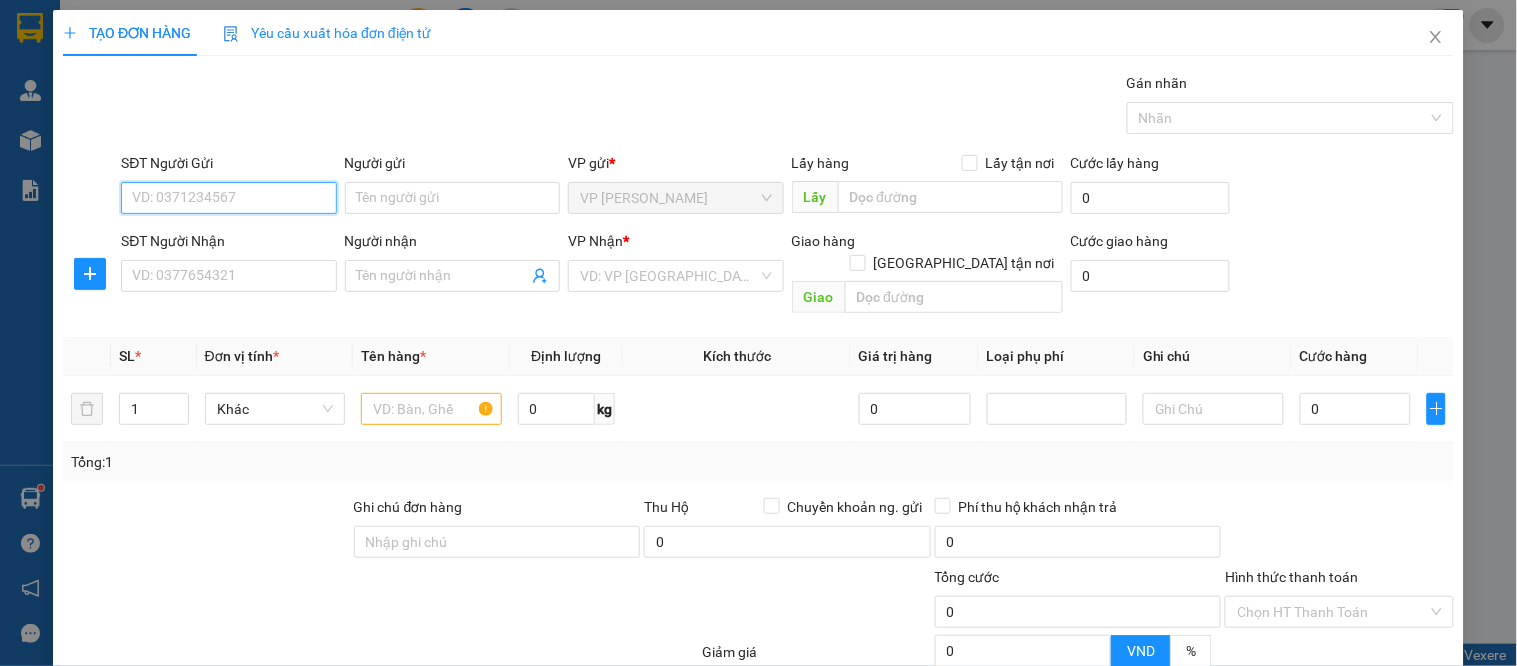 click on "SĐT Người Gửi" at bounding box center [228, 198] 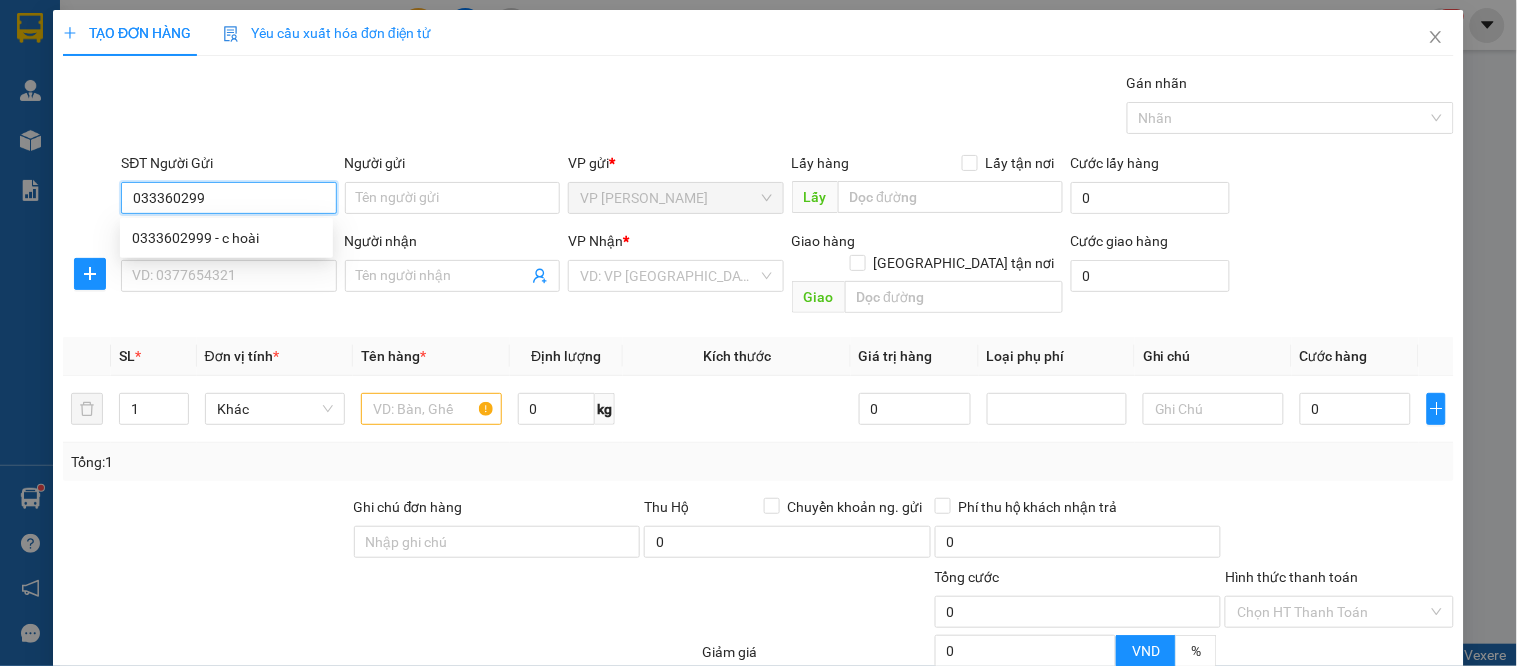 type on "0333602999" 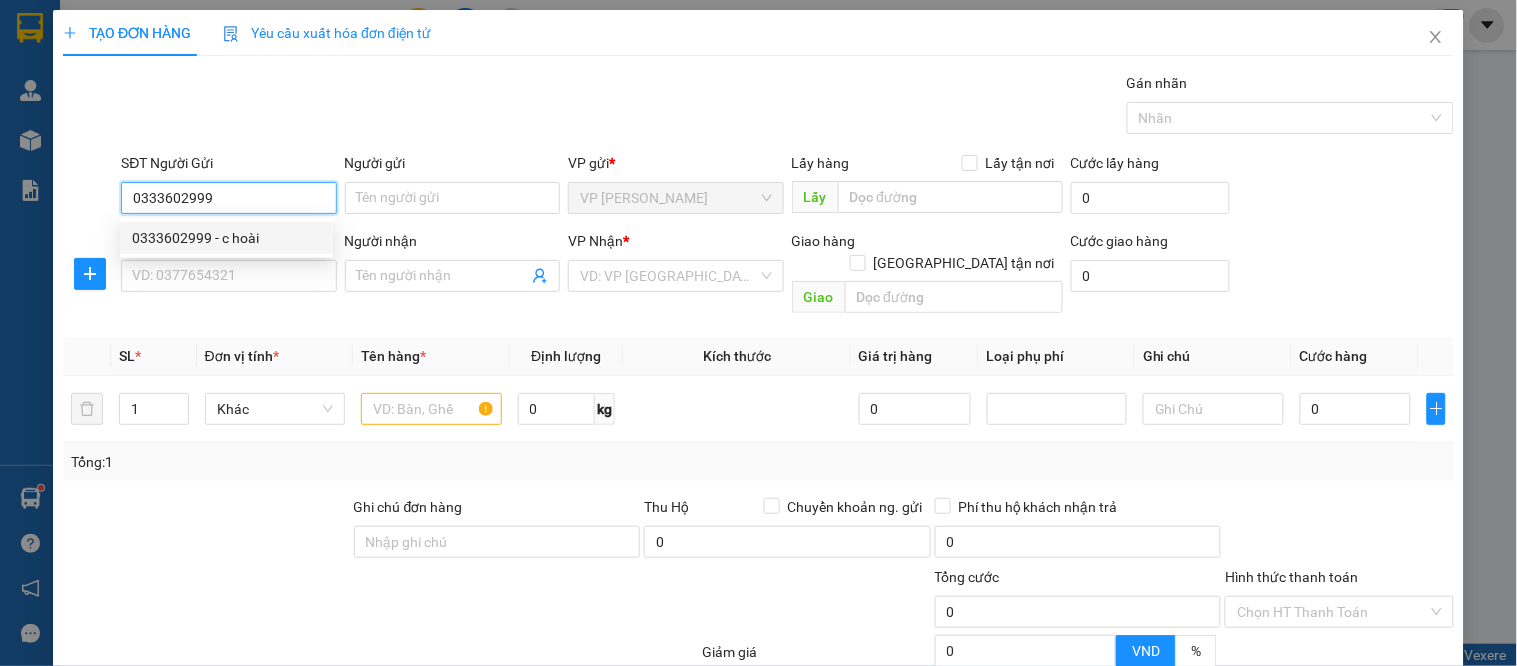 click on "0333602999 - c hoài" at bounding box center [226, 238] 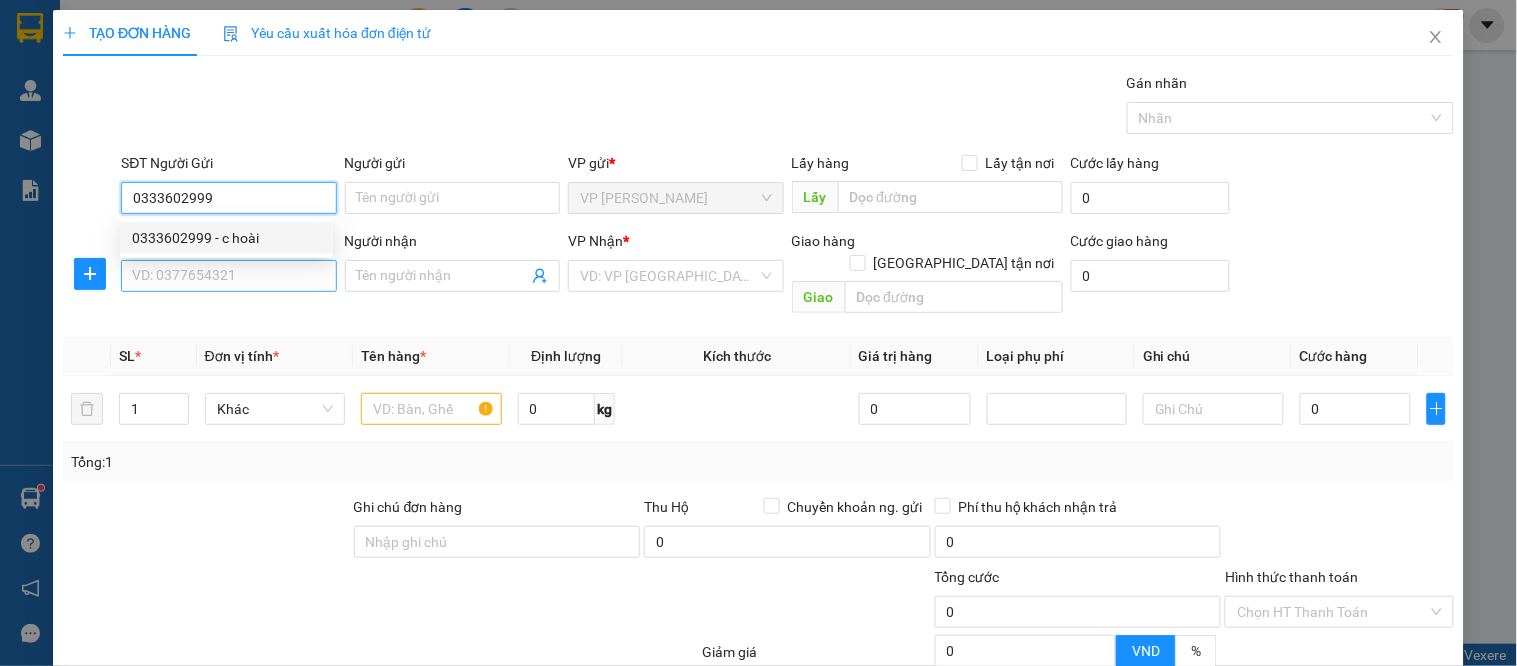 type on "[PERSON_NAME]" 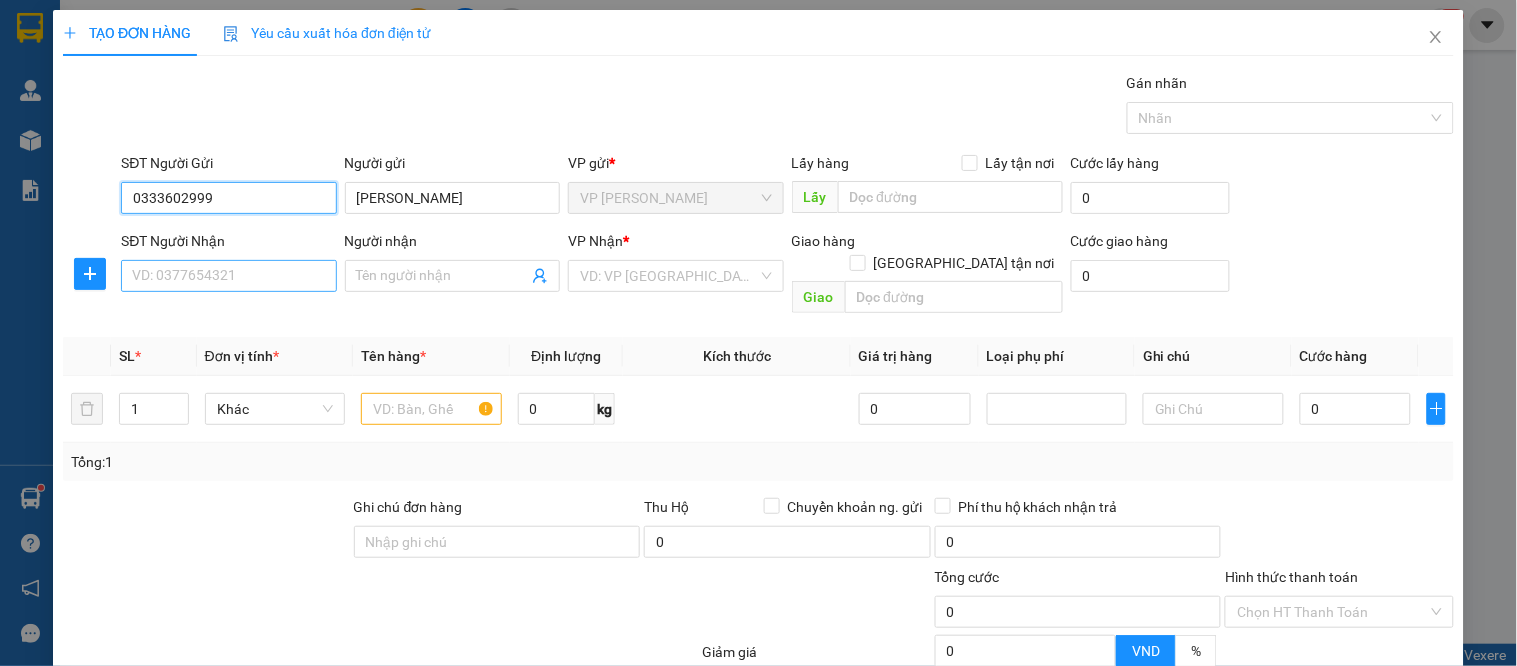 type on "0333602999" 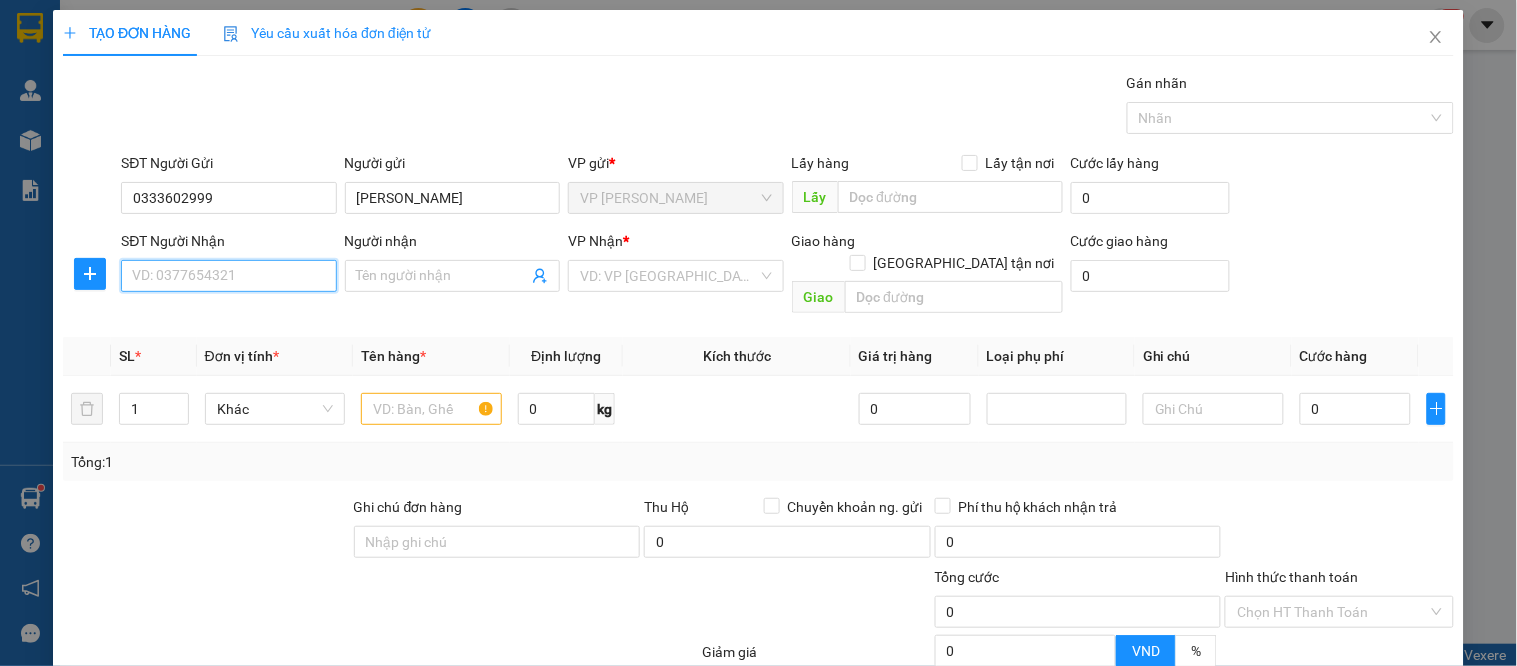 click on "SĐT Người Nhận" at bounding box center [228, 276] 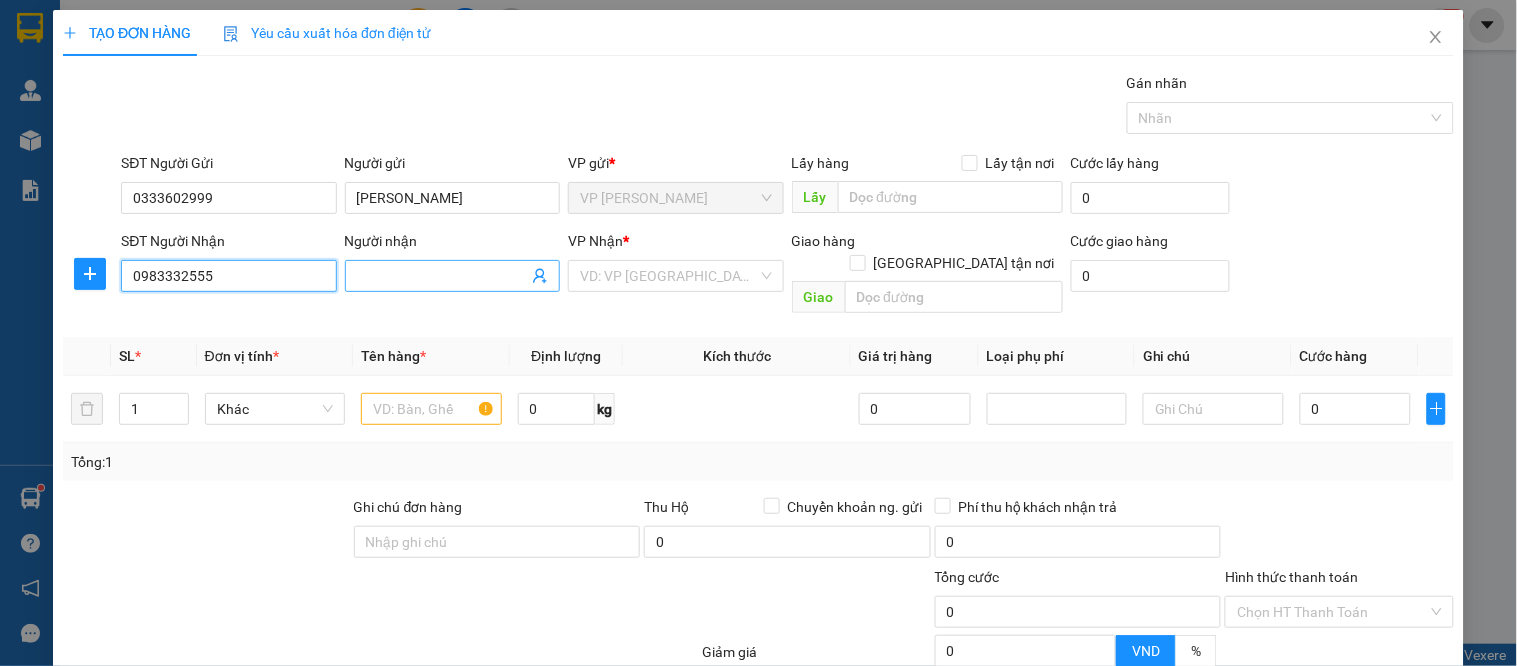 type on "0983332555" 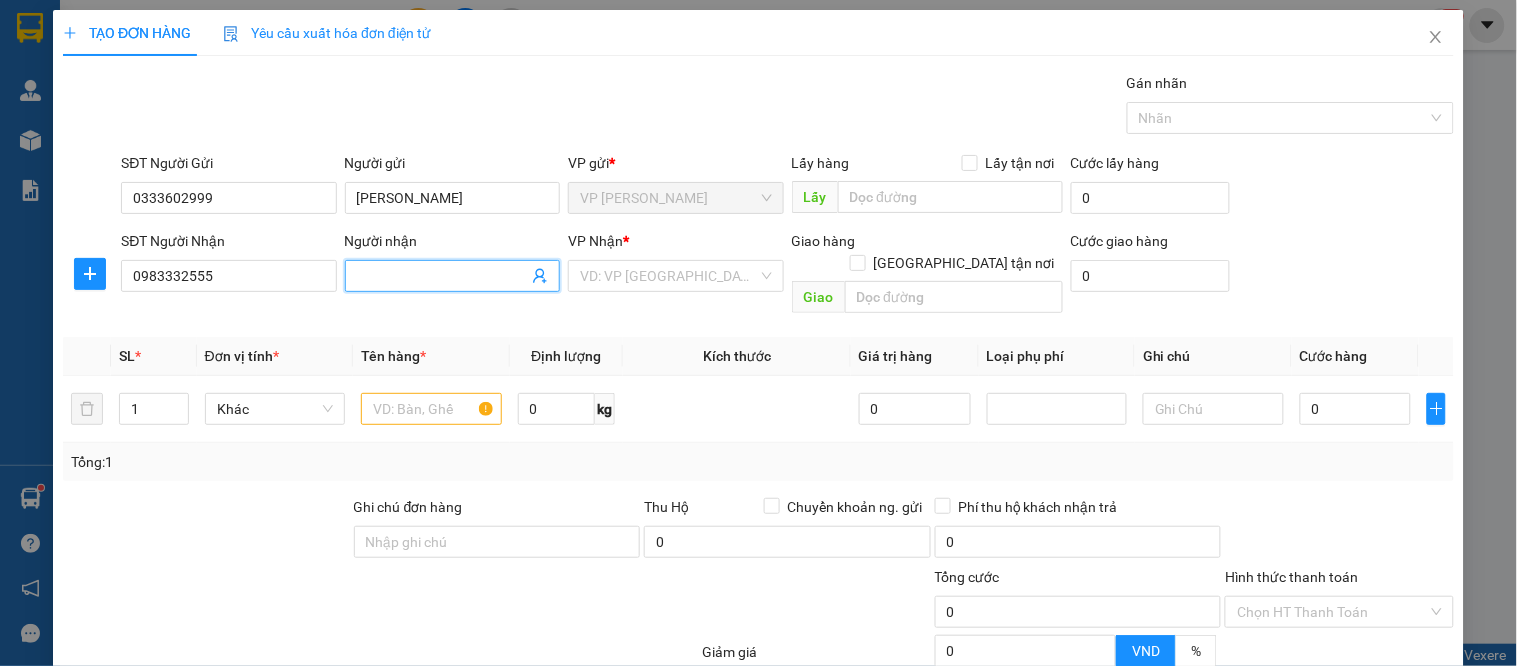 click on "Người nhận" at bounding box center [442, 276] 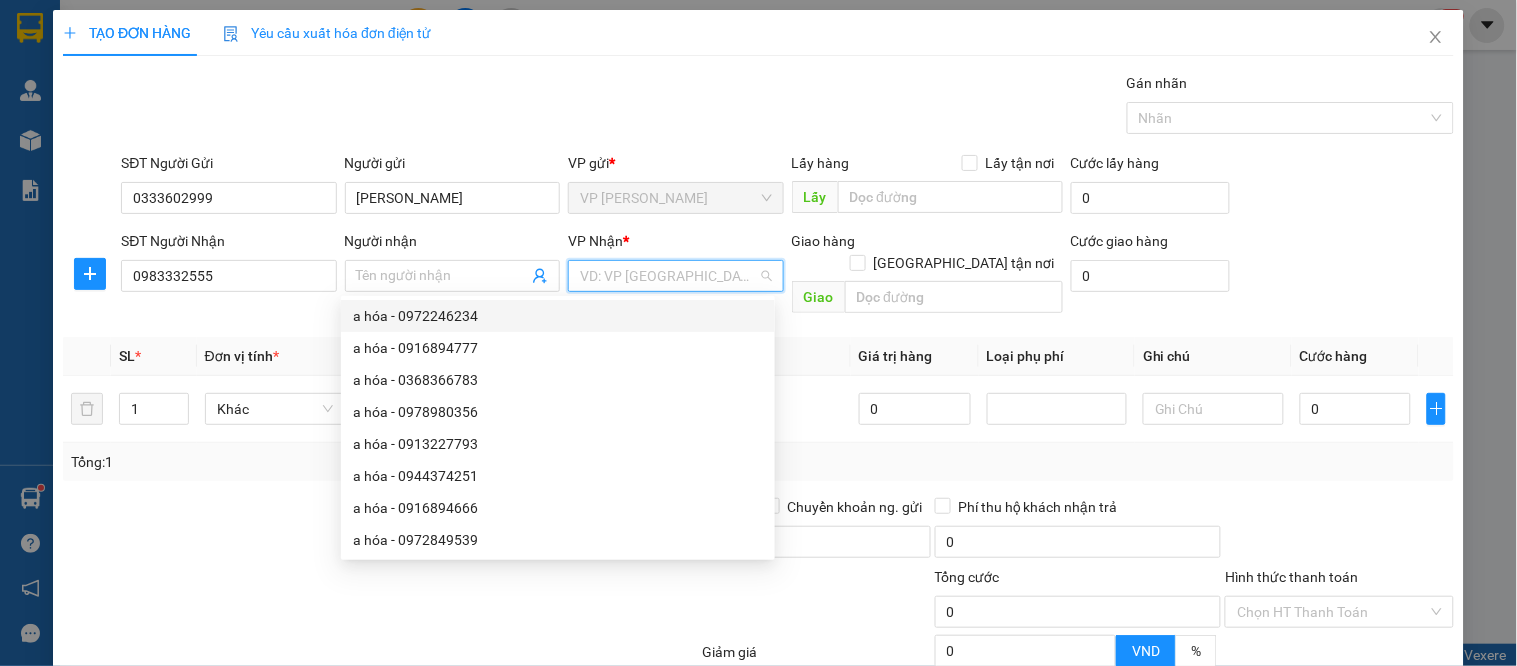 click at bounding box center (668, 276) 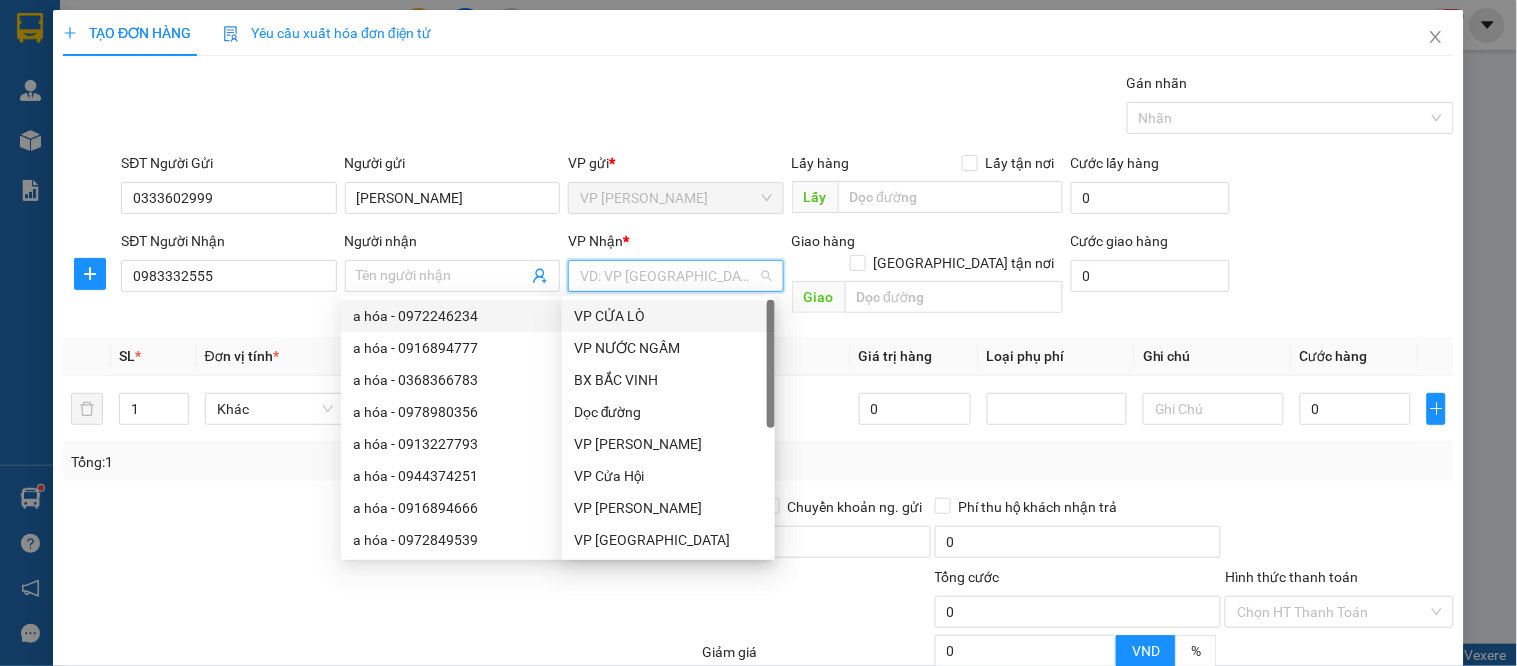 scroll, scrollTop: 255, scrollLeft: 0, axis: vertical 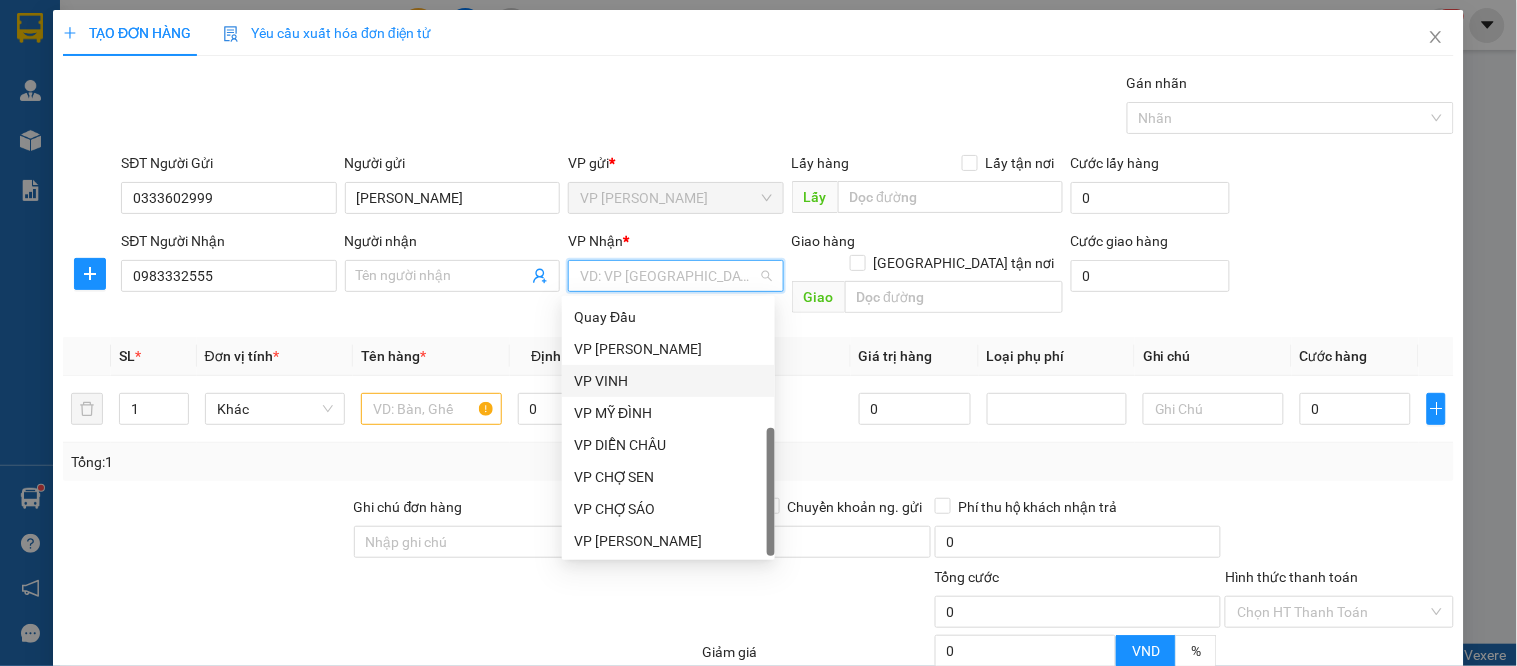 click on "VP VINH" at bounding box center [668, 381] 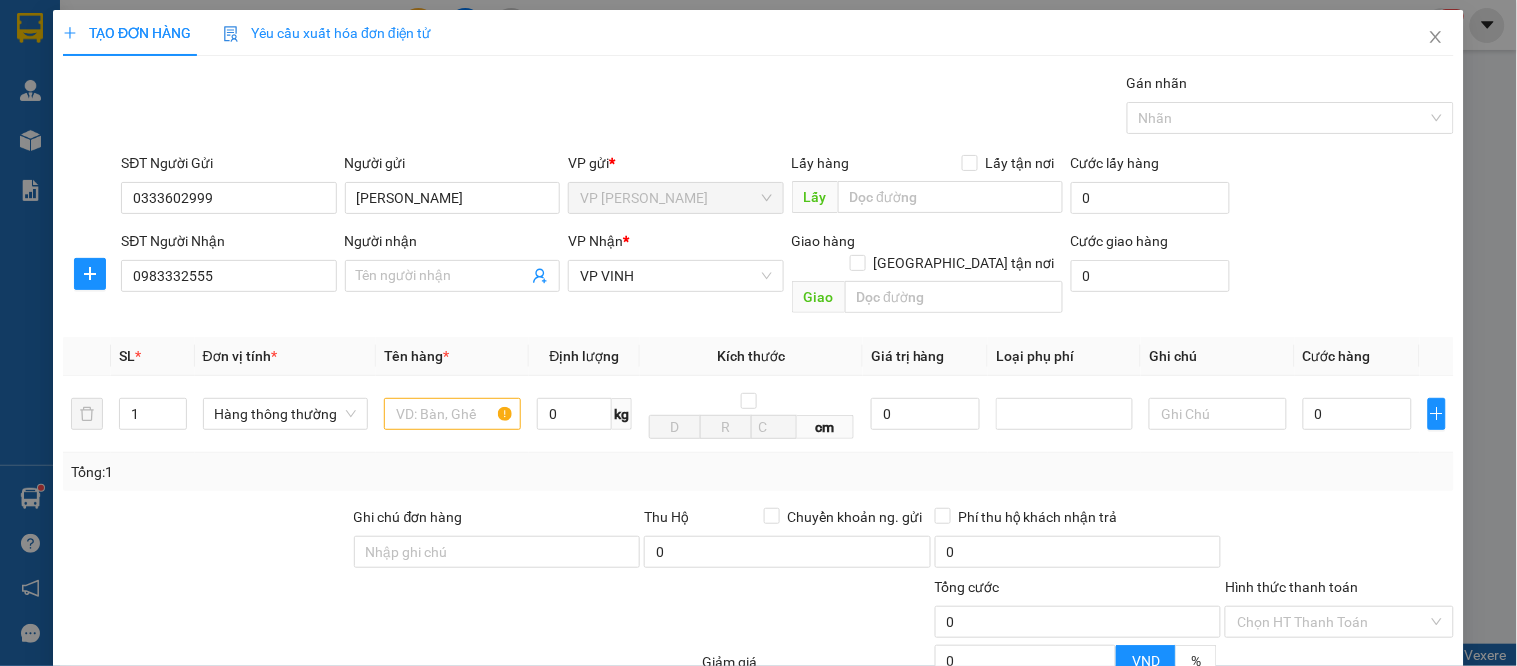 click on "Giao hàng [GEOGRAPHIC_DATA] tận nơi [GEOGRAPHIC_DATA]" at bounding box center (927, 276) 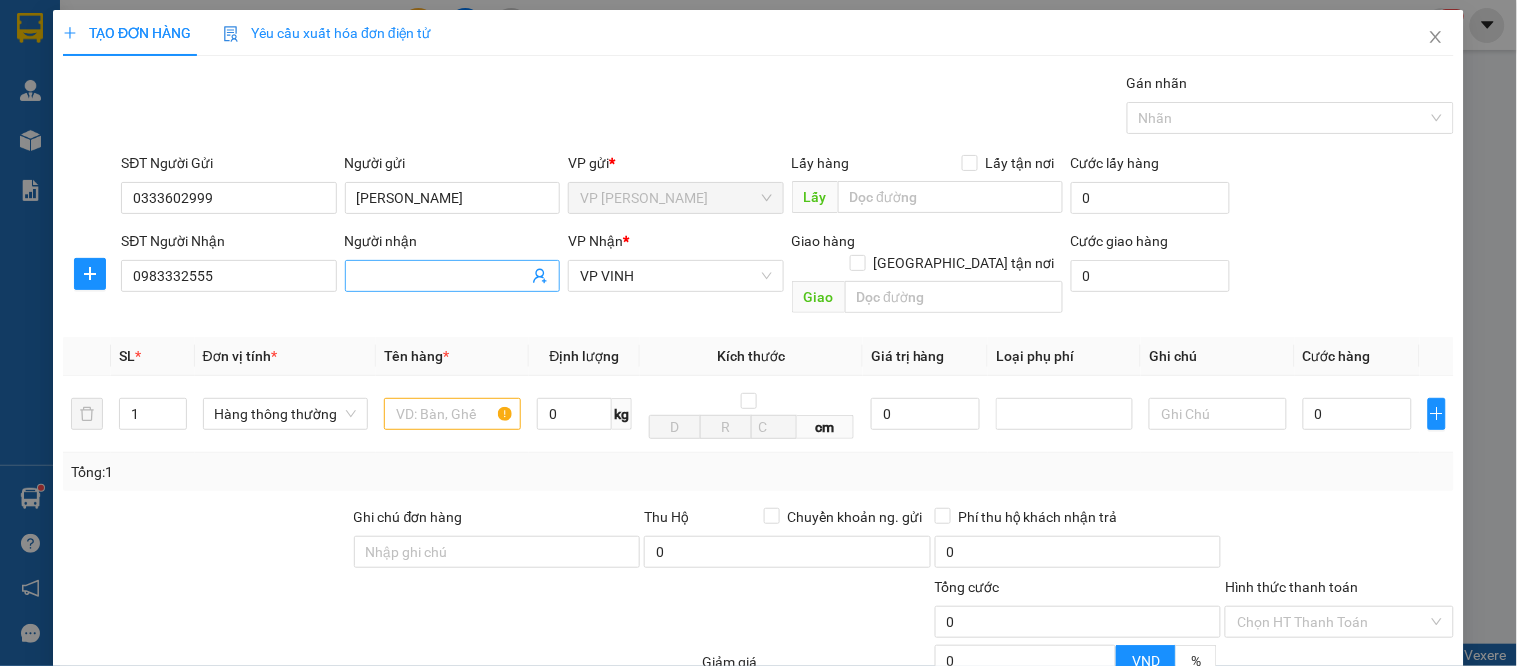 click on "Người nhận" at bounding box center [442, 276] 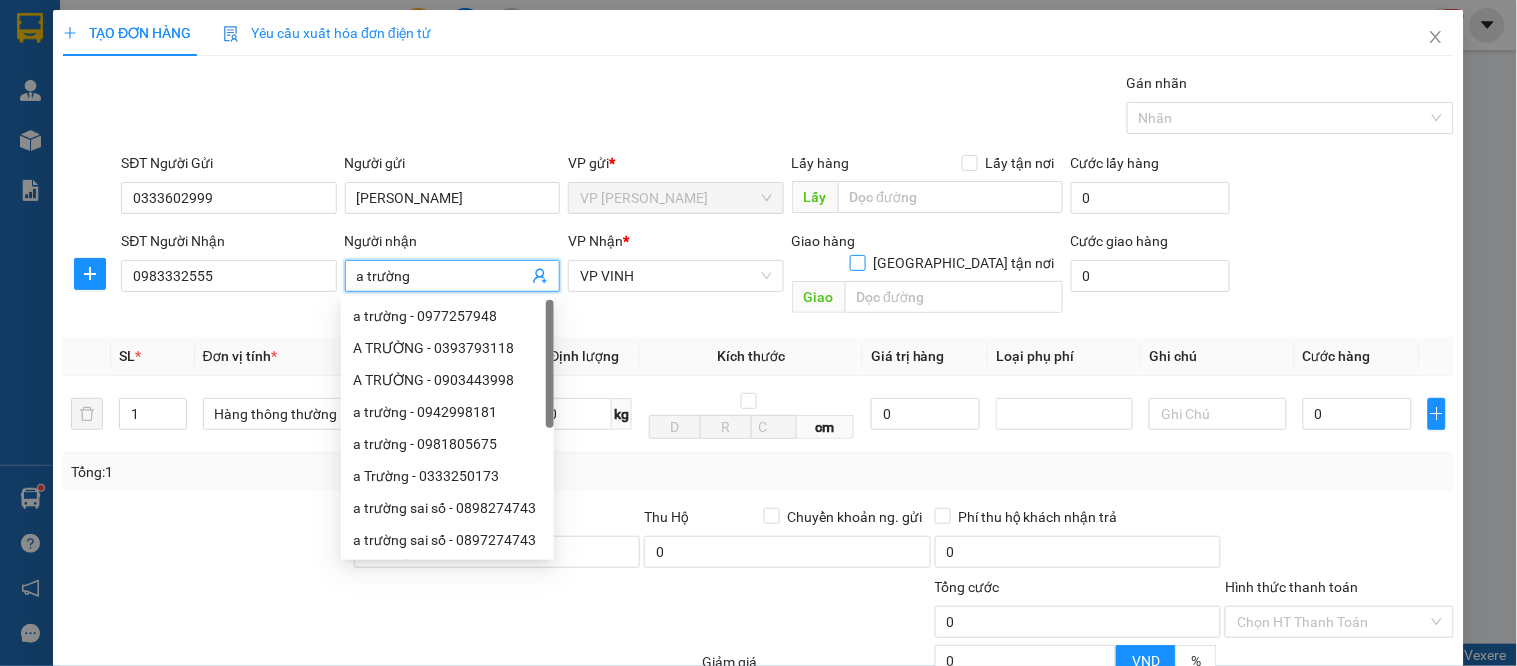 type on "a trường" 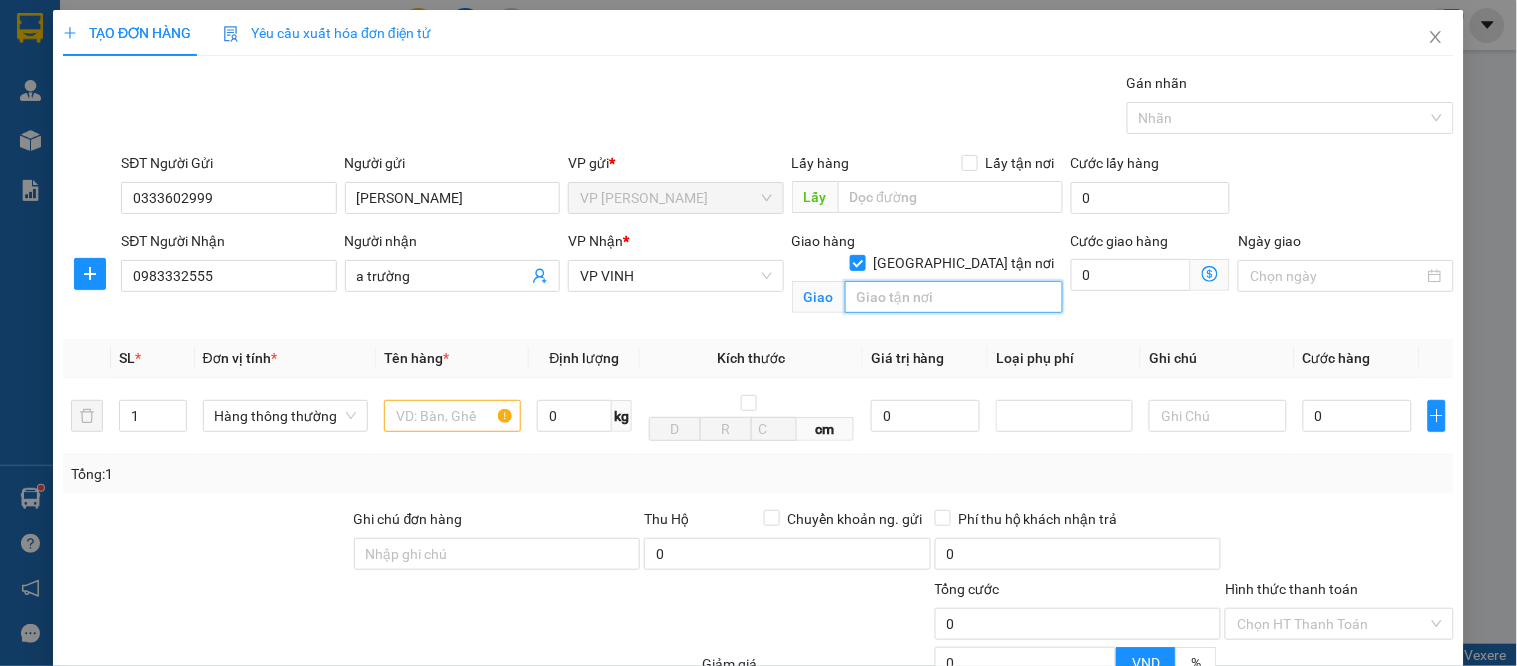 drag, startPoint x: 927, startPoint y: 271, endPoint x: 906, endPoint y: 281, distance: 23.259407 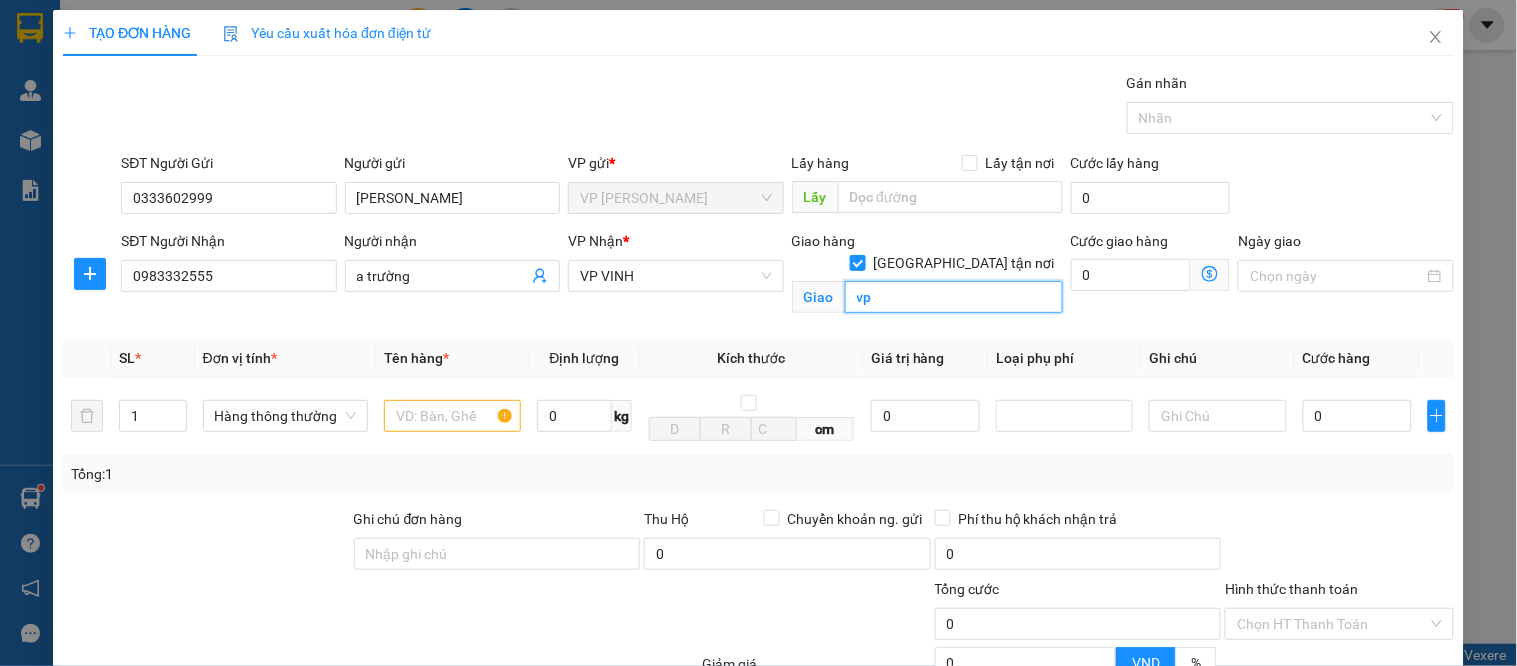drag, startPoint x: 908, startPoint y: 277, endPoint x: 810, endPoint y: 274, distance: 98.045906 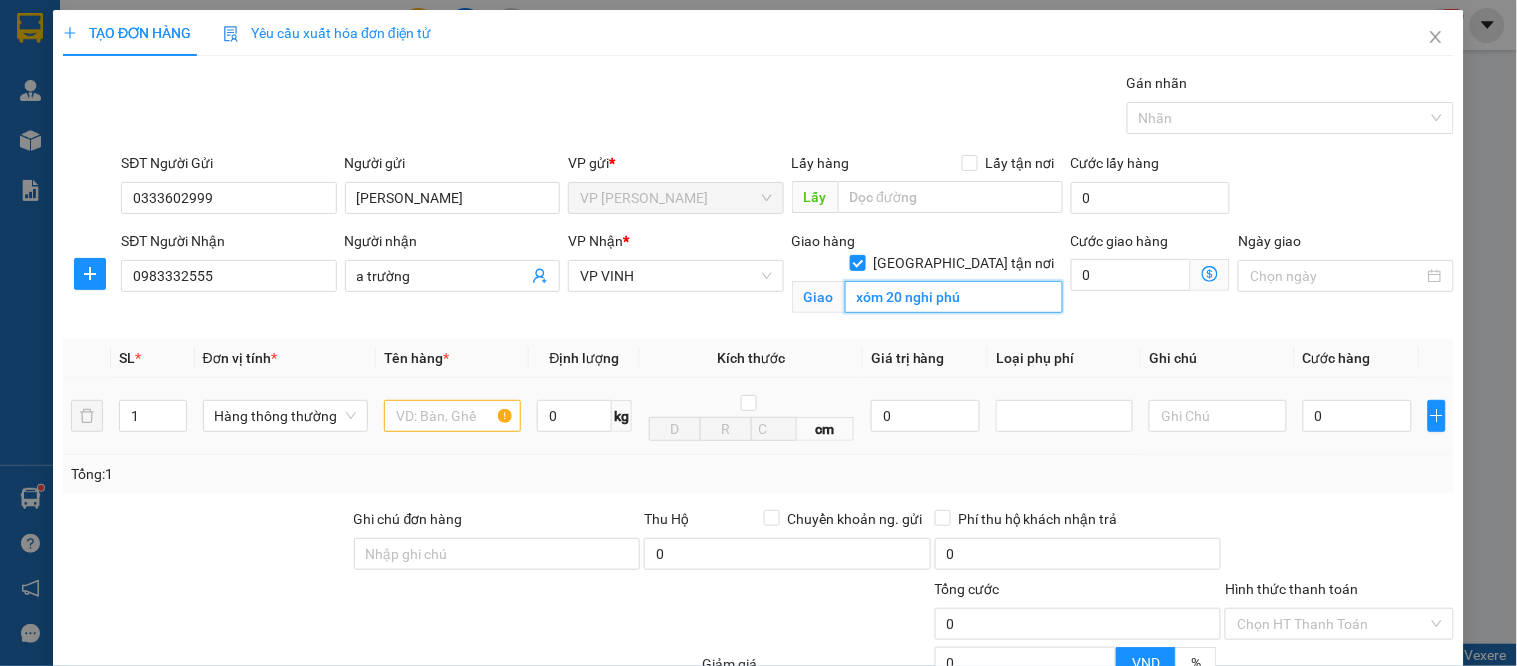 type on "xóm 20 nghi phú" 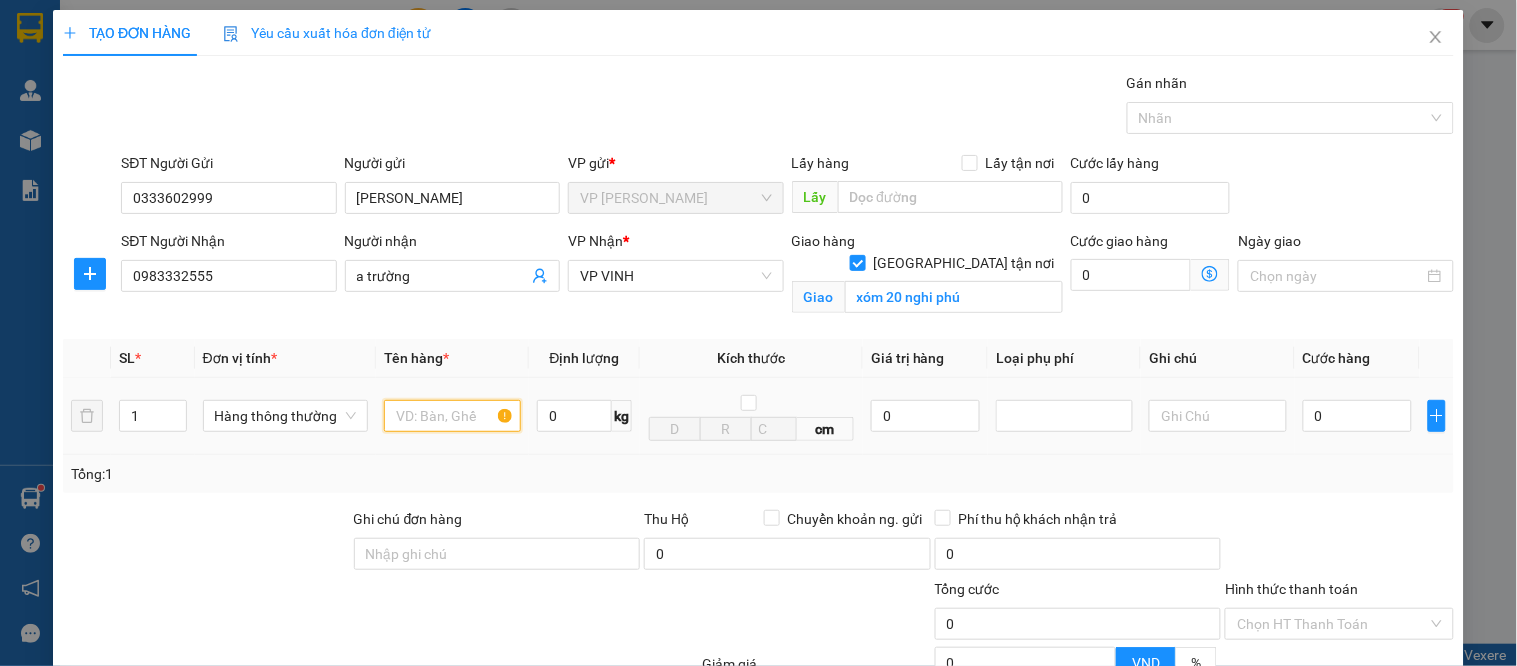 click at bounding box center (452, 416) 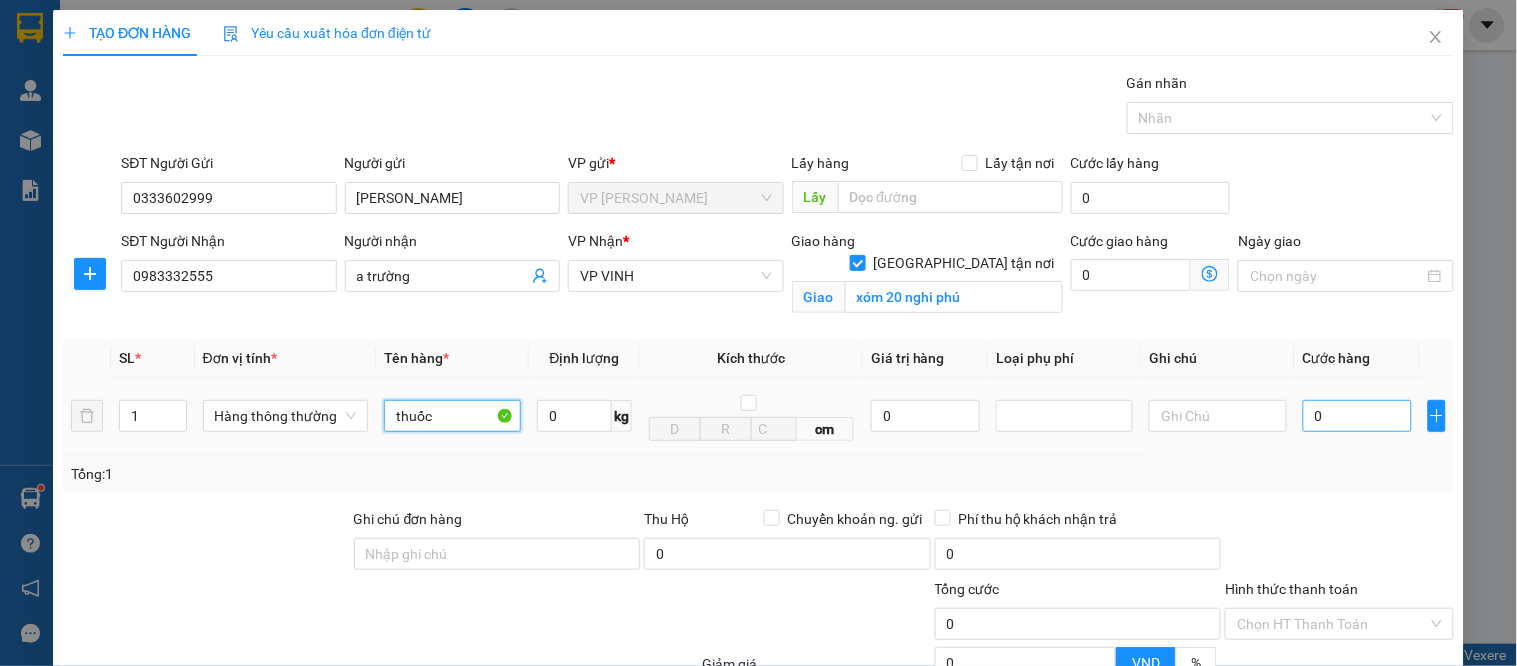 type on "thuốc" 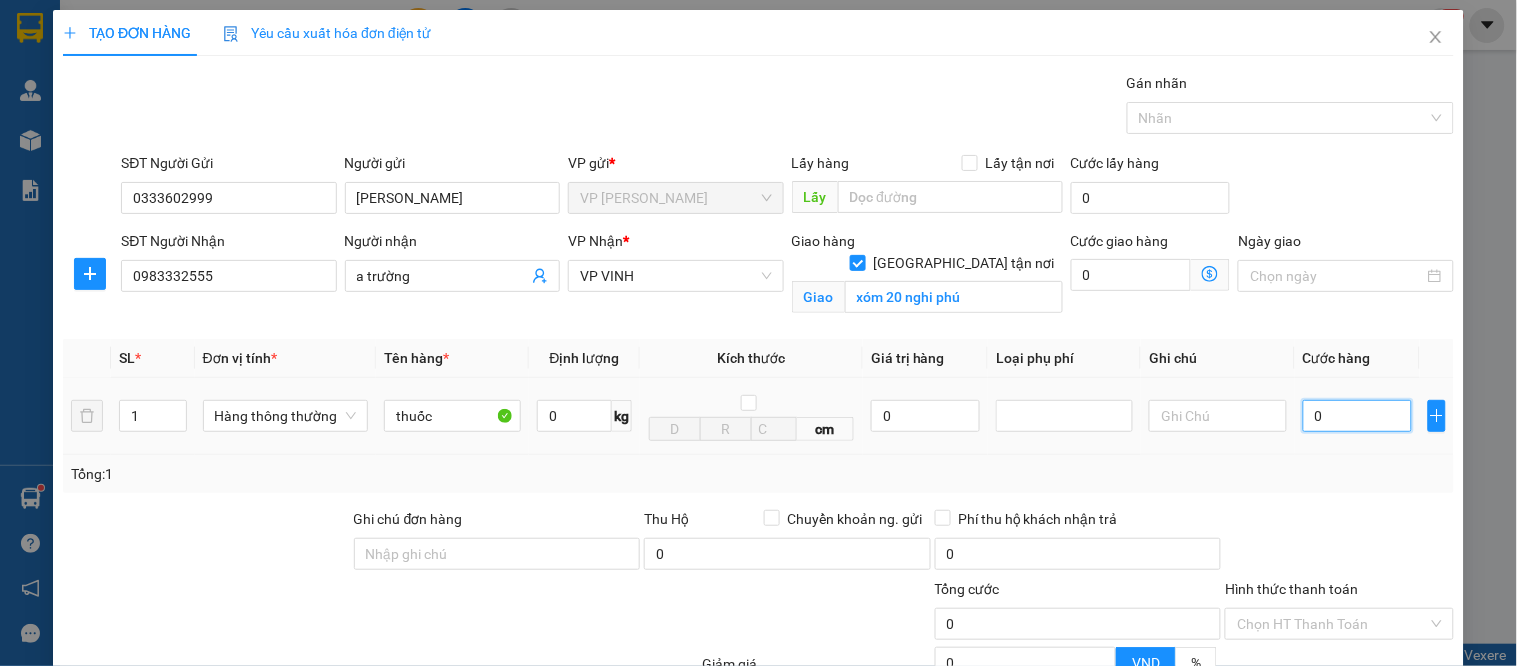 click on "0" at bounding box center (1357, 416) 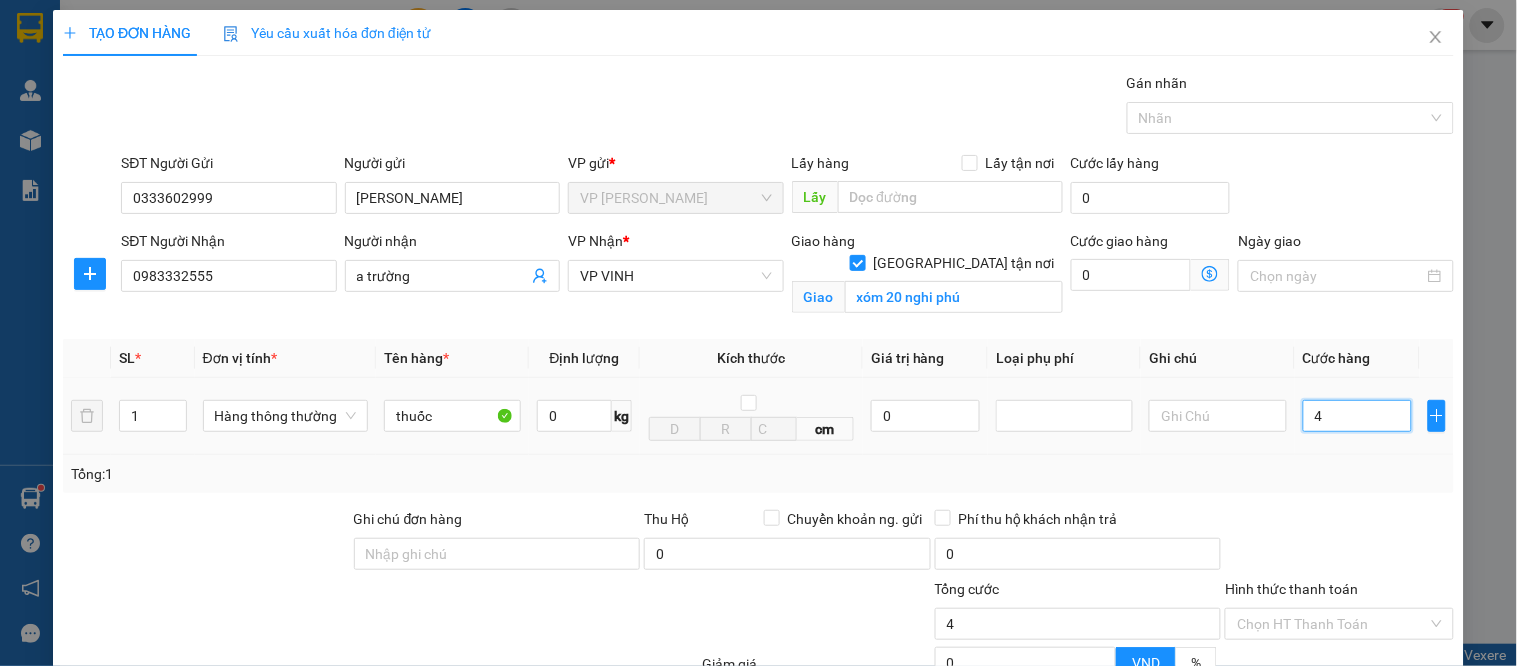 type on "40" 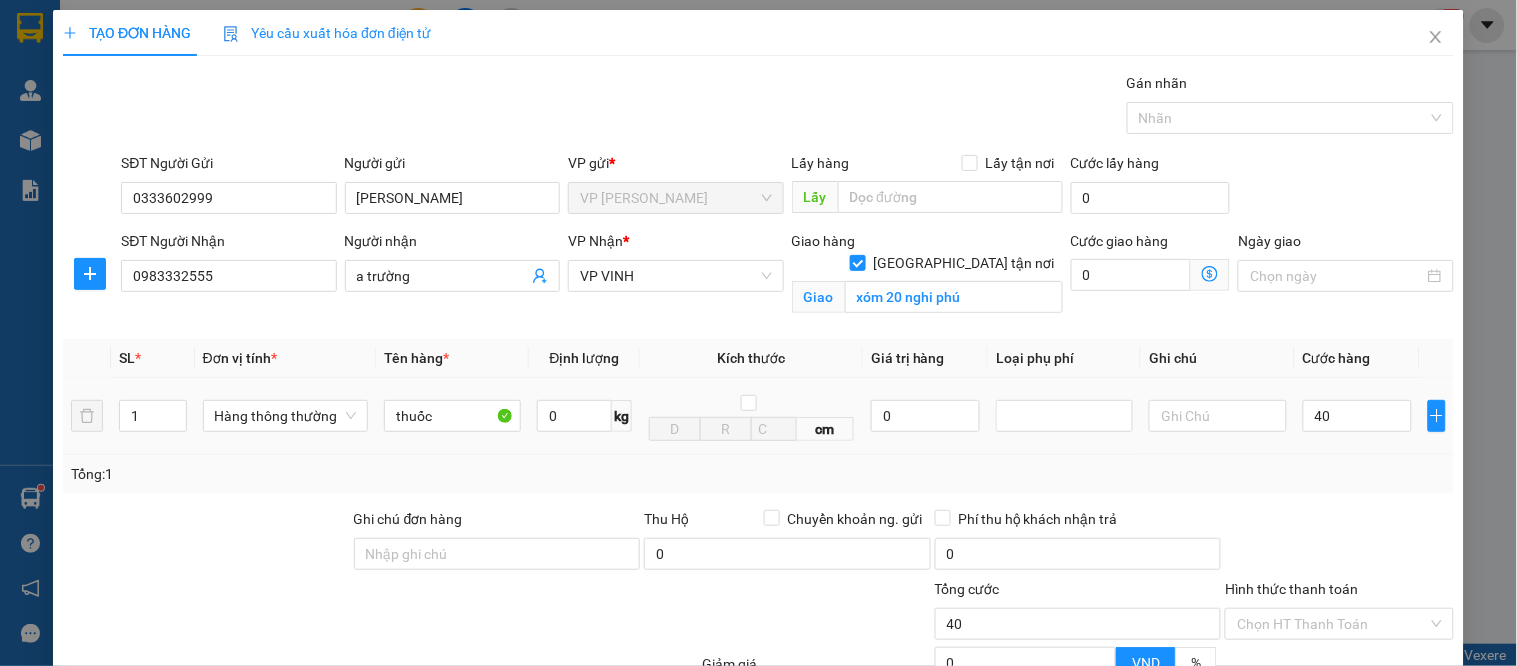 type on "40.000" 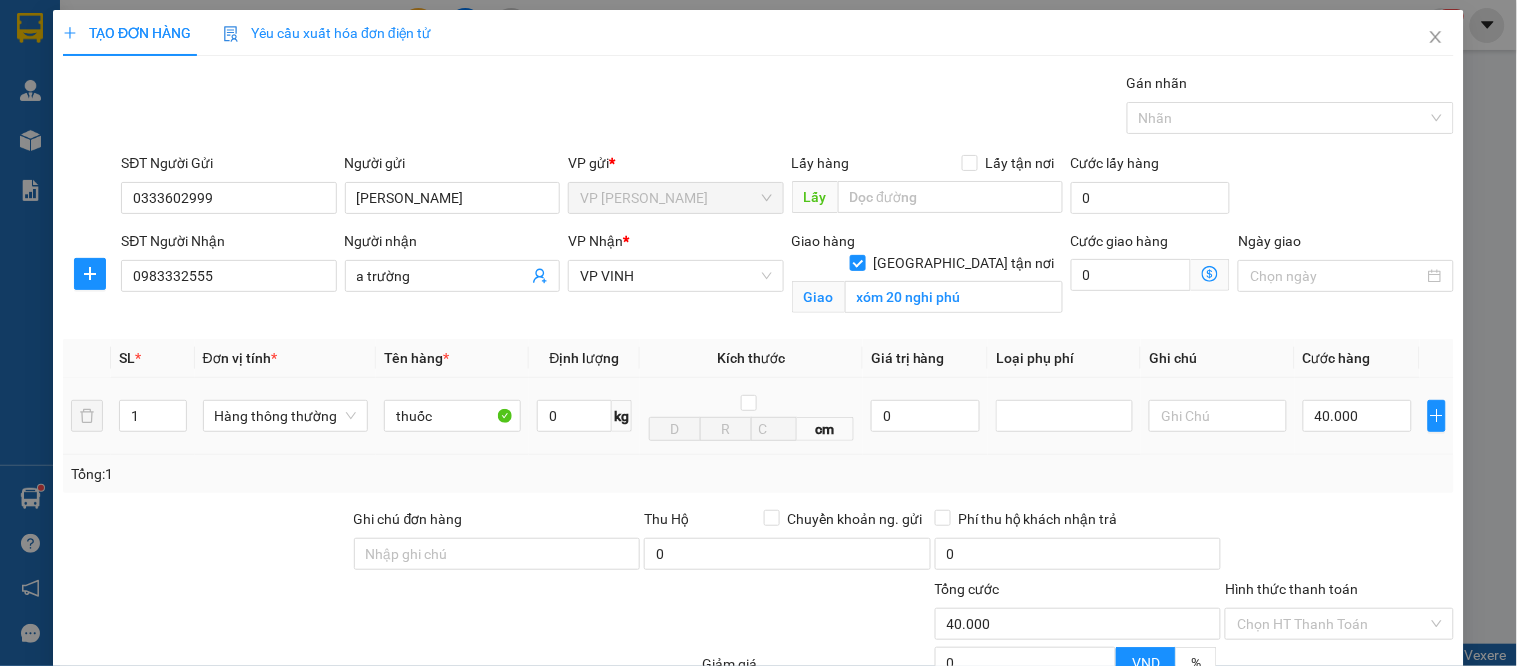 click on "Tổng:  1" at bounding box center (758, 474) 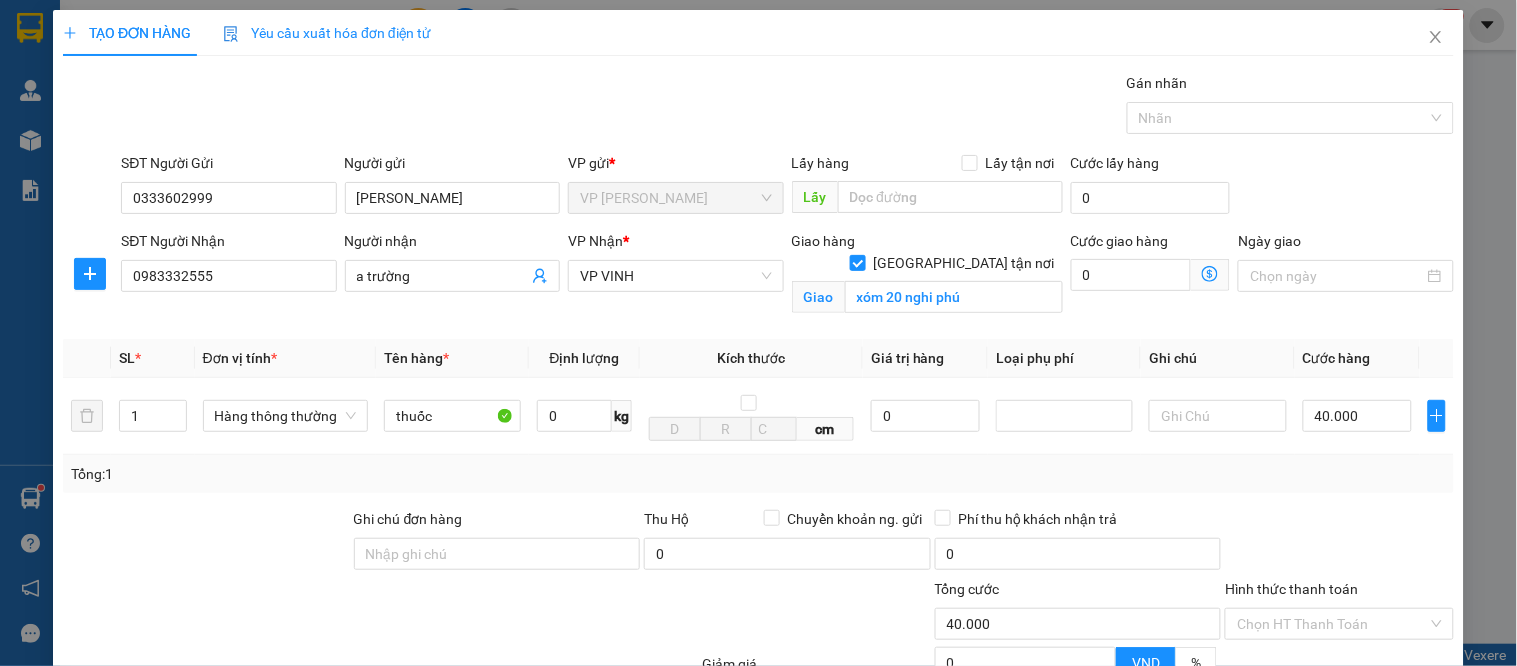scroll, scrollTop: 210, scrollLeft: 0, axis: vertical 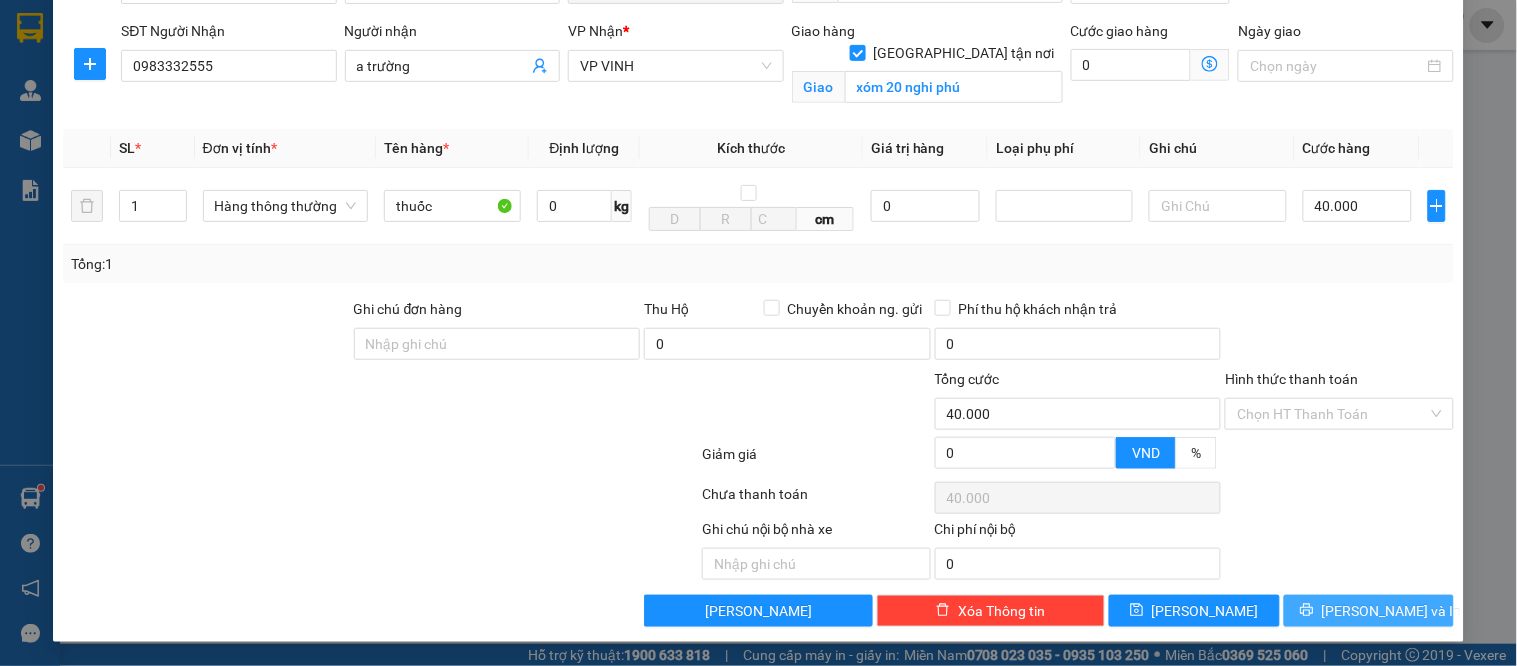 click on "[PERSON_NAME] và In" at bounding box center [1392, 611] 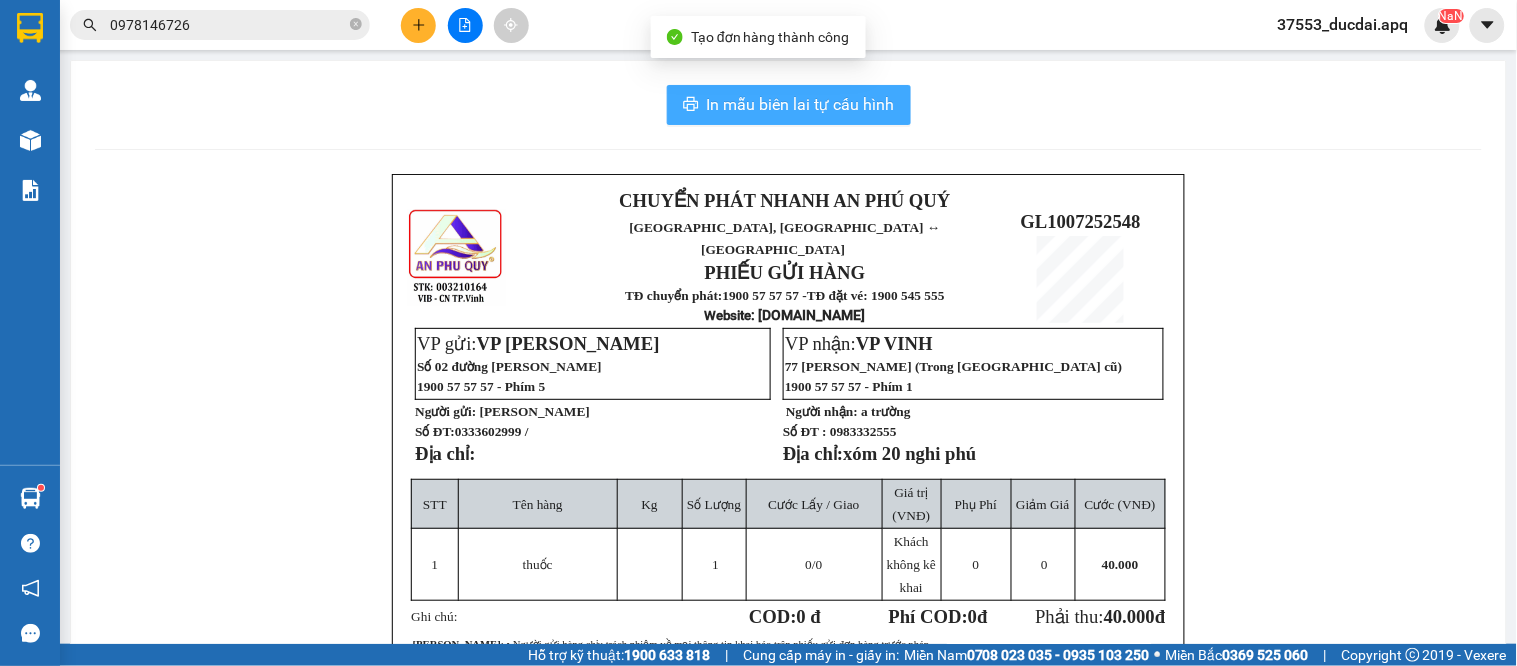 click on "In mẫu biên lai tự cấu hình" at bounding box center (789, 105) 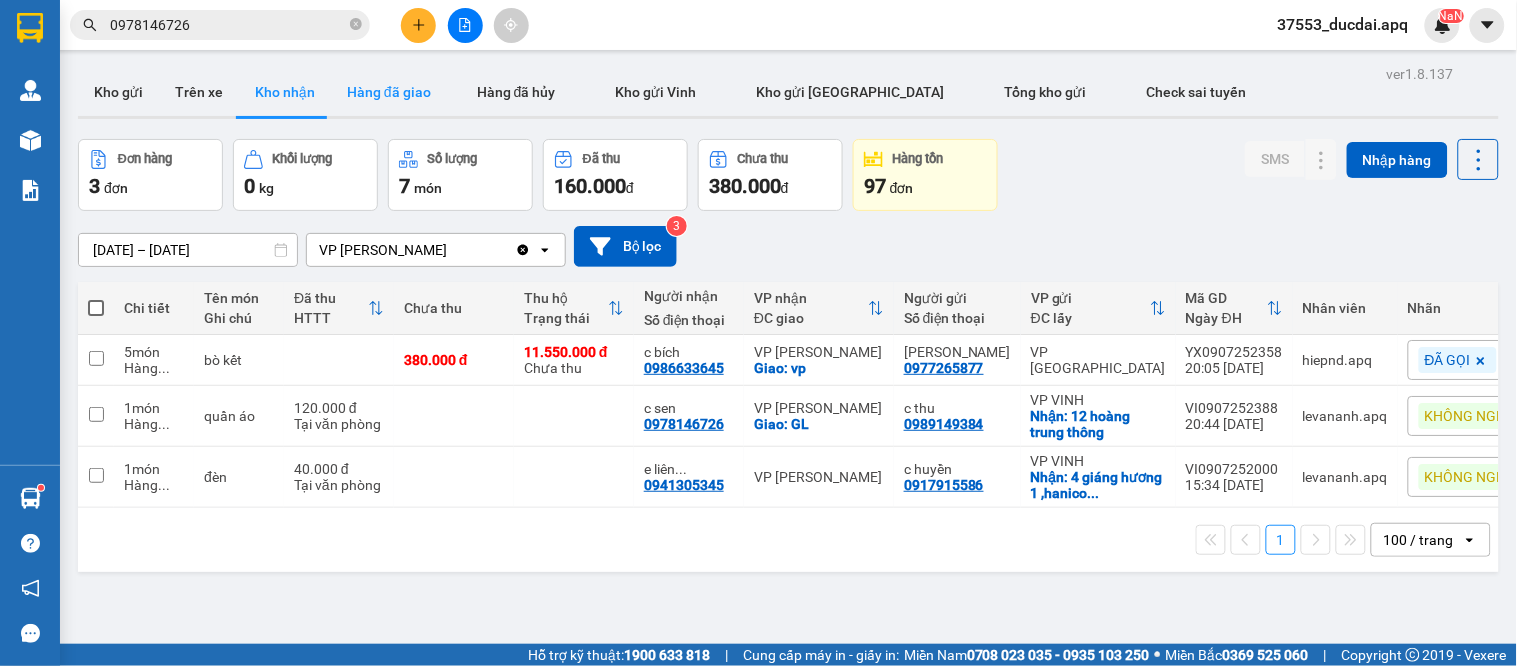 click on "Hàng đã giao" at bounding box center (389, 92) 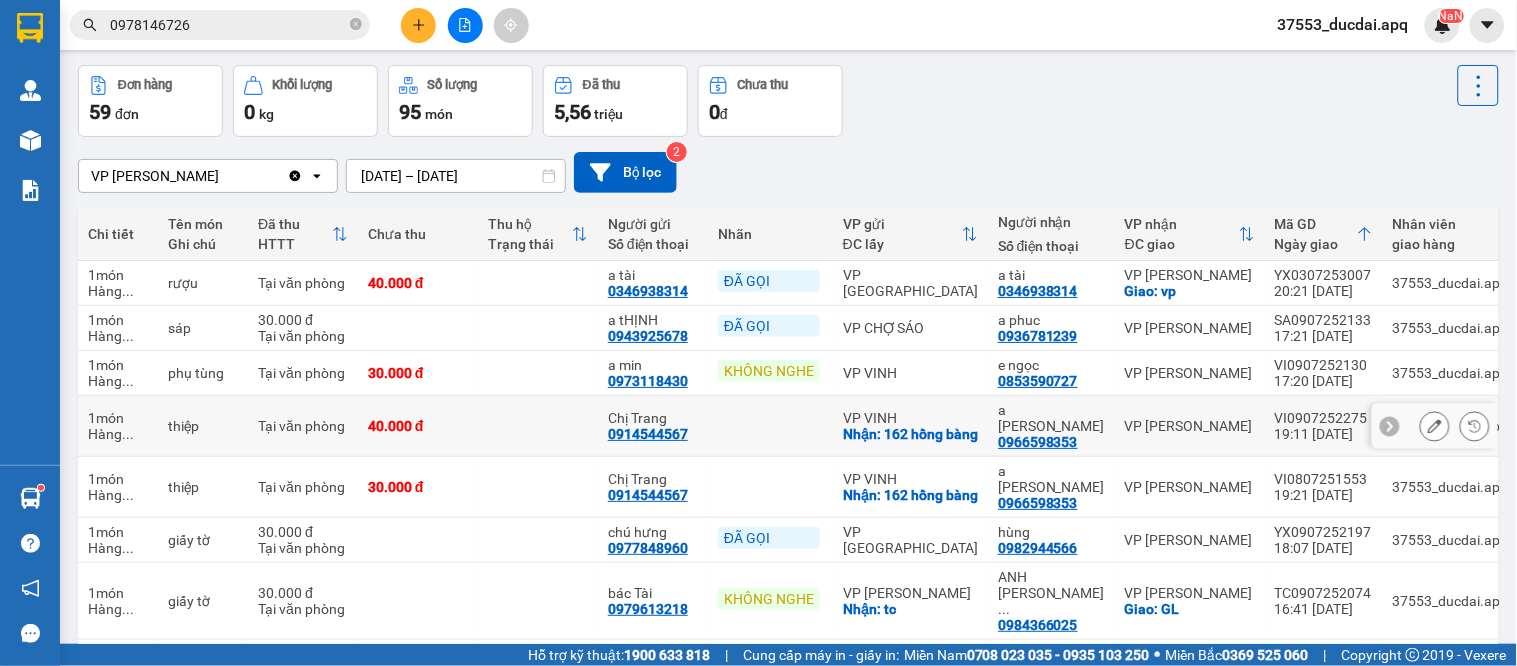 scroll, scrollTop: 296, scrollLeft: 0, axis: vertical 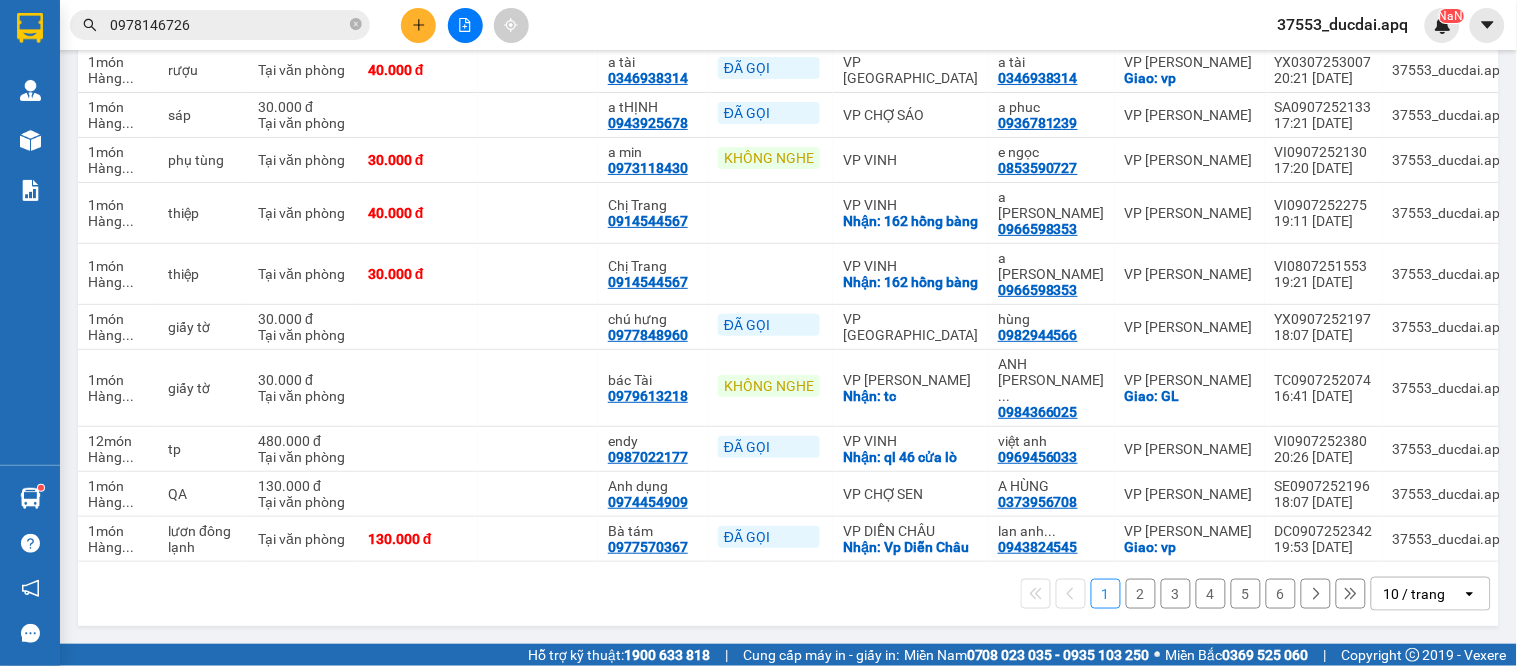 click on "10 / trang" at bounding box center (1415, 594) 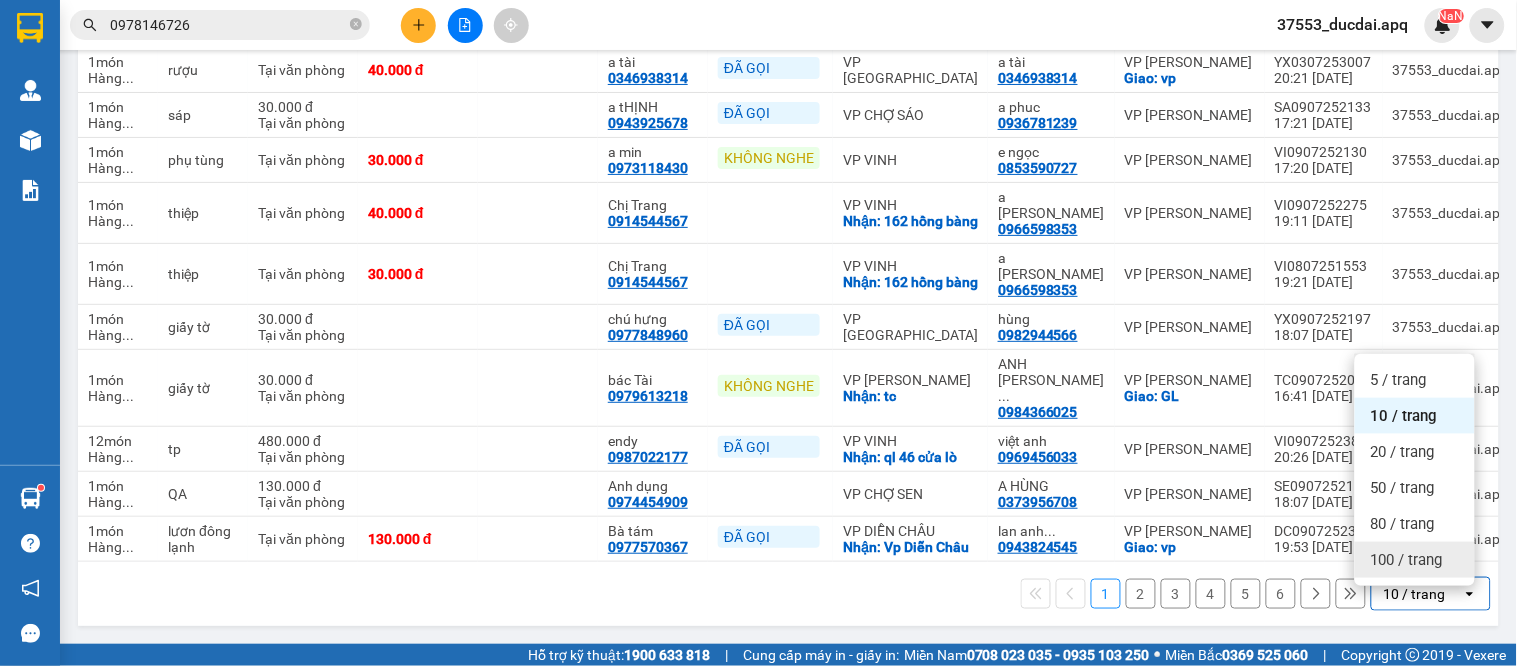 click on "100 / trang" at bounding box center [1407, 560] 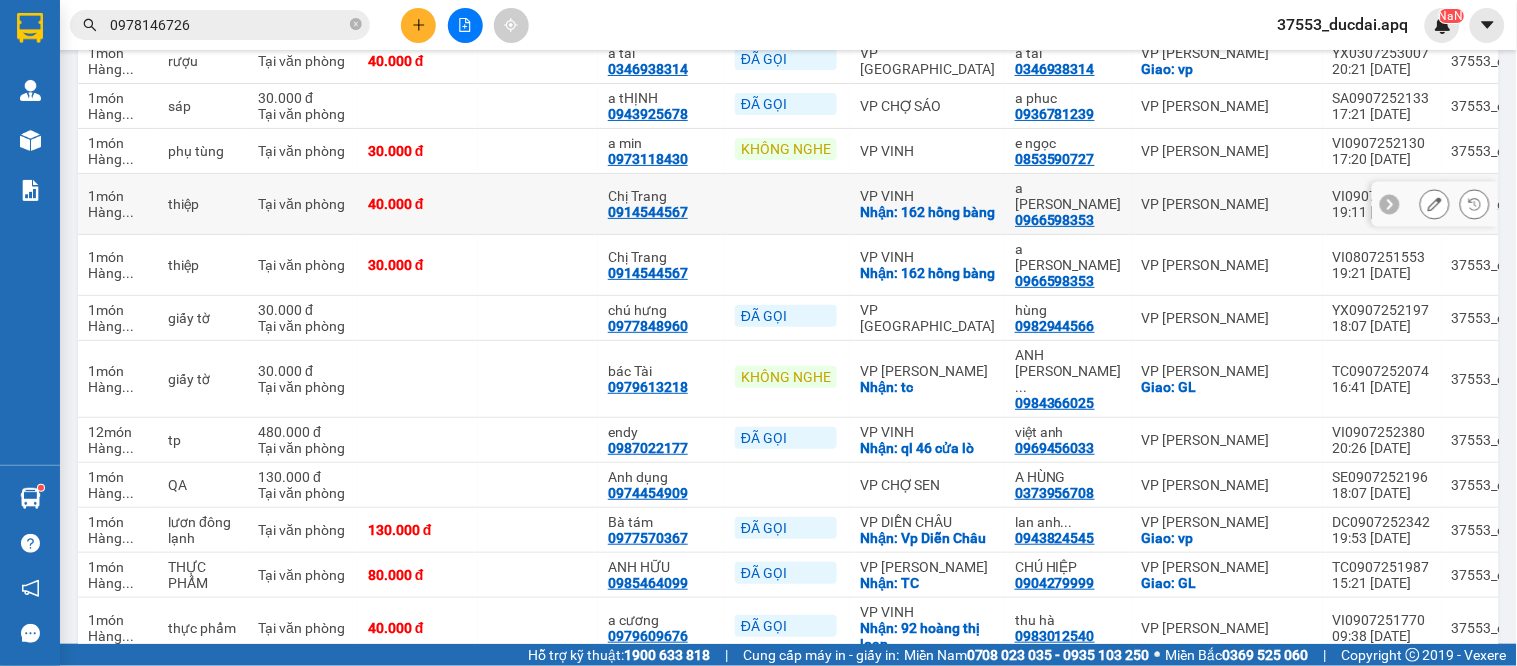 scroll, scrollTop: 0, scrollLeft: 0, axis: both 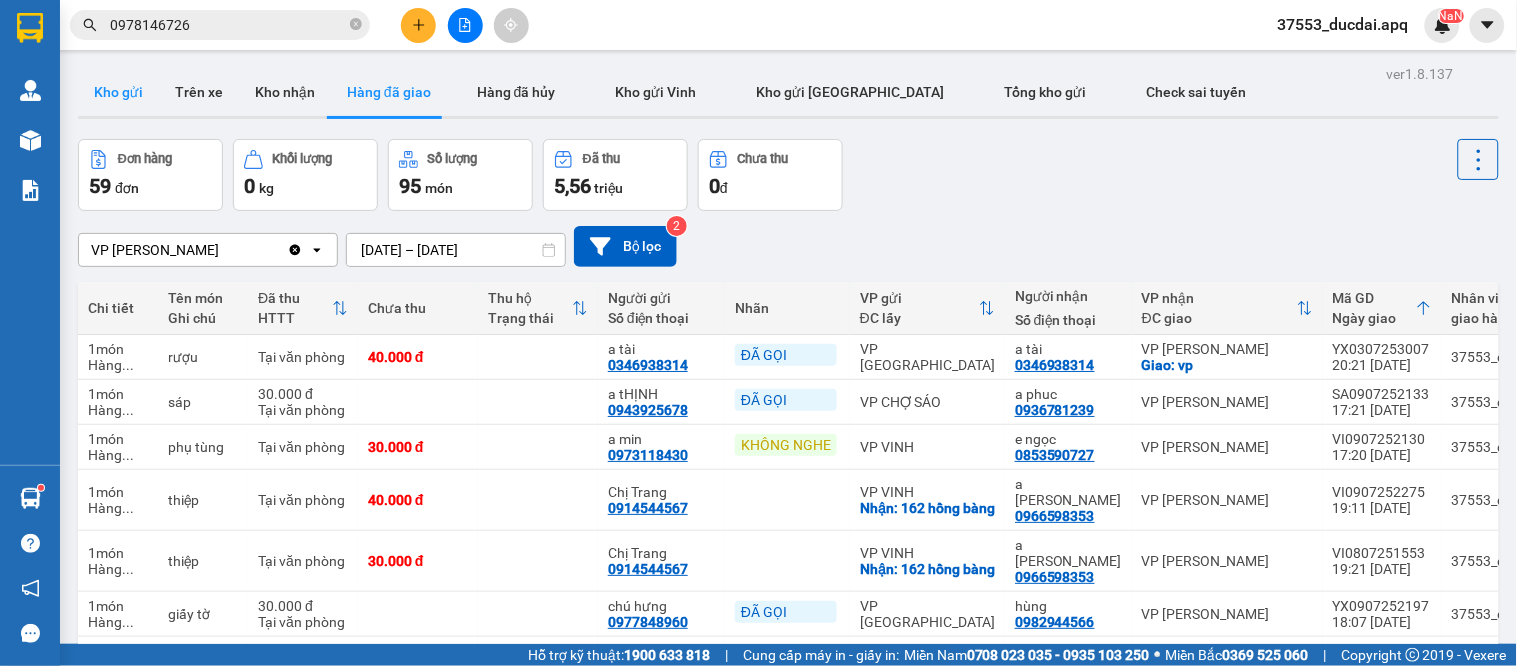 click on "Kho gửi" at bounding box center [118, 92] 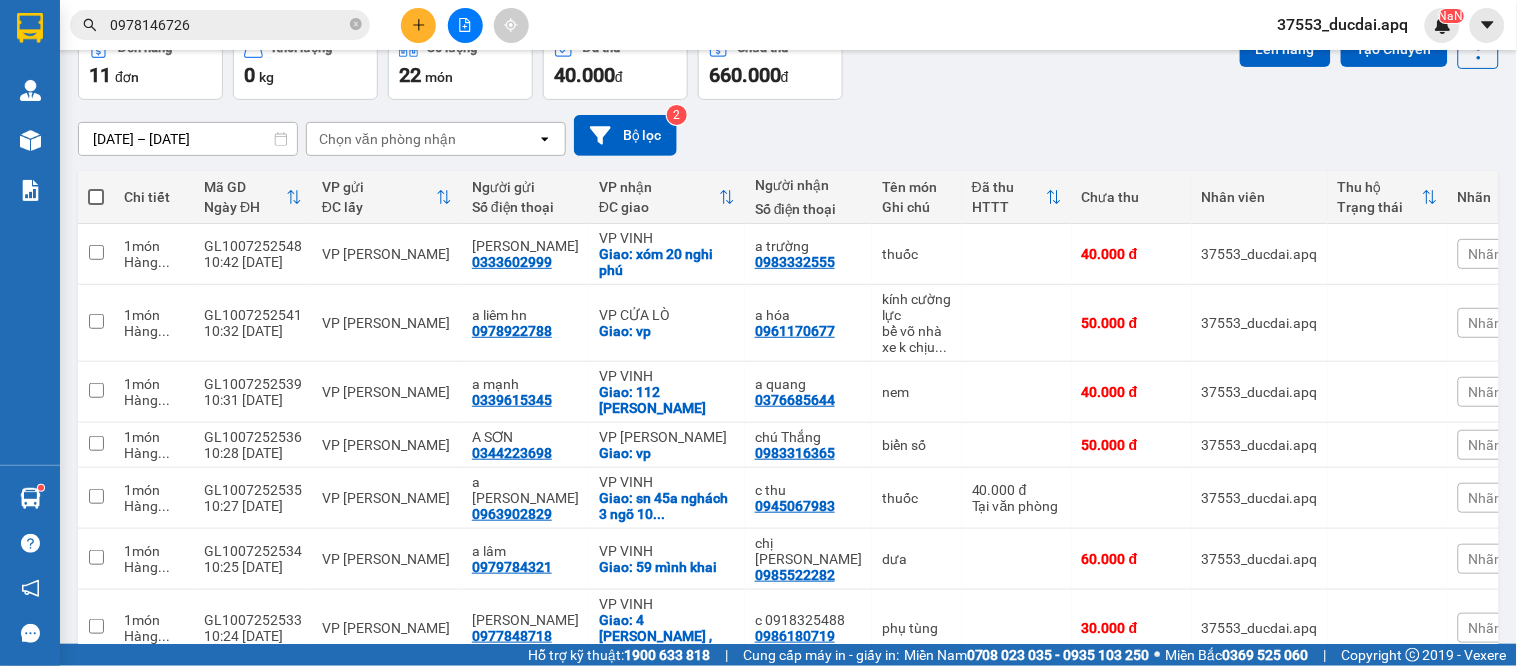 scroll, scrollTop: 0, scrollLeft: 0, axis: both 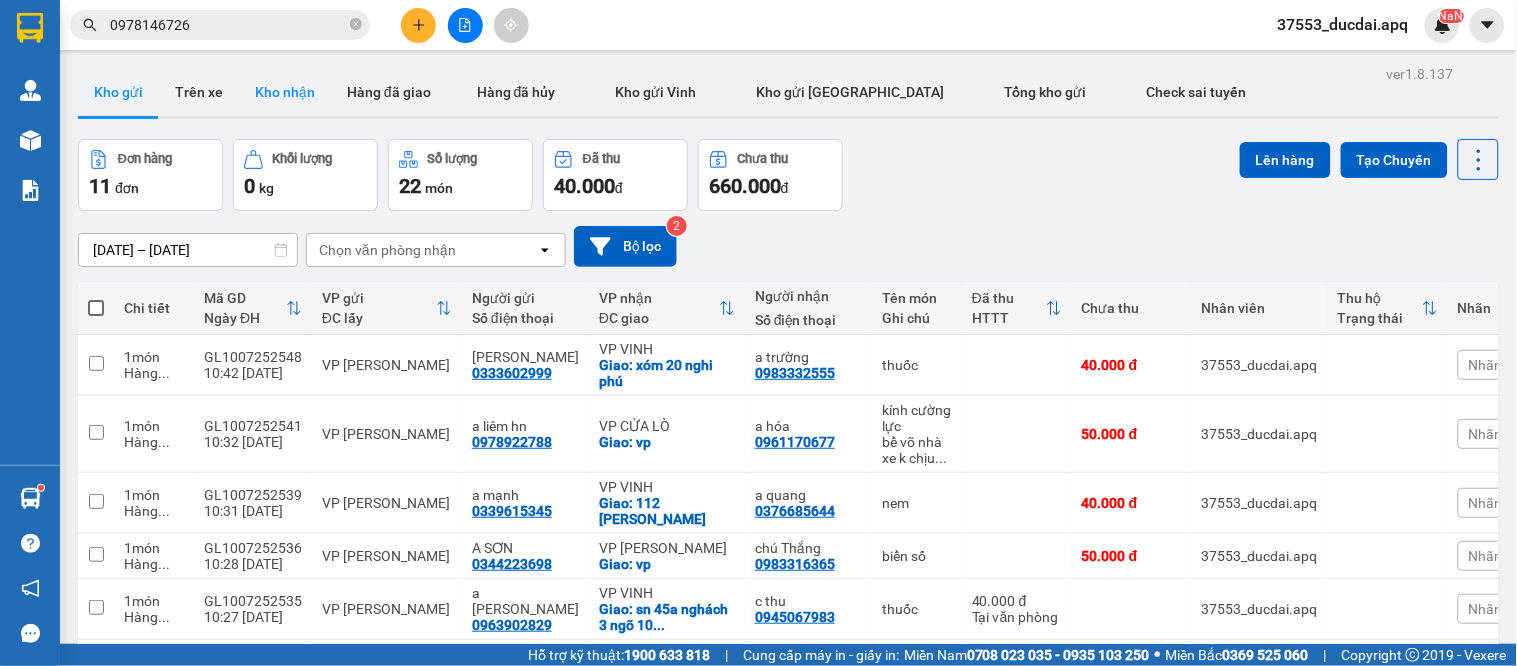 click on "Kho nhận" at bounding box center [285, 92] 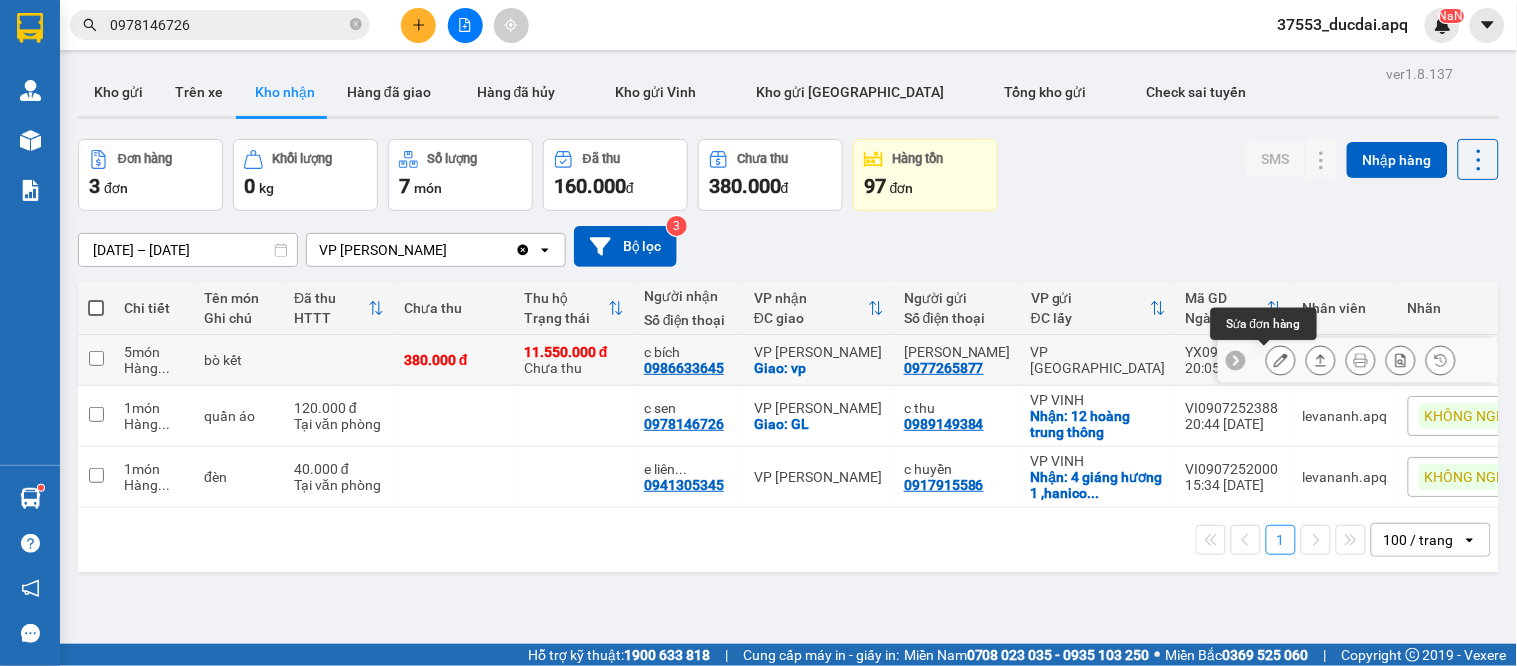 click at bounding box center [1281, 360] 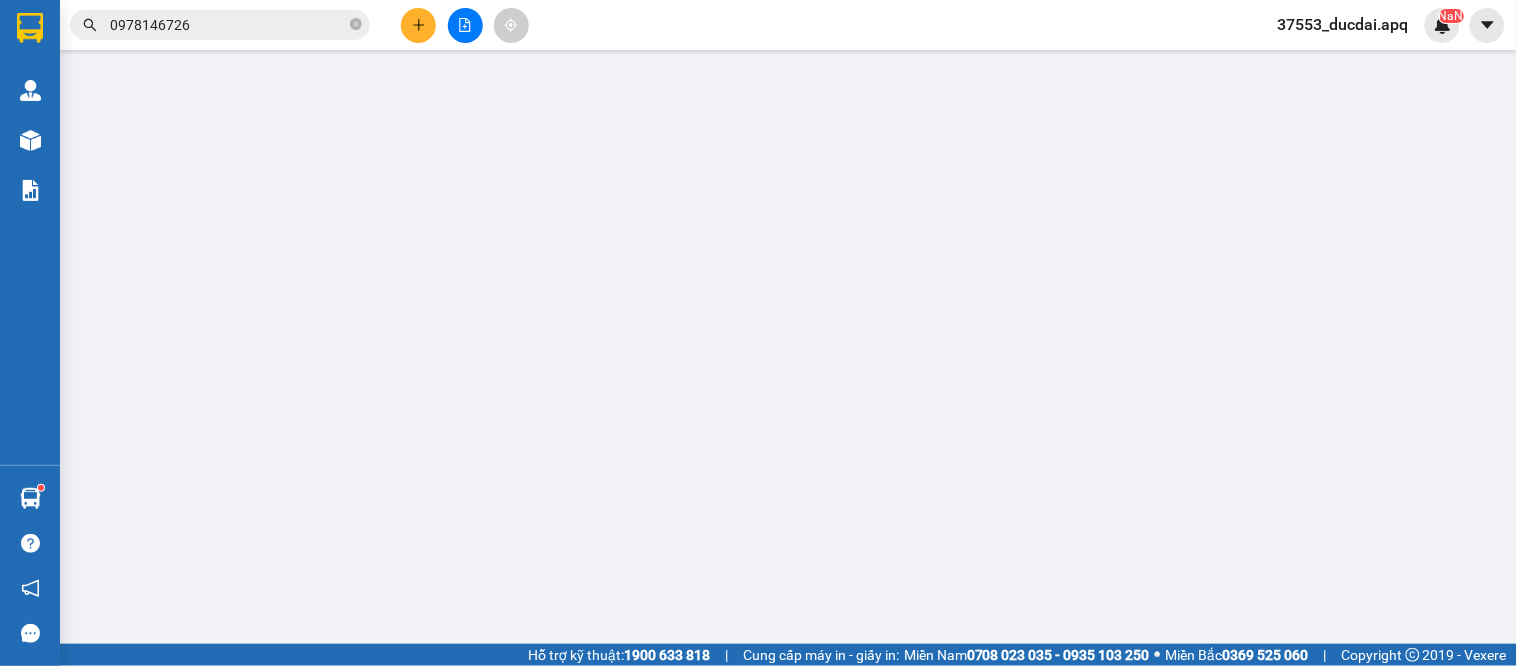type on "0977265877" 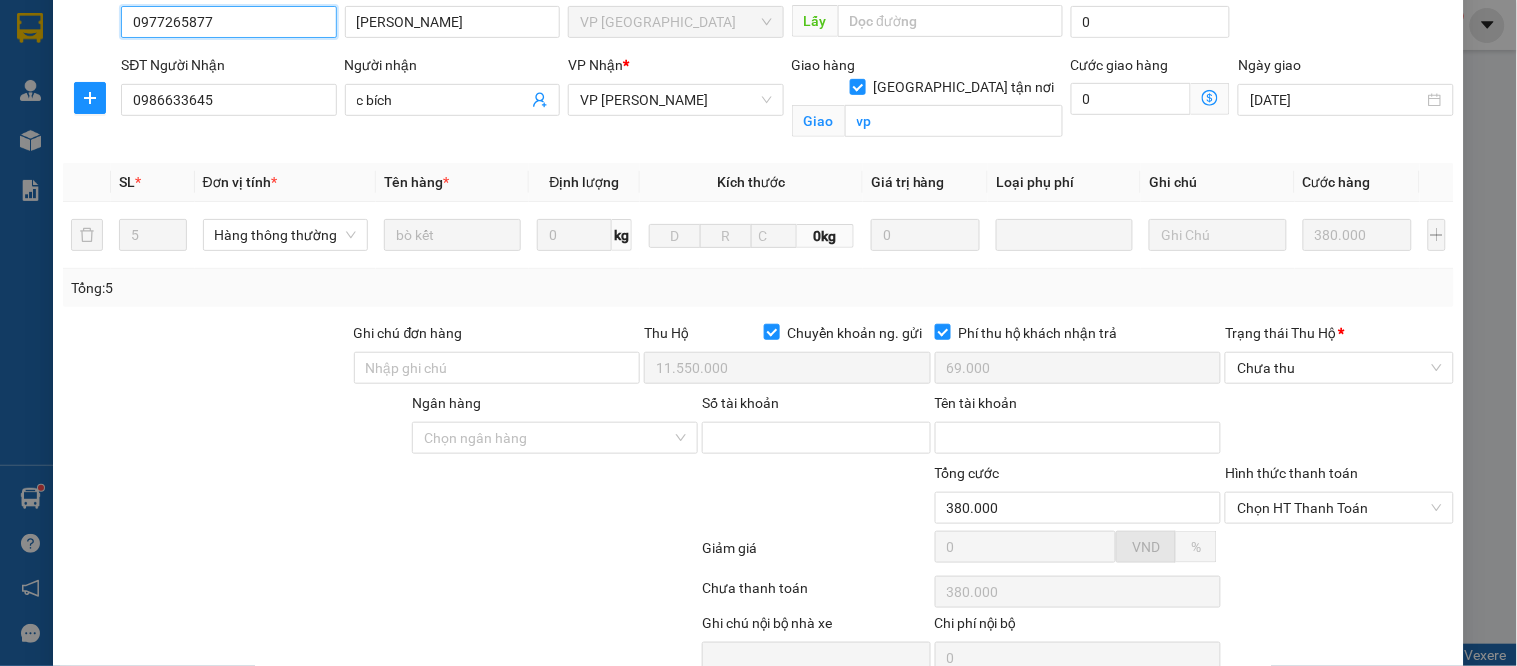 scroll, scrollTop: 315, scrollLeft: 0, axis: vertical 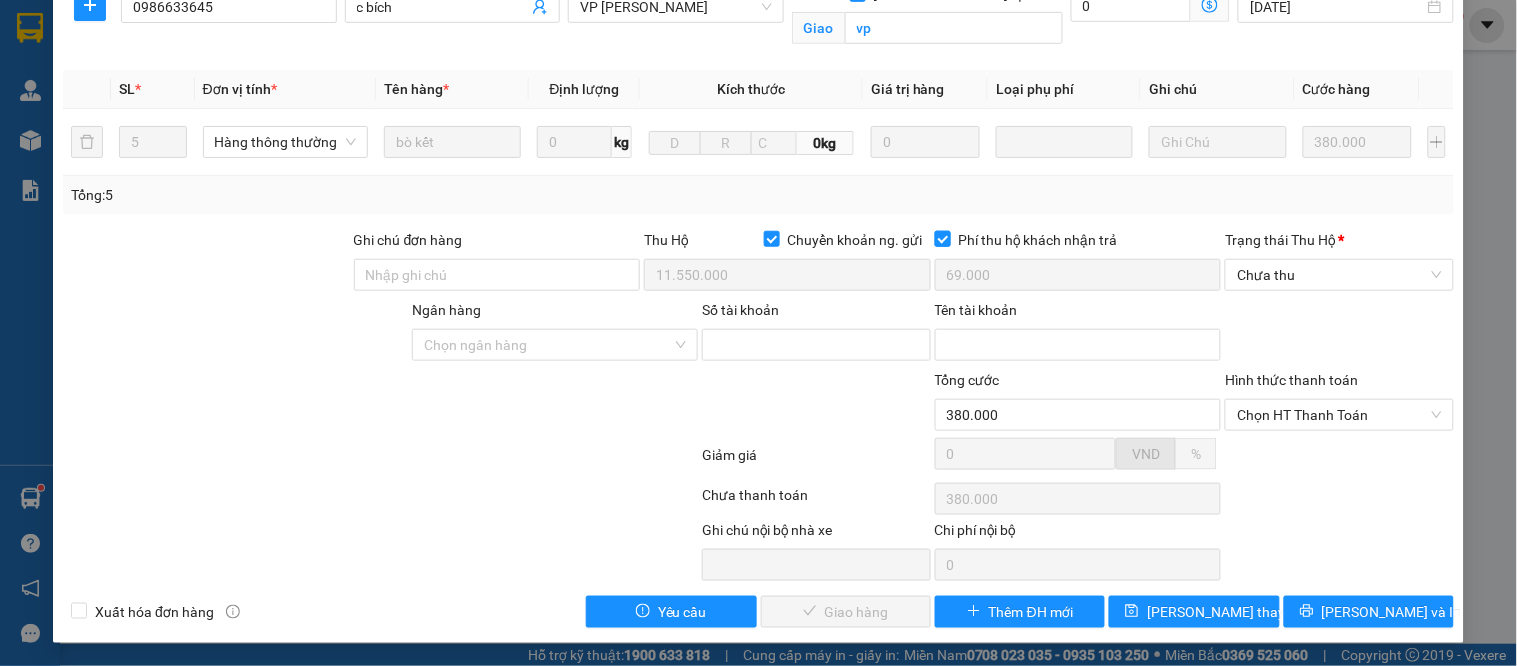 click on "Phí thu hộ khách nhận trả" at bounding box center (942, 238) 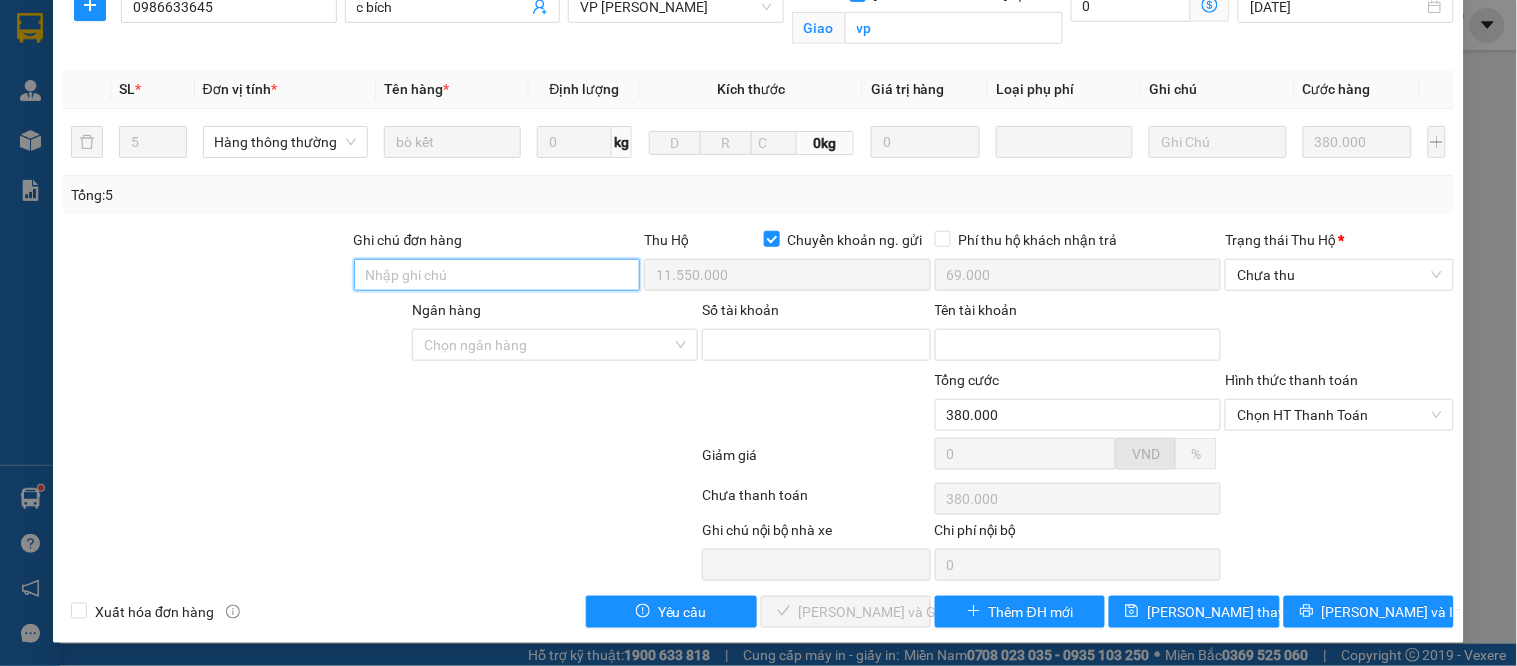 click on "Ghi chú đơn hàng" at bounding box center (497, 275) 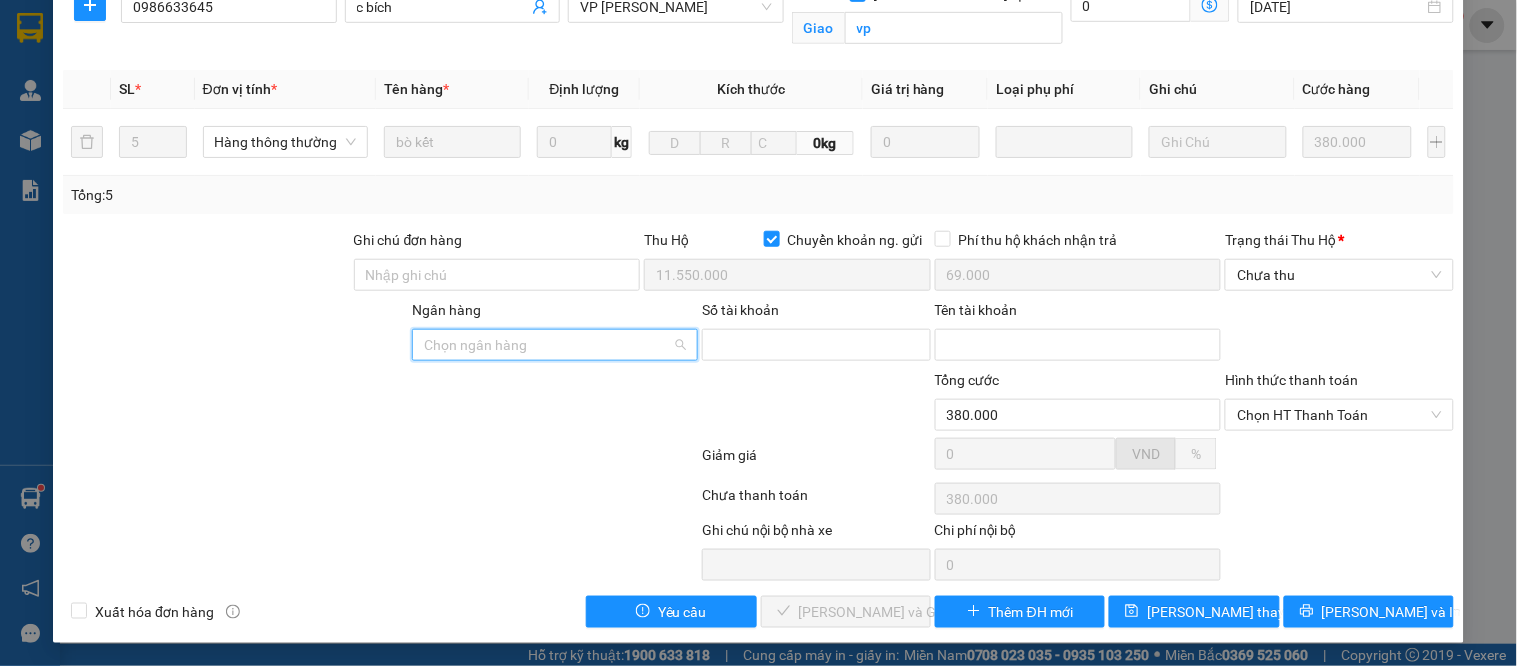 click on "Ngân hàng" at bounding box center [548, 345] 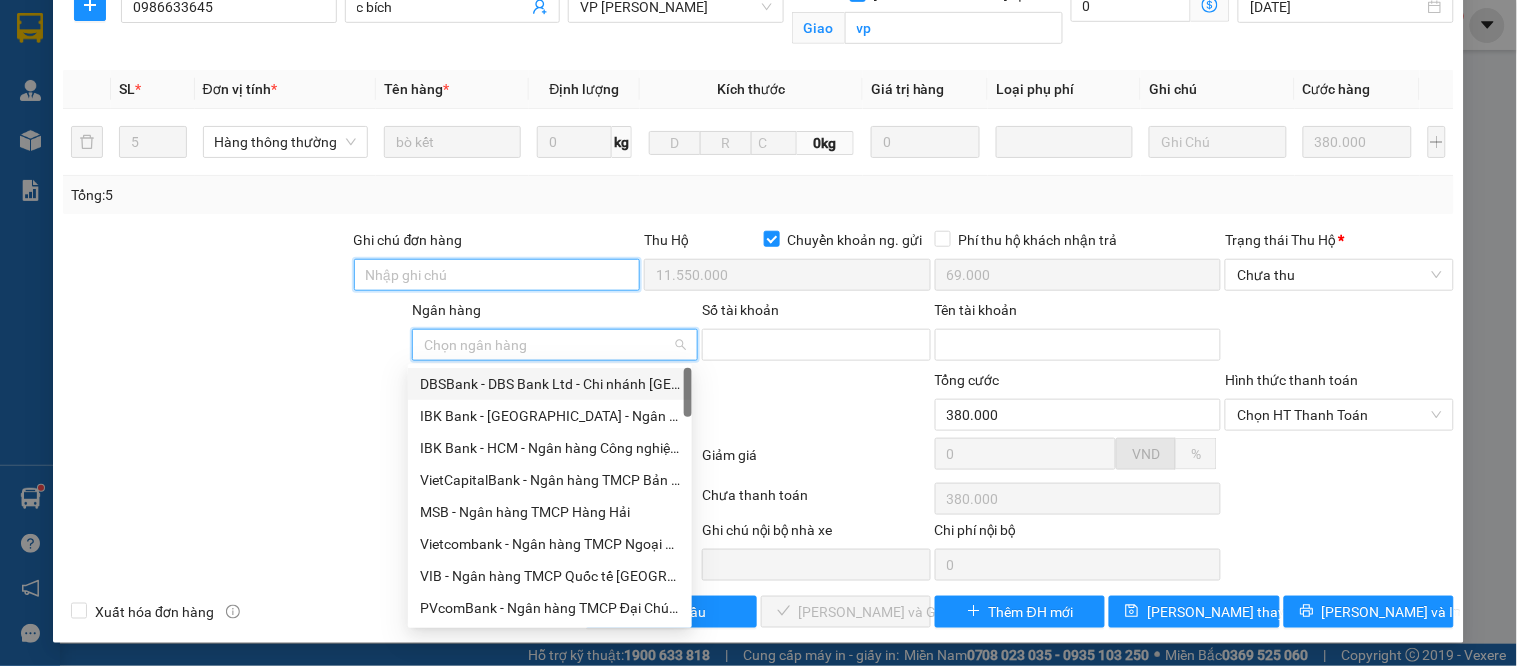 click on "Ghi chú đơn hàng" at bounding box center (497, 275) 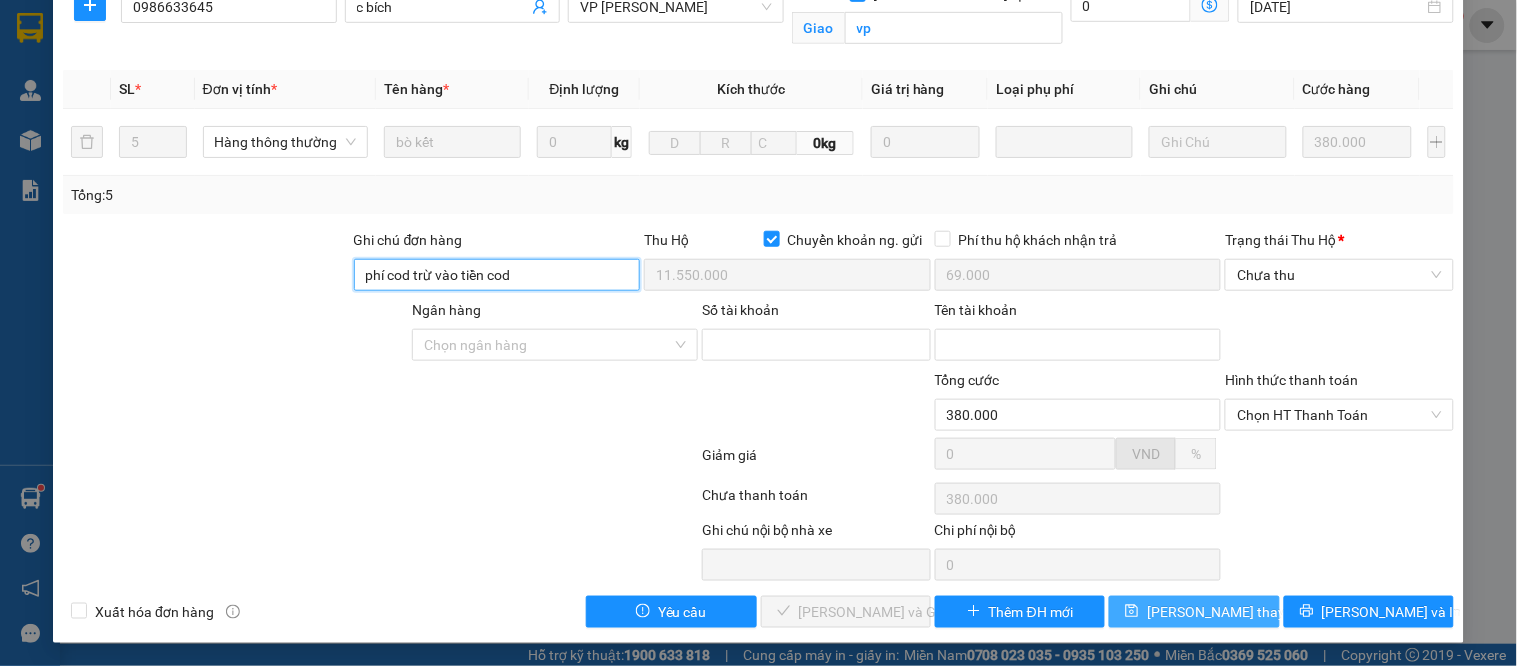 type on "phí cod trừ vào tiền cod" 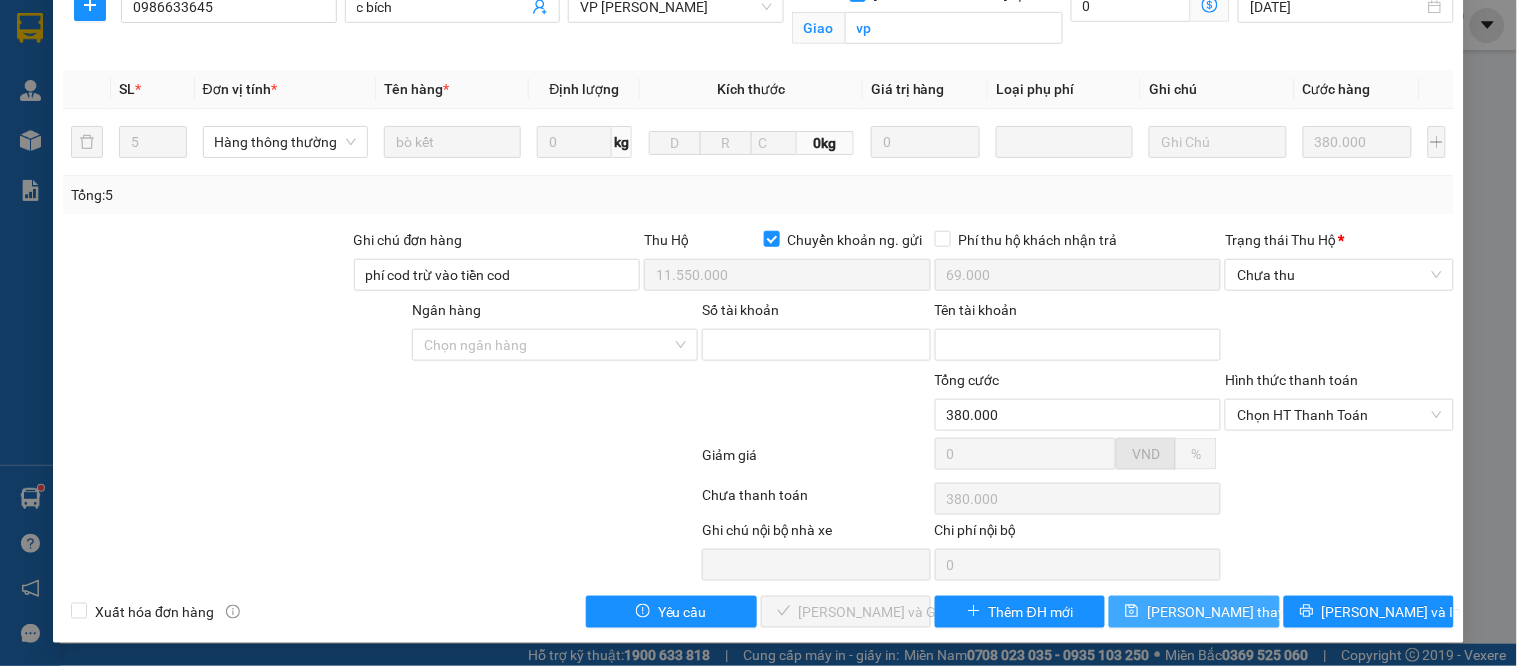 click on "[PERSON_NAME] thay đổi" at bounding box center (1227, 612) 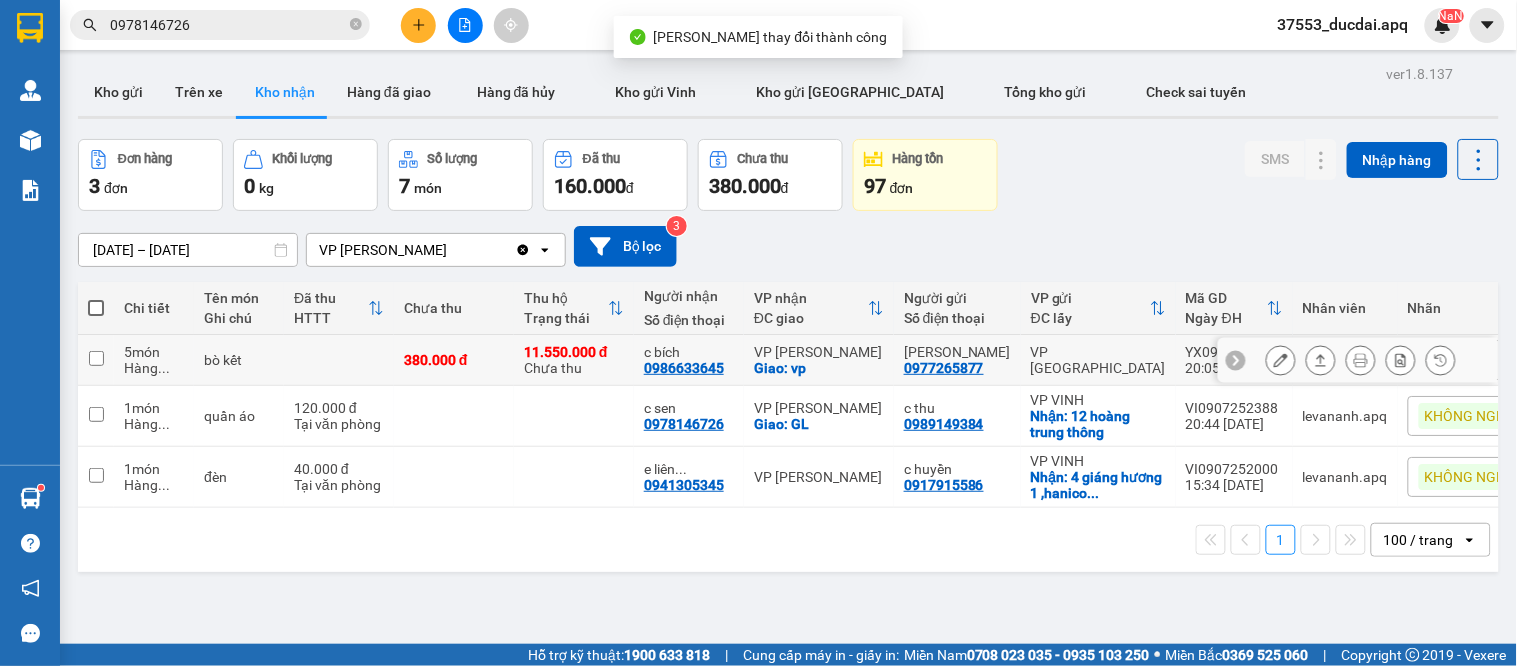 click 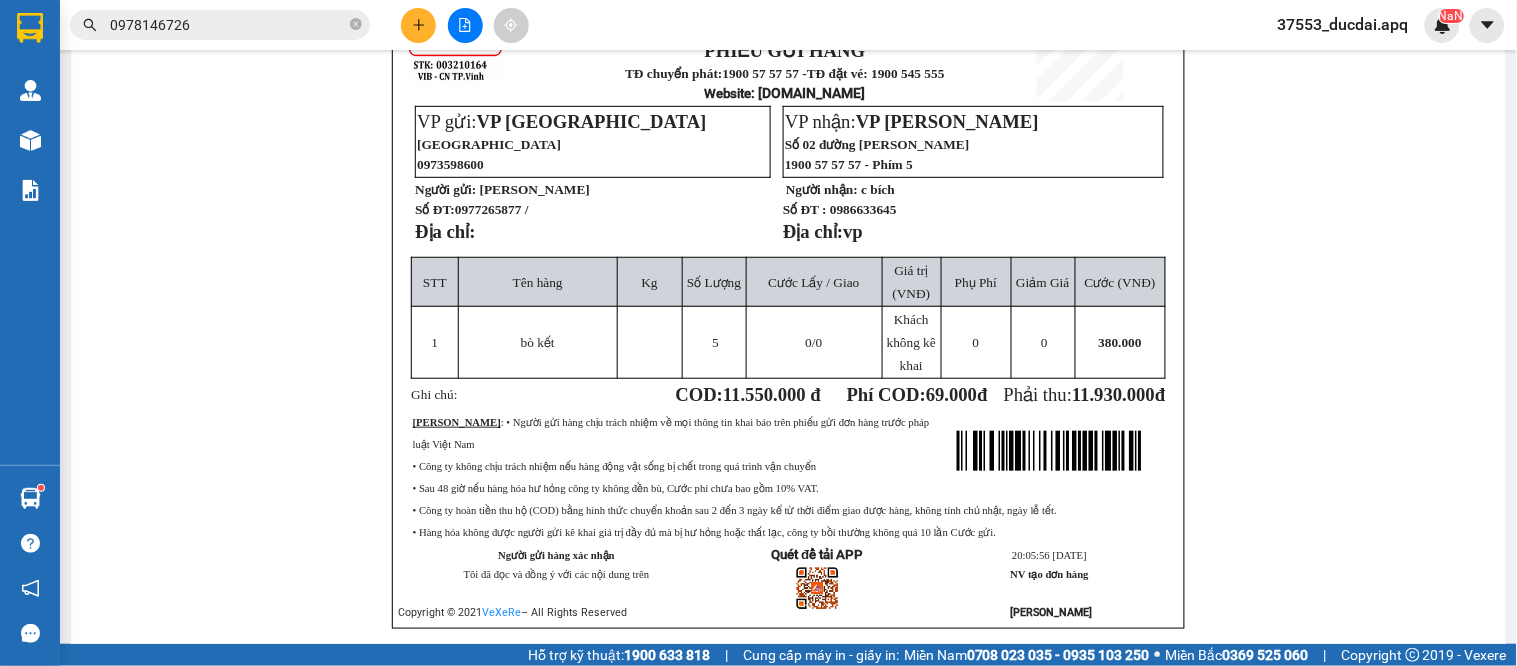 scroll, scrollTop: 0, scrollLeft: 0, axis: both 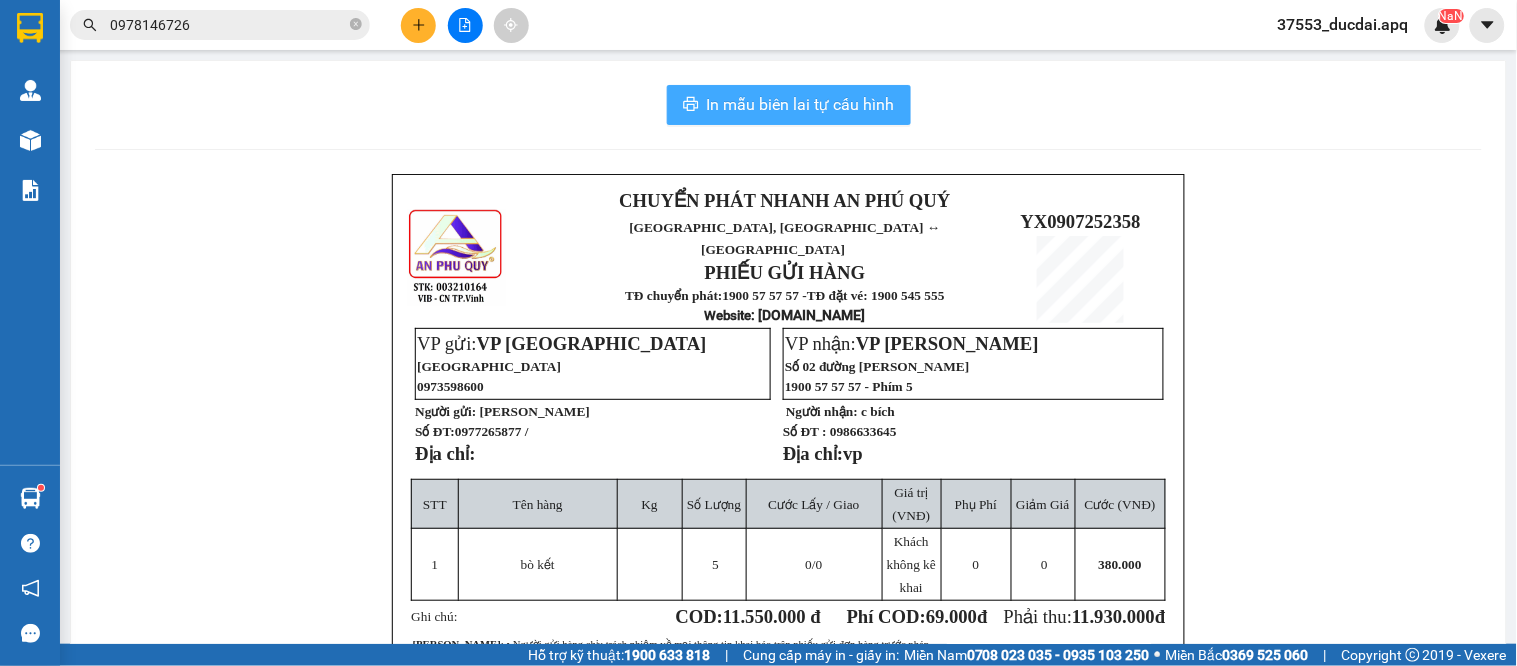 click on "In mẫu biên lai tự cấu hình" at bounding box center [801, 104] 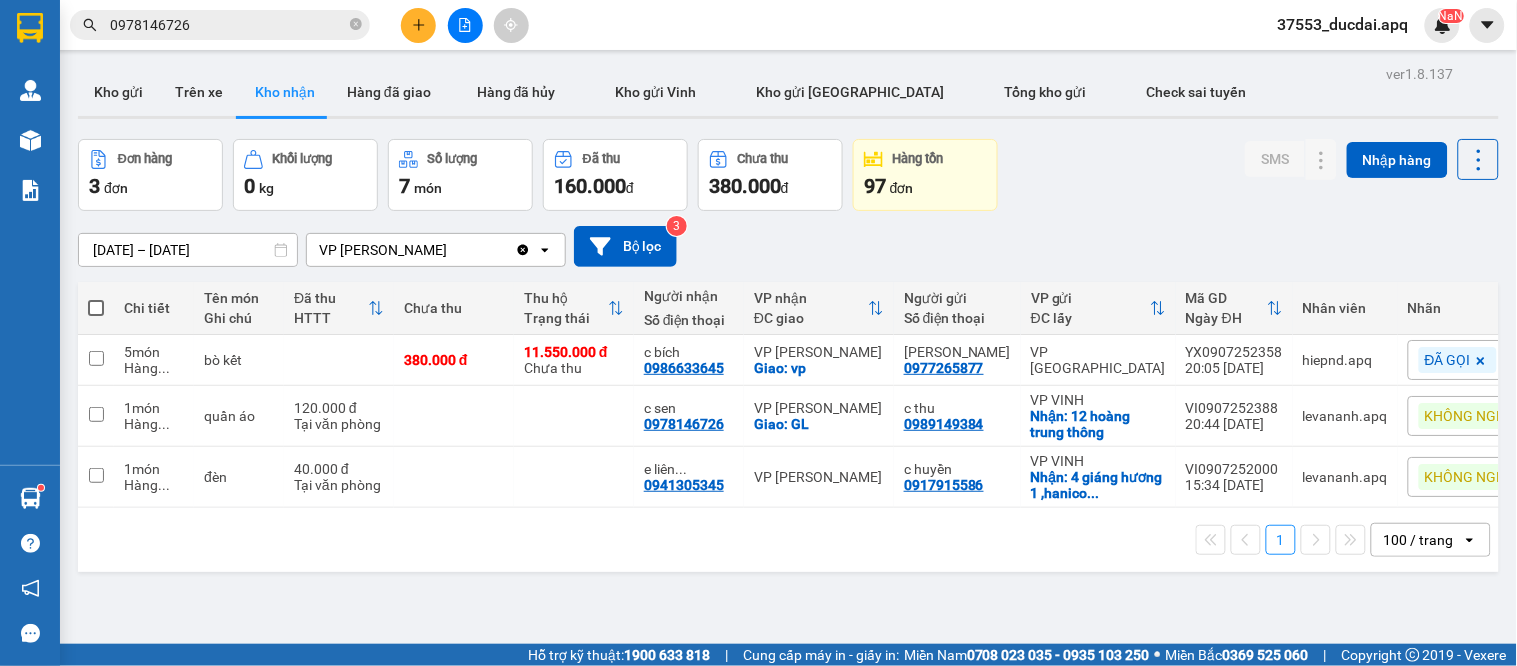 click on "[DATE] – [DATE] Press the down arrow key to interact with the calendar and select a date. Press the escape button to close the calendar. Selected date range is from [DATE] to [DATE]. VP GIA LÂM Clear value open Bộ lọc 3" at bounding box center (788, 246) 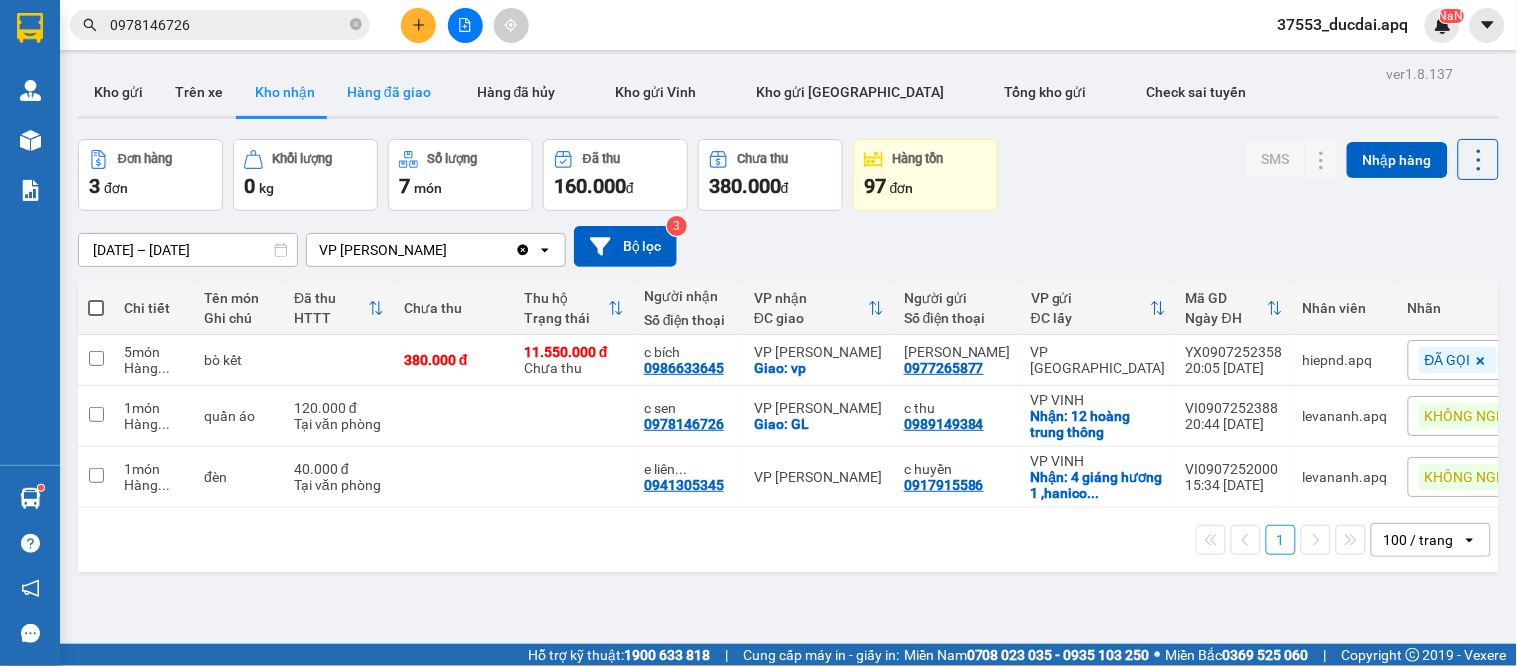 click on "Hàng đã giao" at bounding box center [389, 92] 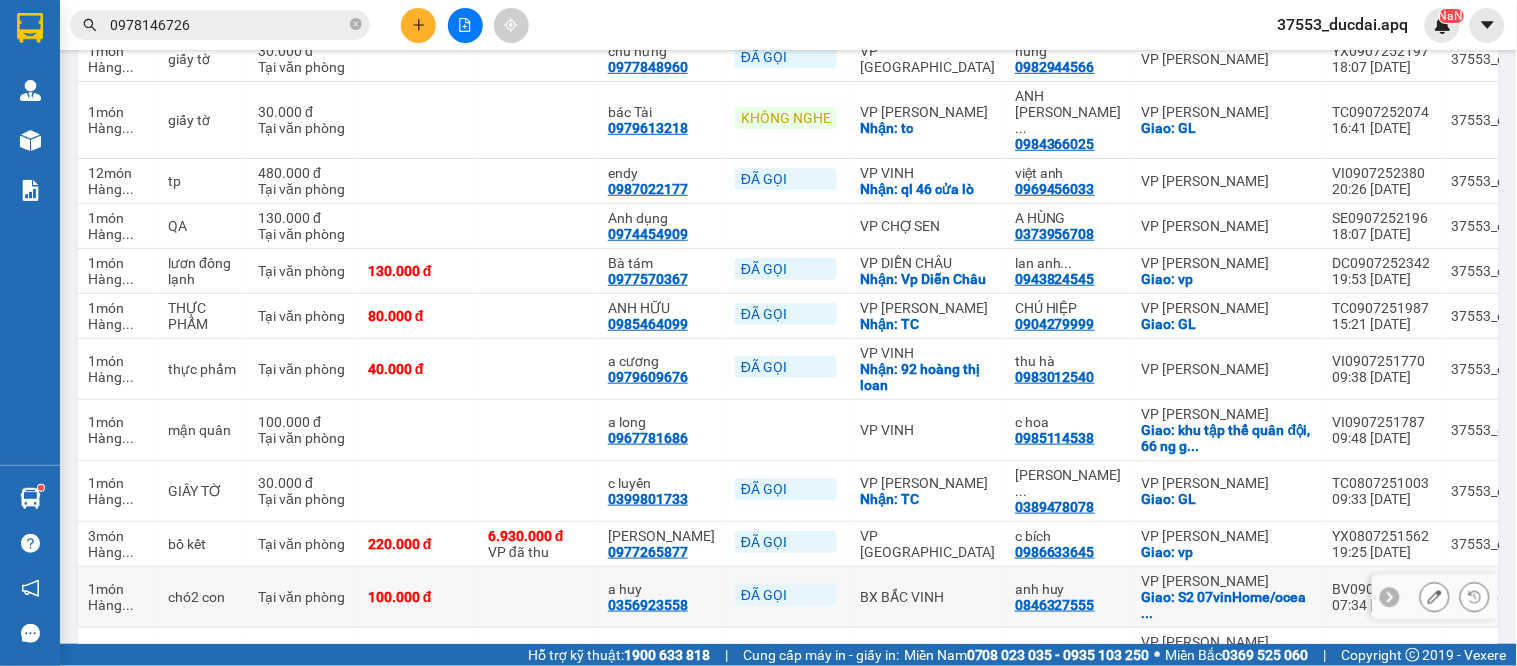 scroll, scrollTop: 666, scrollLeft: 0, axis: vertical 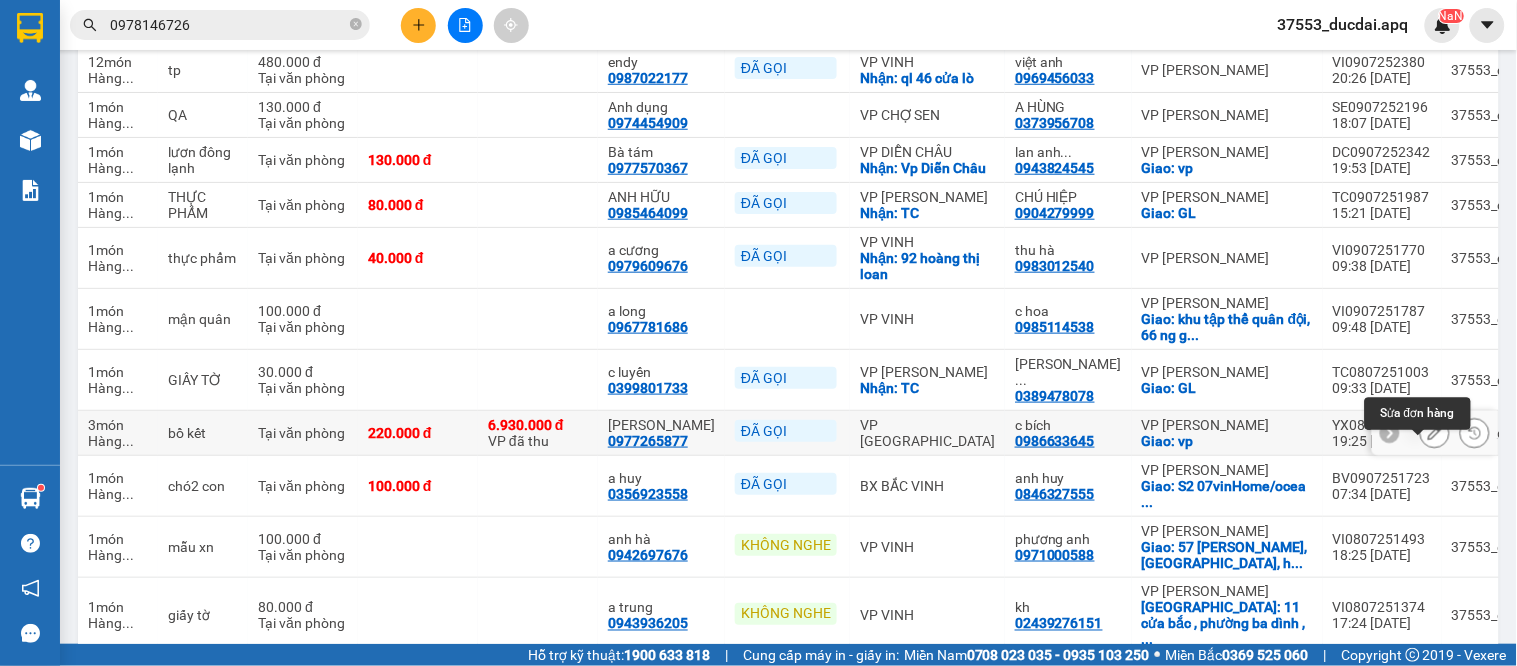 click 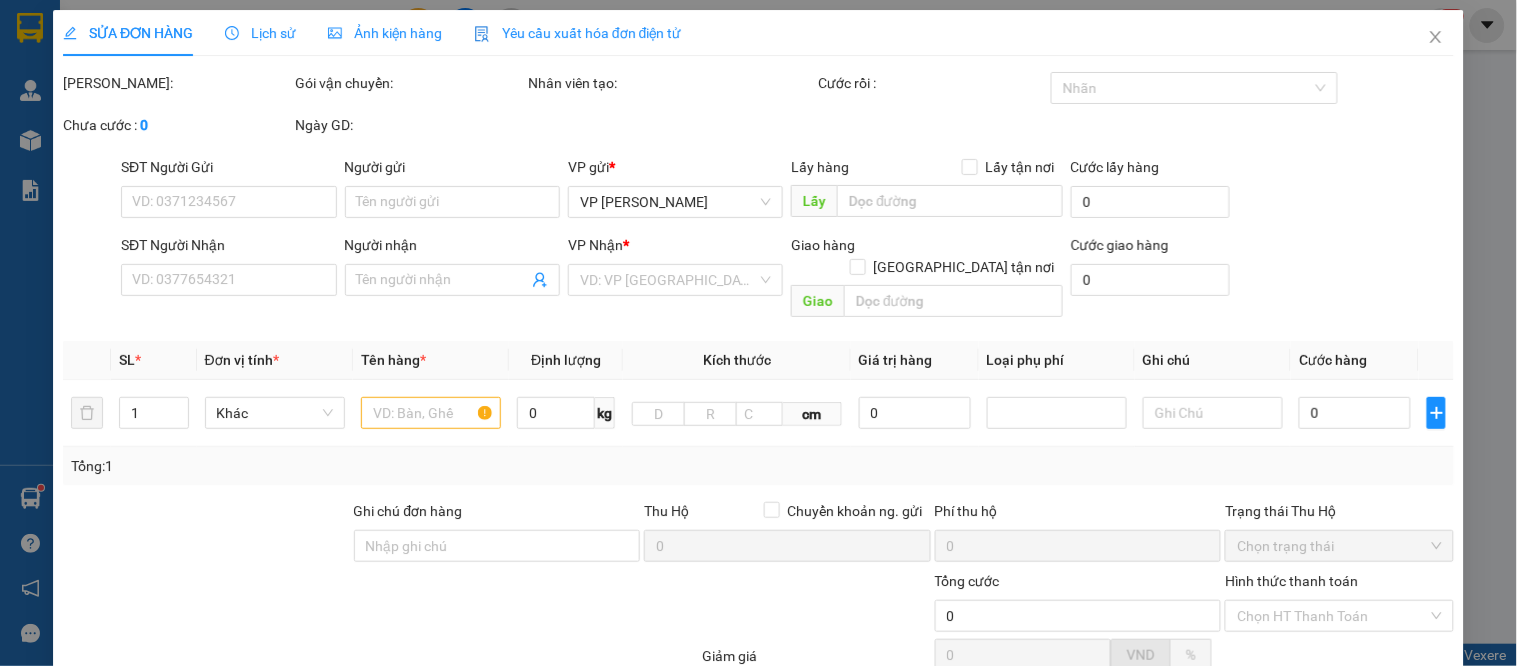 scroll, scrollTop: 0, scrollLeft: 0, axis: both 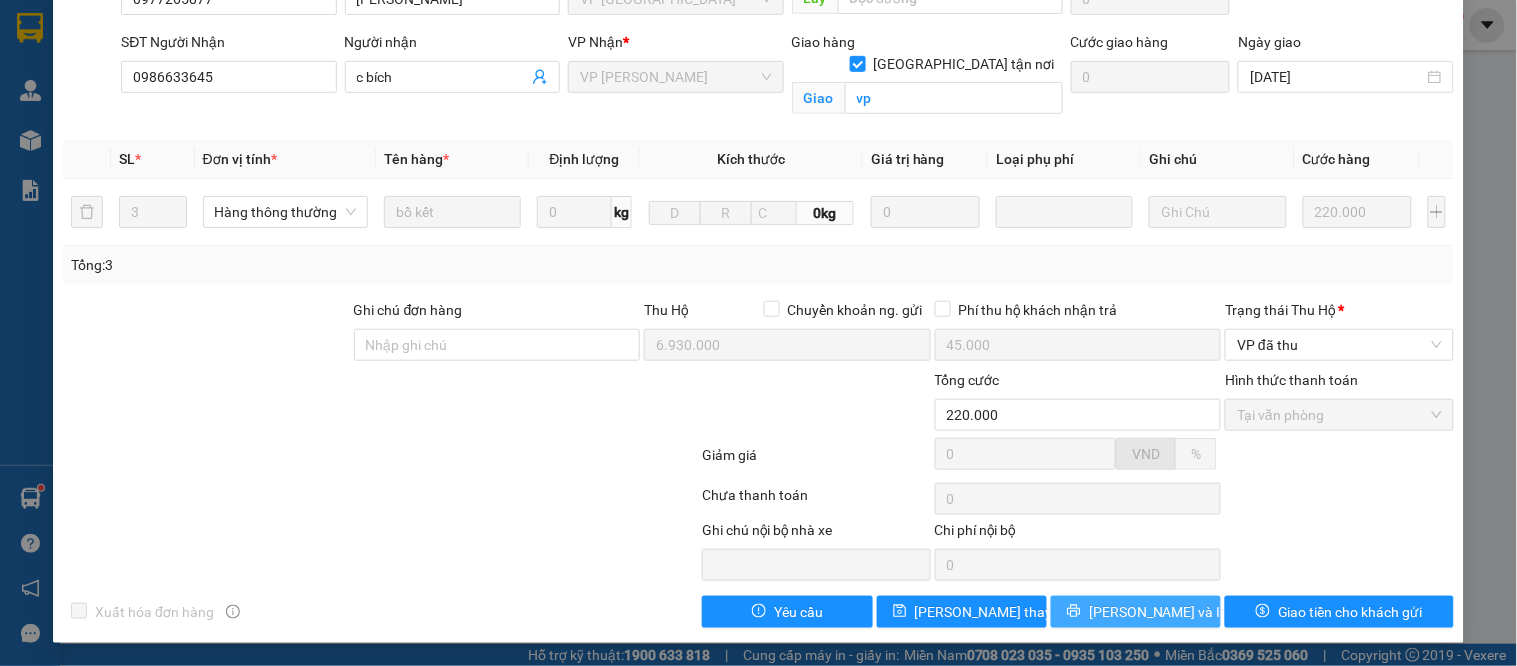 click on "[PERSON_NAME] và In" at bounding box center (1159, 612) 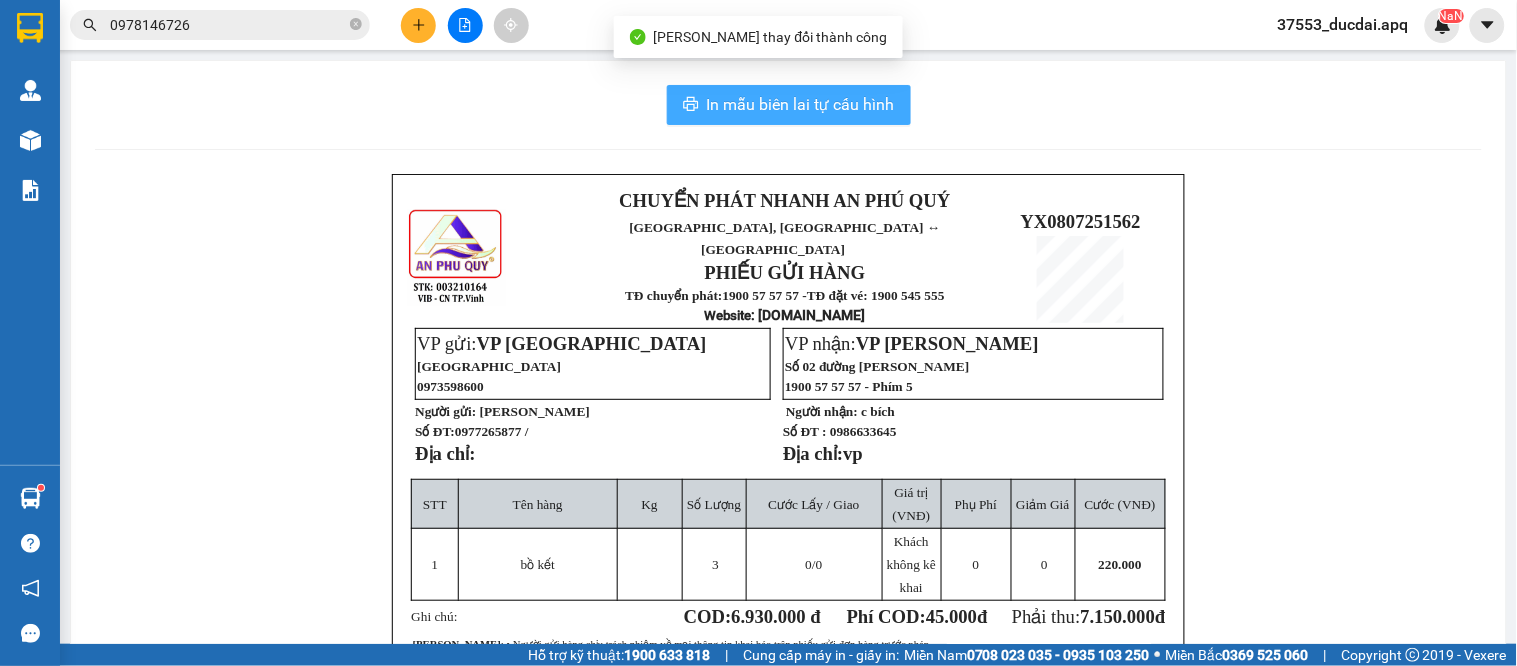 click on "In mẫu biên lai tự cấu hình" at bounding box center (801, 104) 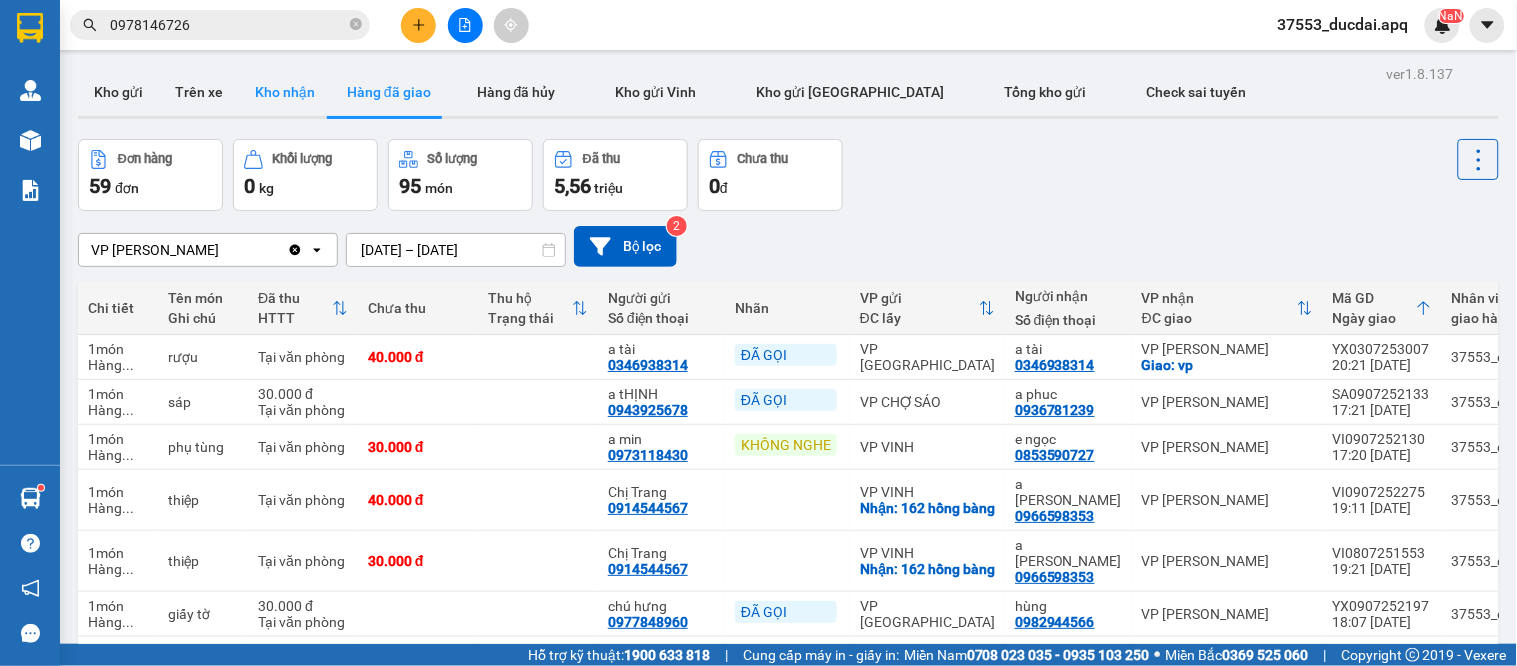 click on "Kho nhận" at bounding box center (285, 92) 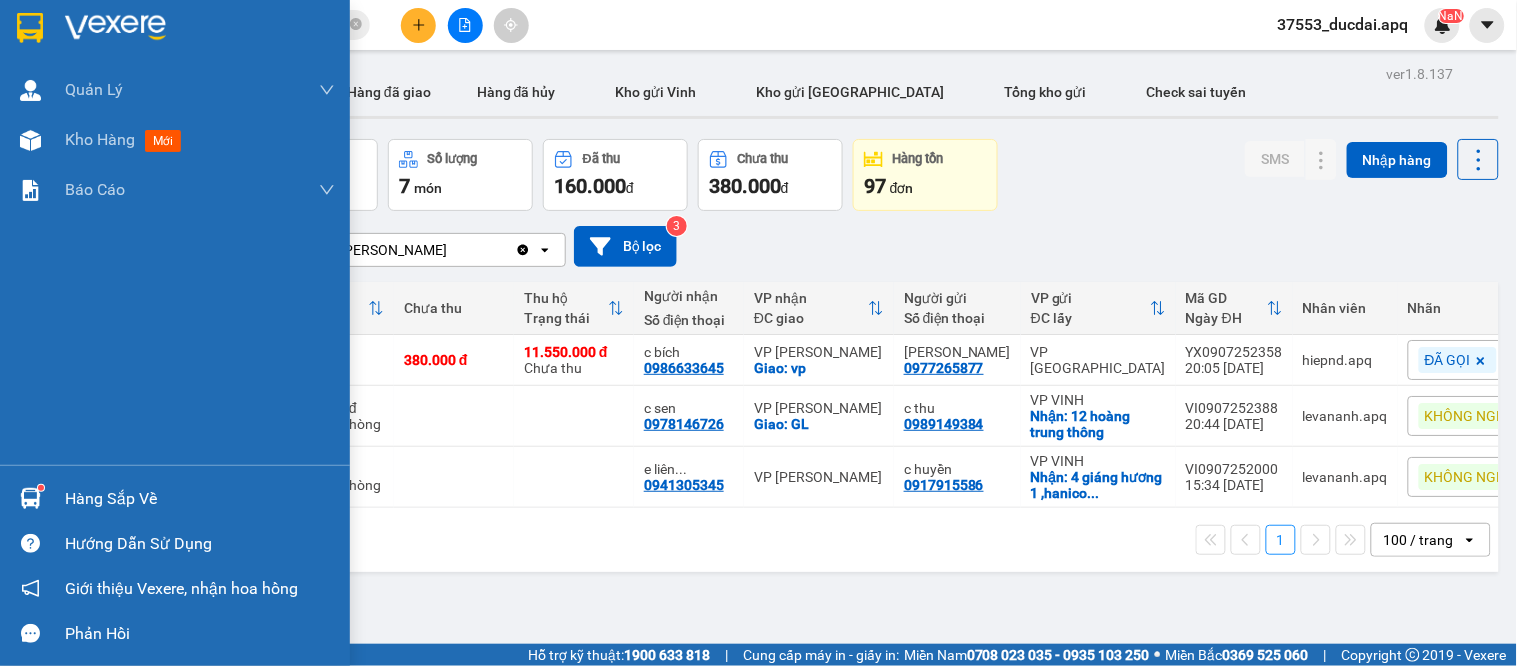 click at bounding box center [30, 498] 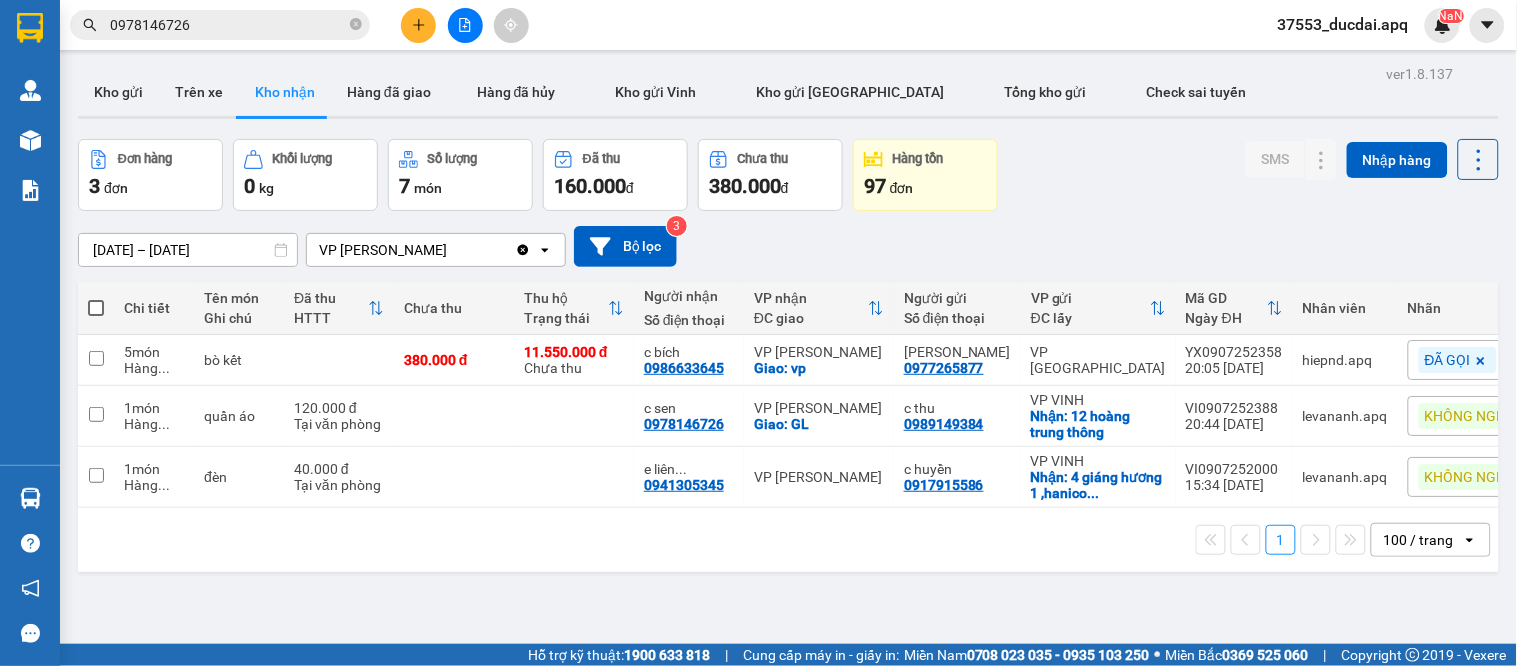 drag, startPoint x: 1033, startPoint y: 602, endPoint x: 726, endPoint y: 538, distance: 313.60007 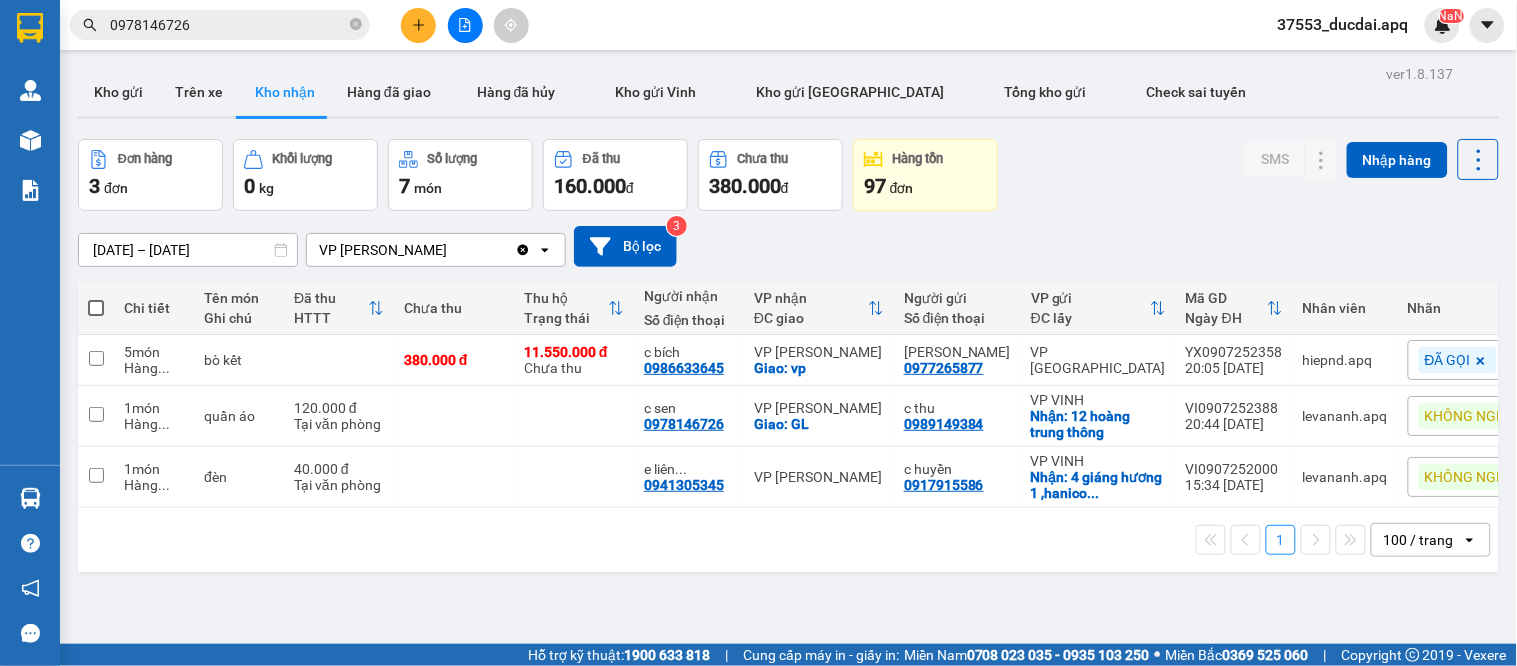scroll, scrollTop: 92, scrollLeft: 0, axis: vertical 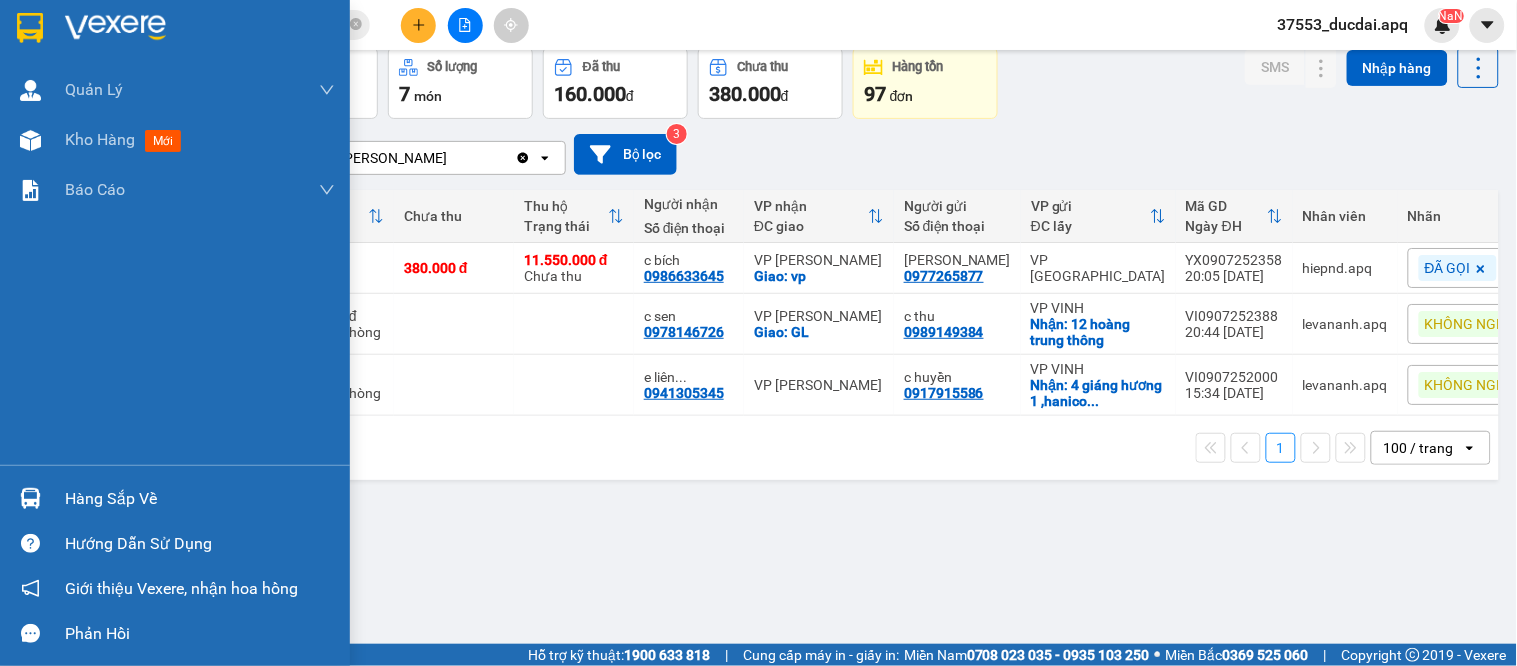 click on "Hàng sắp về" at bounding box center (175, 498) 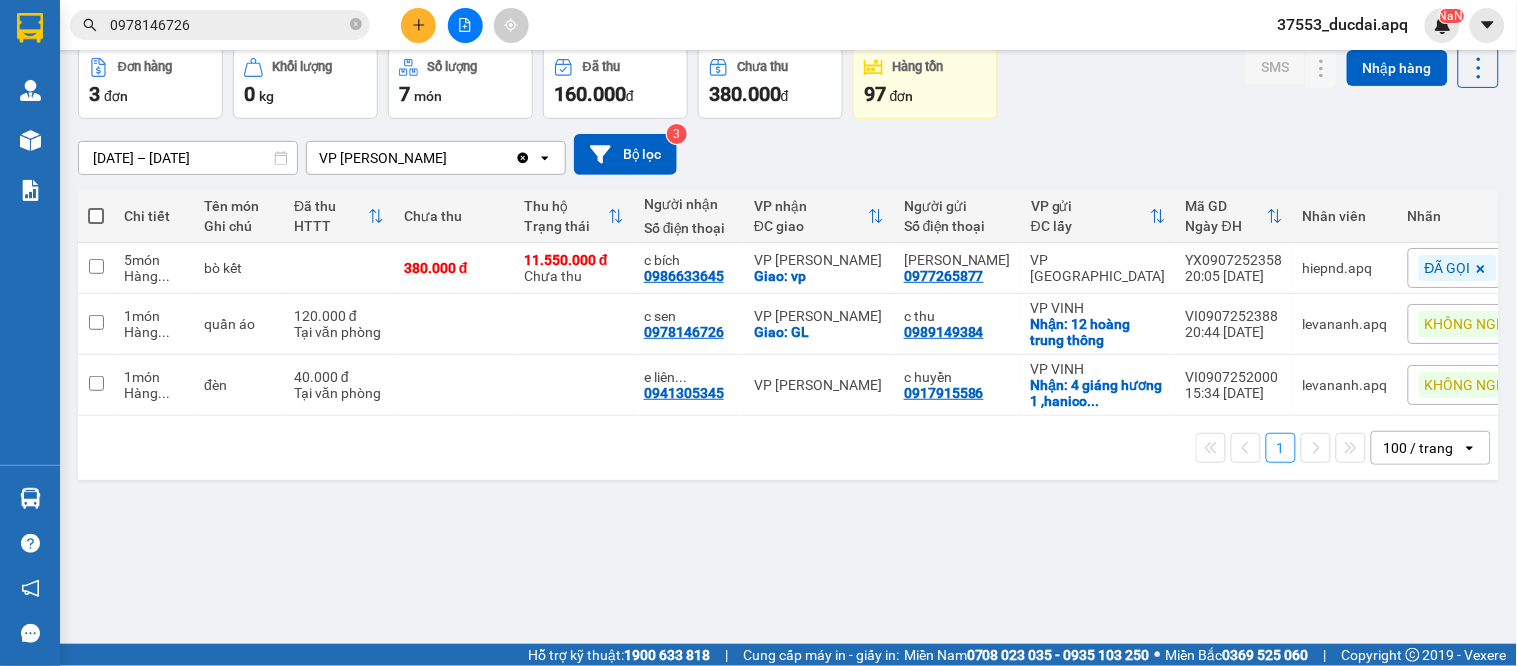 click on "Kết quả tìm kiếm ( 73 )  Bộ lọc  Mã ĐH Trạng thái Món hàng Thu hộ Tổng cước Chưa cước Nhãn Người gửi VP Gửi Người nhận VP Nhận VI0907252388 20:44 [DATE] Chưa điều phối giao quần áo SL:  1 120.000 KHÔNG NGHE 0989149384 c thu VP VINH TC: 12 hoàng trung thông 0978146726 c sen  VP GIA LÂM TC: GL GL2312234865 18:01 [DATE] Chưa điều phối giao quần áo SL:  1 30.000 0978146726 ANH PHÚC VP GIA LÂM 0382338298 DÌ HÀ VP THANH CHƯƠNG TC: VP GL0711231618 19:24 [DATE] Trên xe   37B-023.85 23:08  [DATE] hoq quả SL:  2 60.000 0978146726 ANH PHÚC VP GIA LÂM 0382338298 DÌ HÀ VP THANH CHƯƠNG TC: VP GL2209233669 15:36 [DATE] Trên xe   03-026.61 22:51  [DATE] hồ sơ SL:  1 30.000 0978146726 phúc VP GIA LÂM 0394581648 c lương  Dọc đường Giao DĐ: chợ tàu  GL2009231878 11:28 [DATE] Trên xe   18-028.98 12:25  [DATE] hồ sơ SL:  1 40.000 0978146726 phúc VP GIA LÂM 0394581648 c lương  Dọc đường GL1909231635    -" at bounding box center [758, 333] 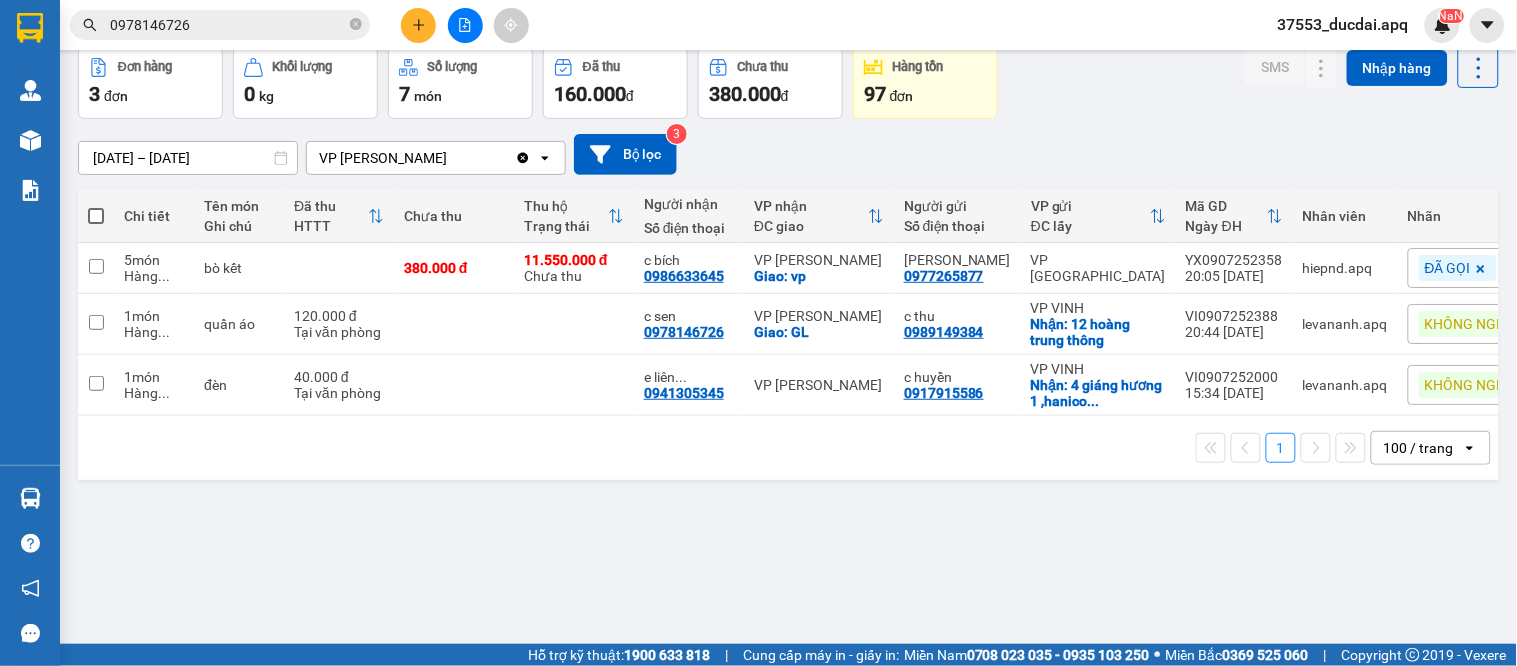 scroll, scrollTop: 0, scrollLeft: 0, axis: both 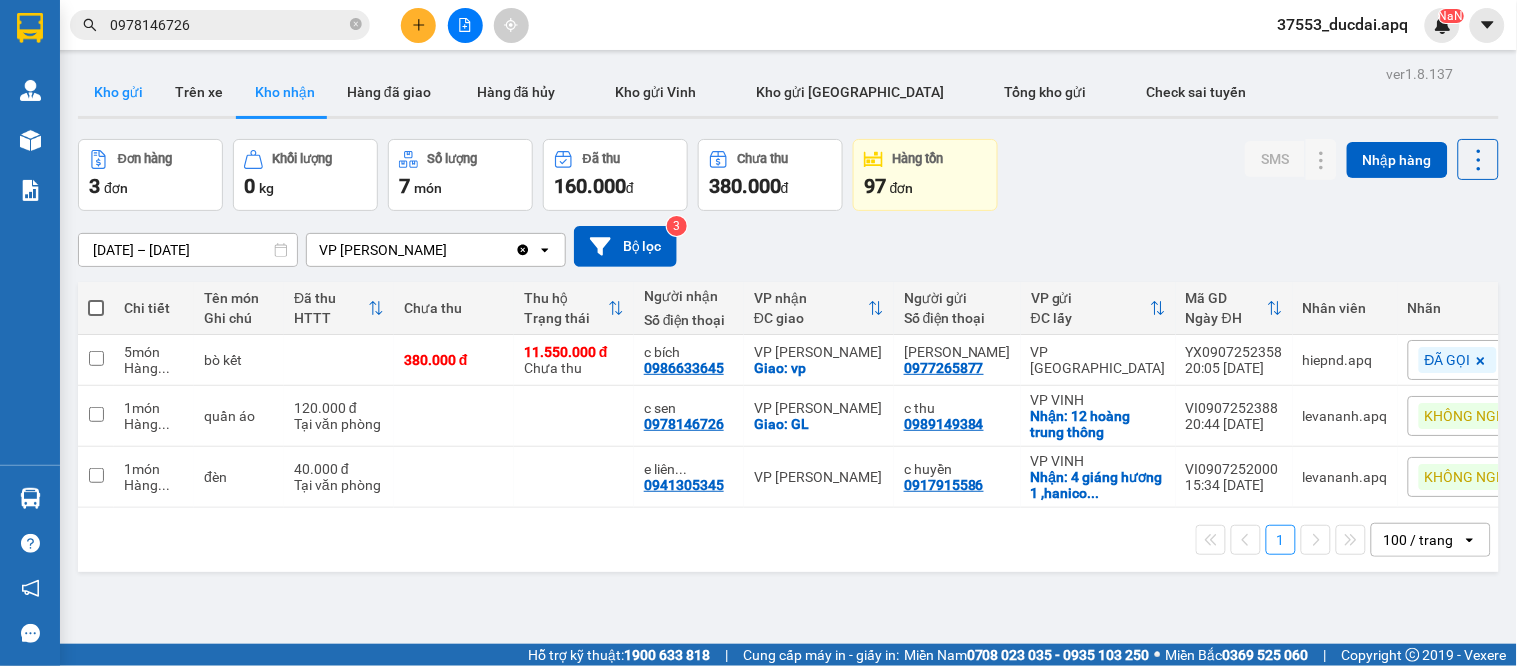 click on "Kho gửi" at bounding box center [118, 92] 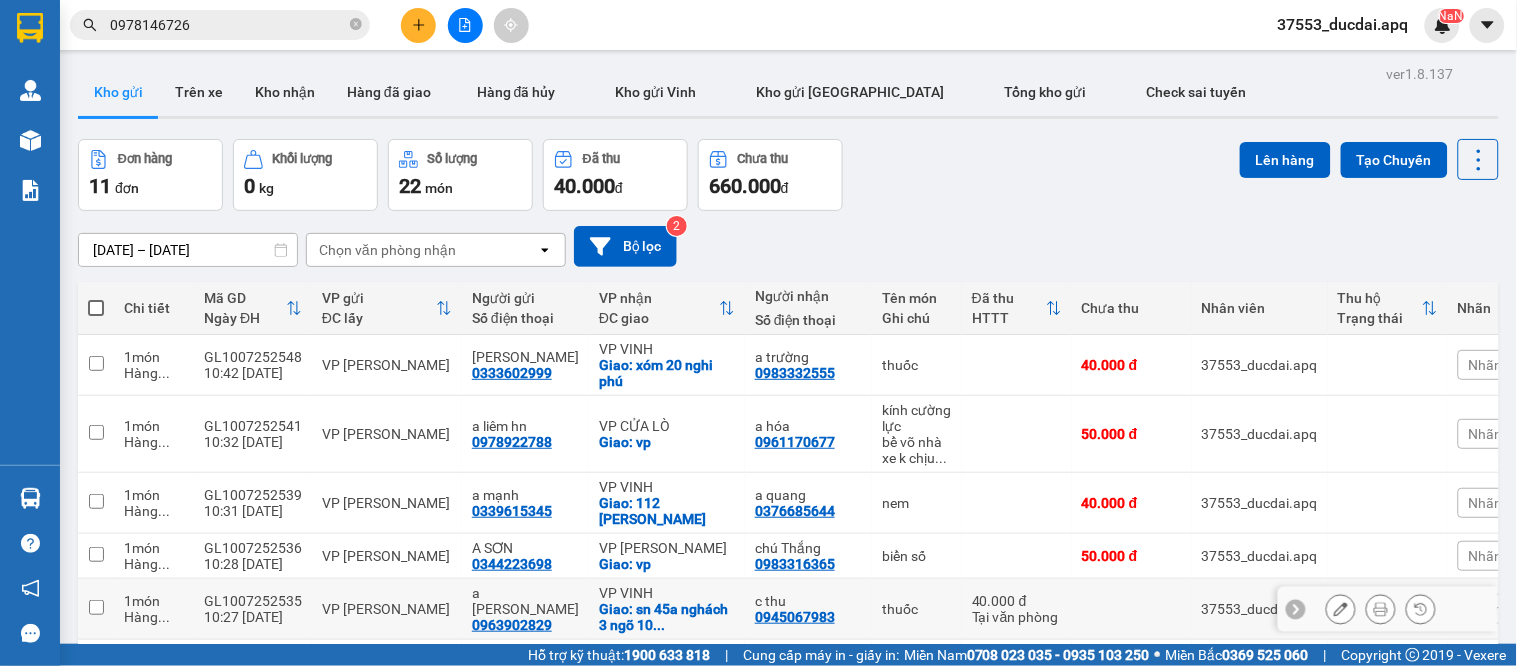 type 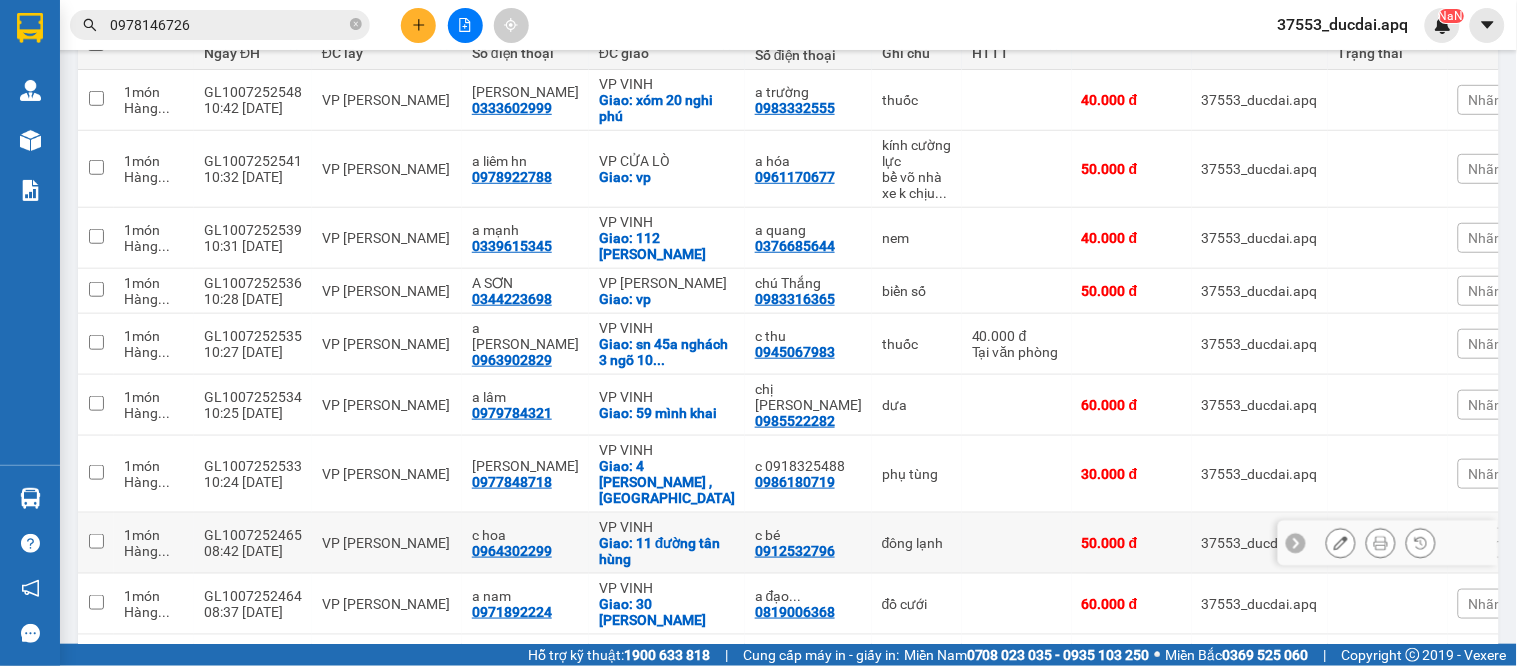 scroll, scrollTop: 376, scrollLeft: 0, axis: vertical 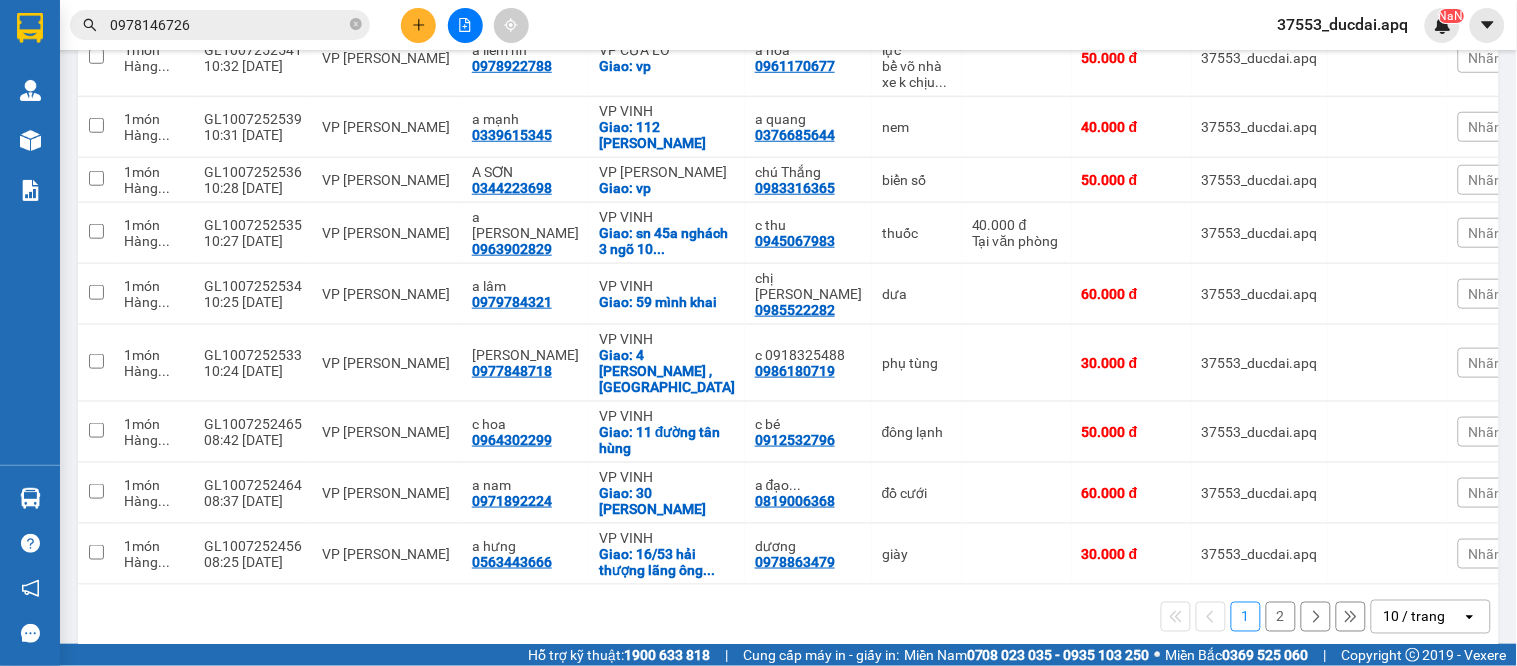 click on "10 / trang" at bounding box center (1415, 617) 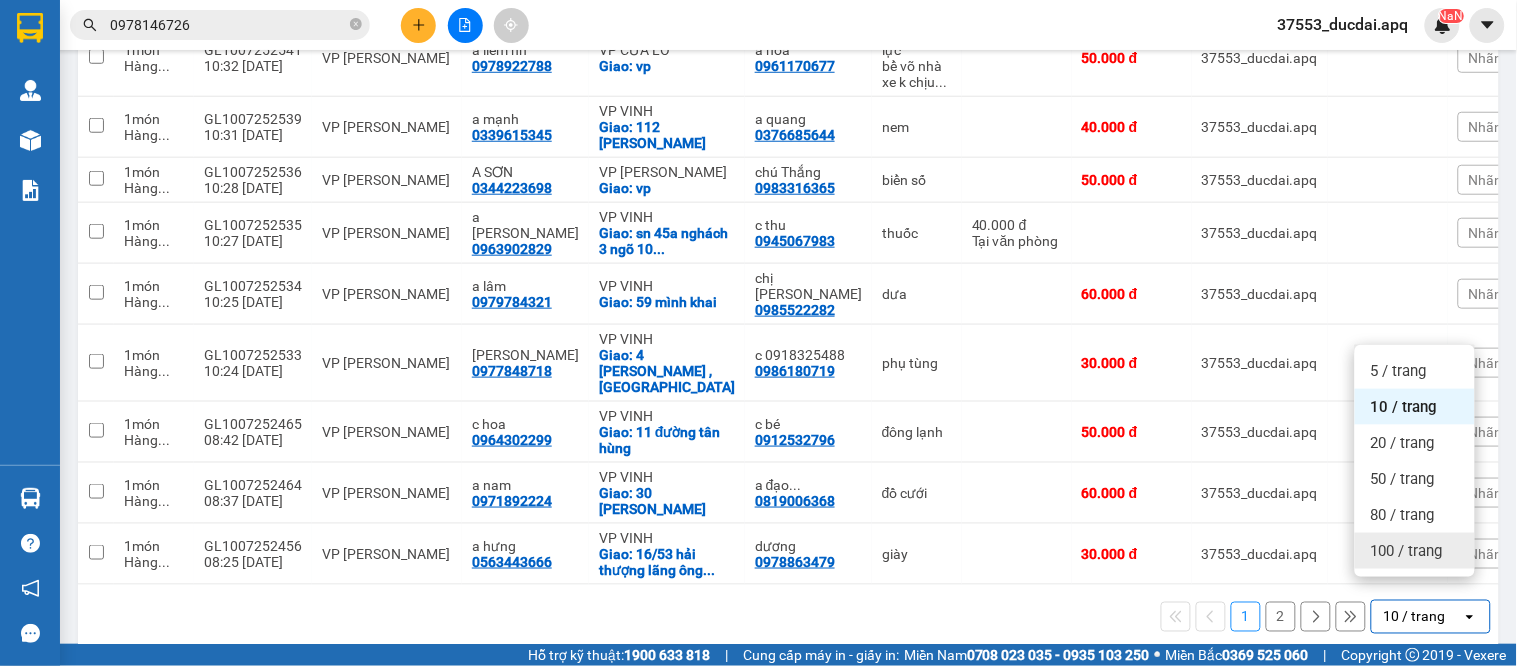 click on "100 / trang" at bounding box center (1407, 551) 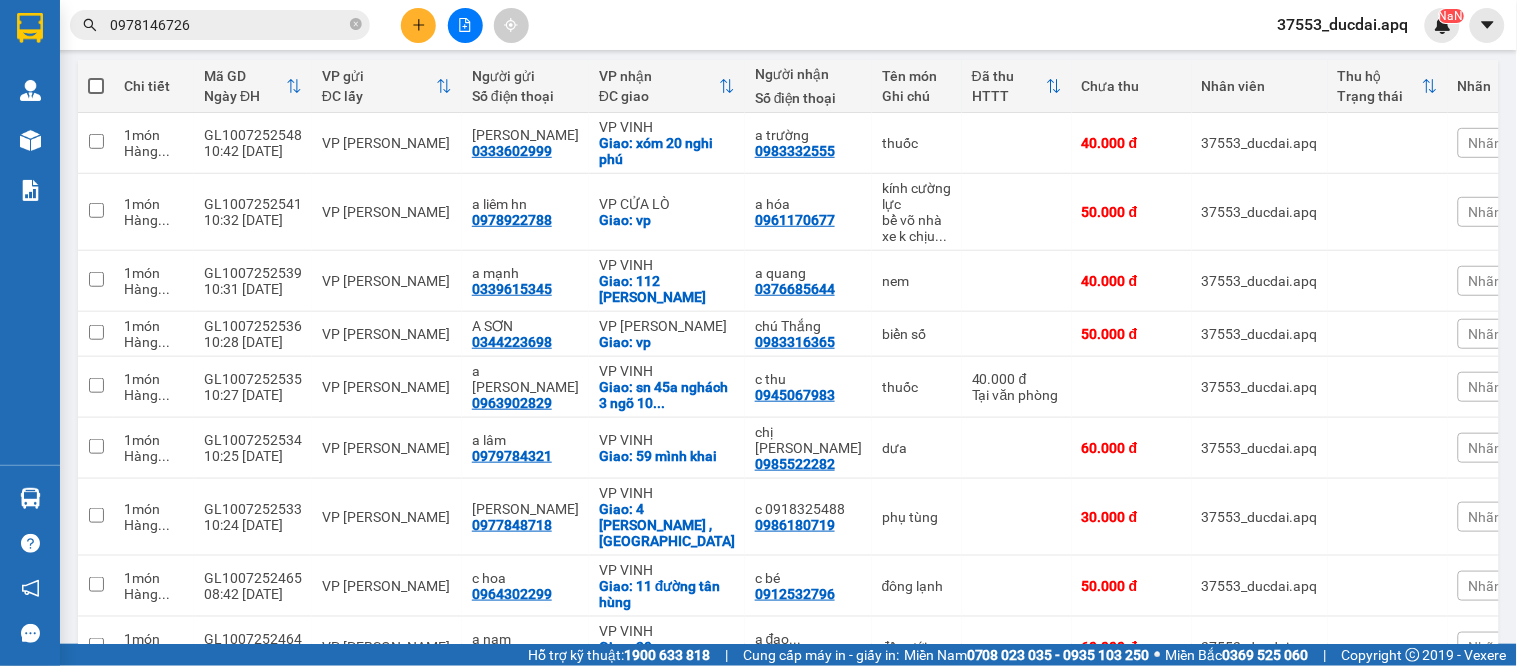 scroll, scrollTop: 437, scrollLeft: 0, axis: vertical 